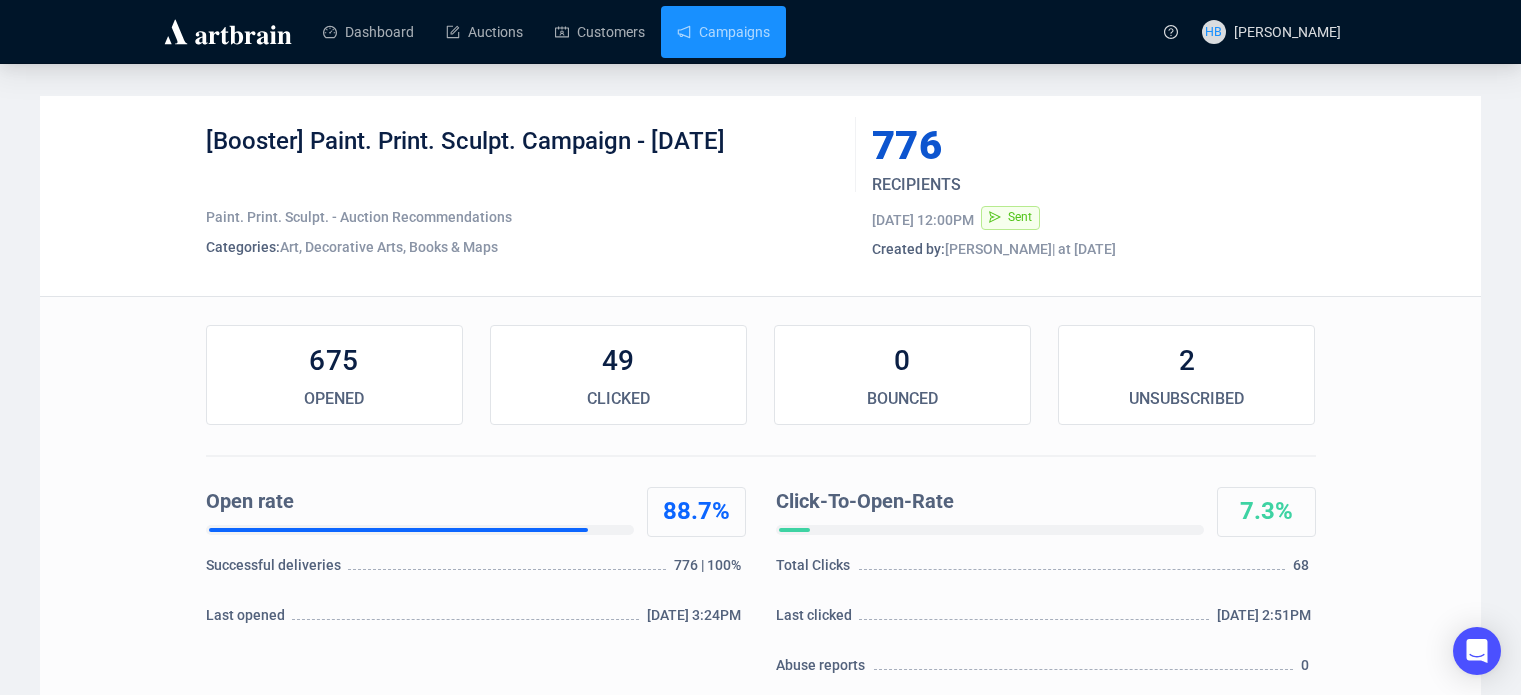 scroll, scrollTop: 663, scrollLeft: 0, axis: vertical 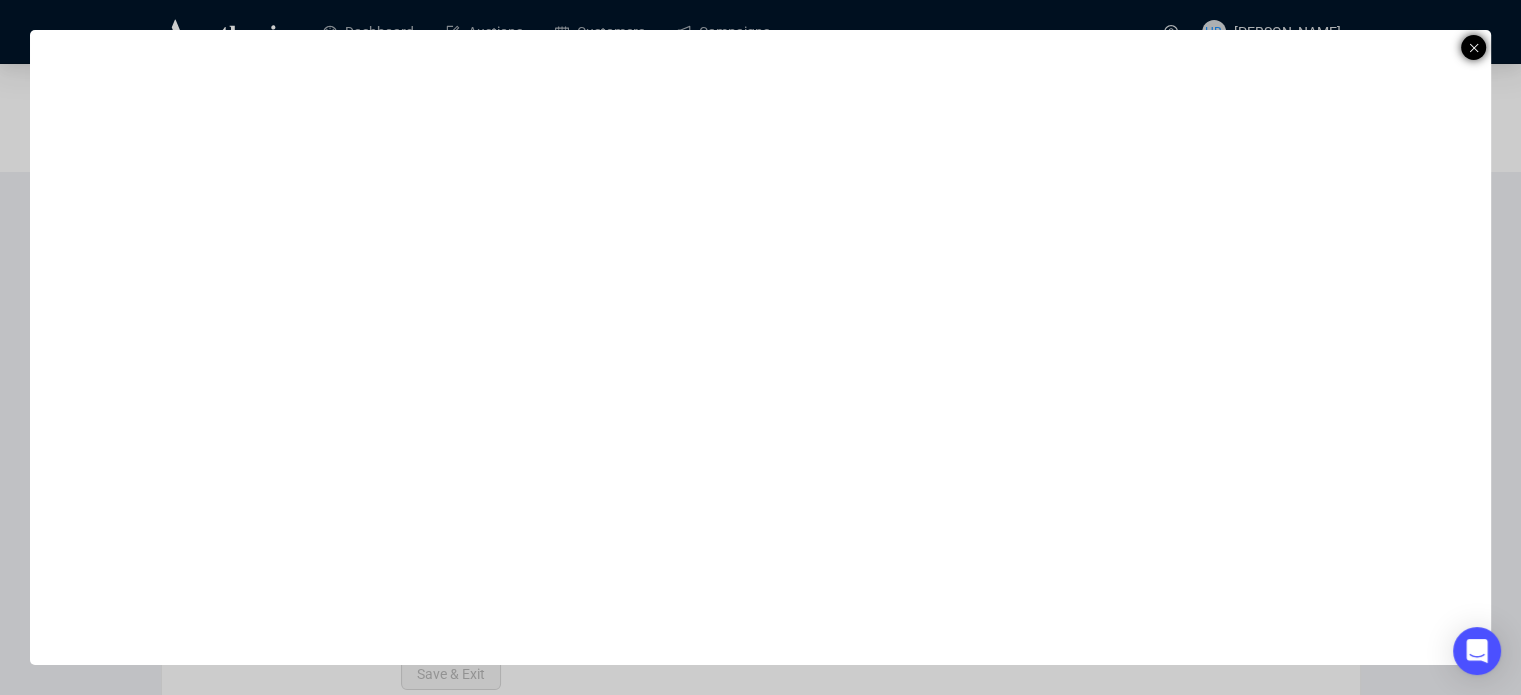 click at bounding box center (1473, 47) 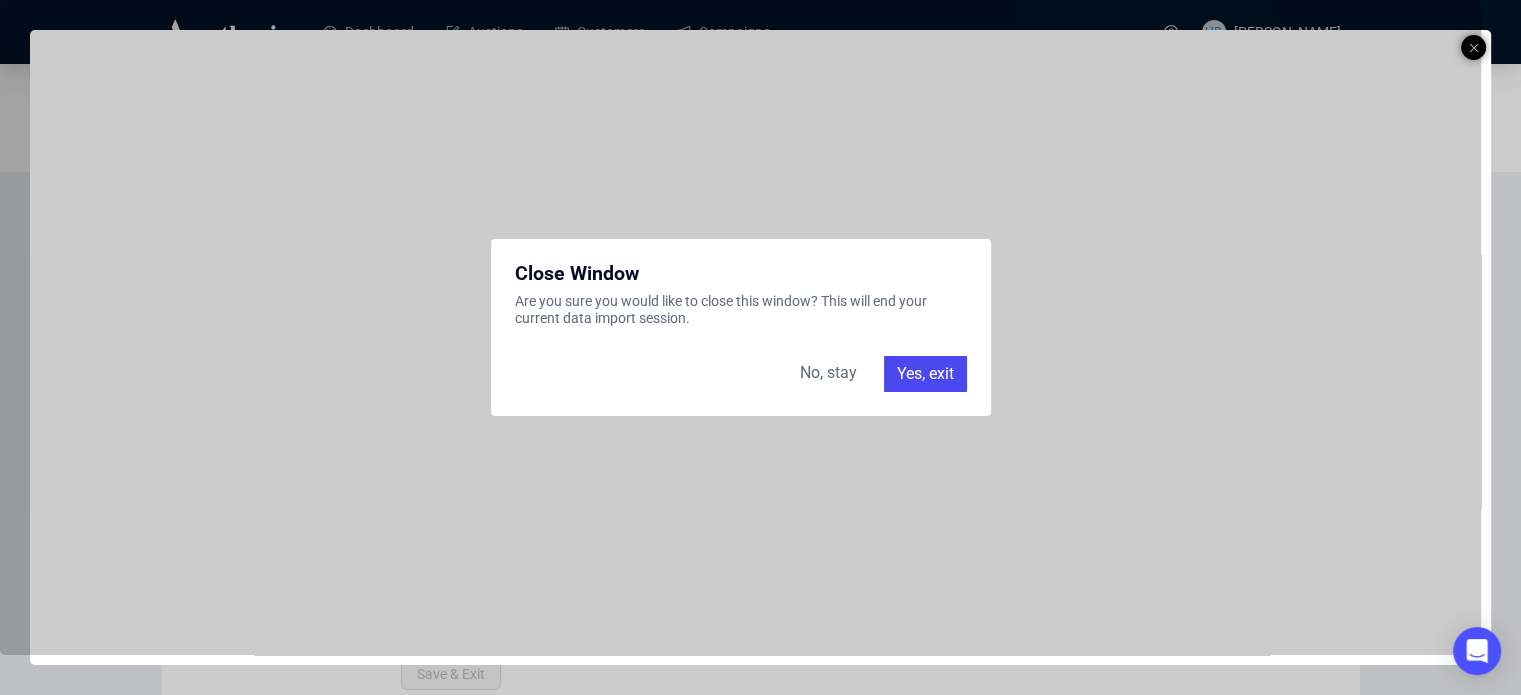 click on "Yes, exit" at bounding box center (925, 374) 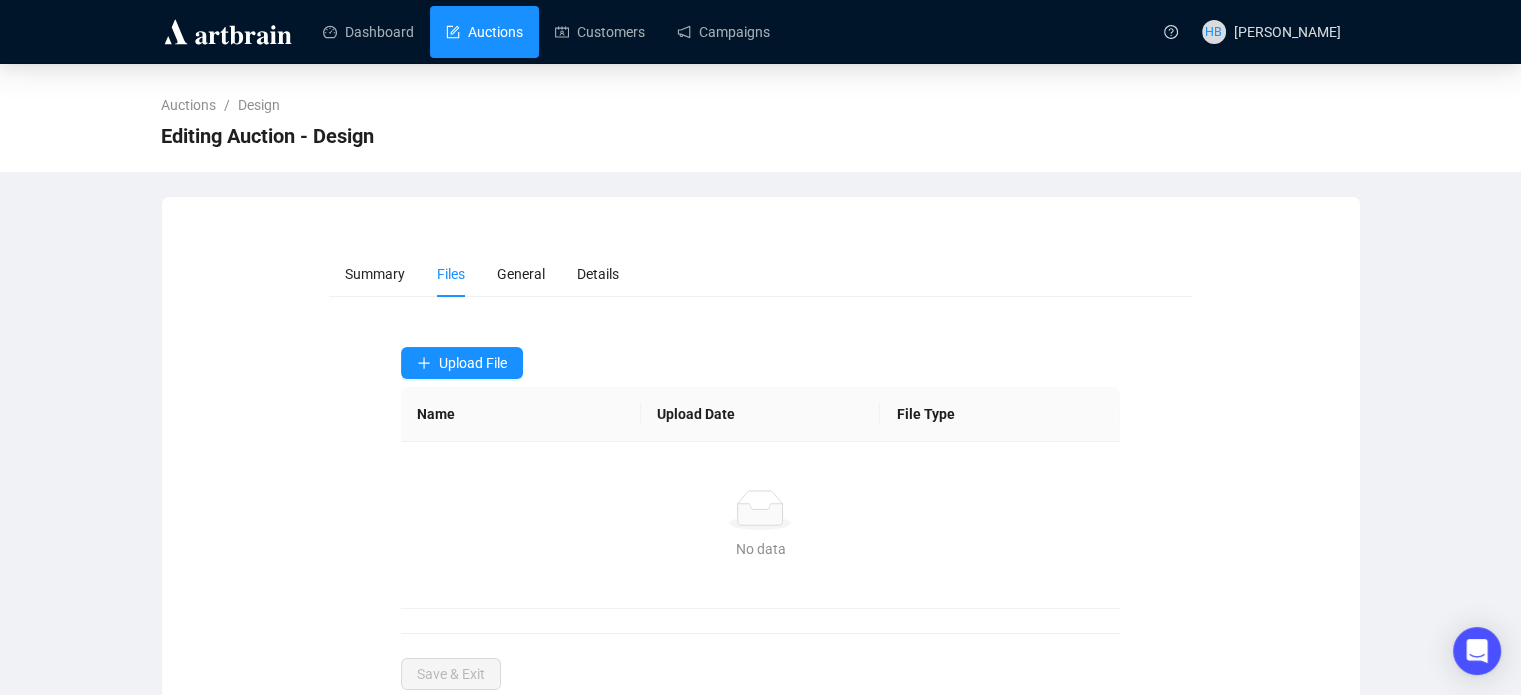 click on "Auctions" at bounding box center [484, 32] 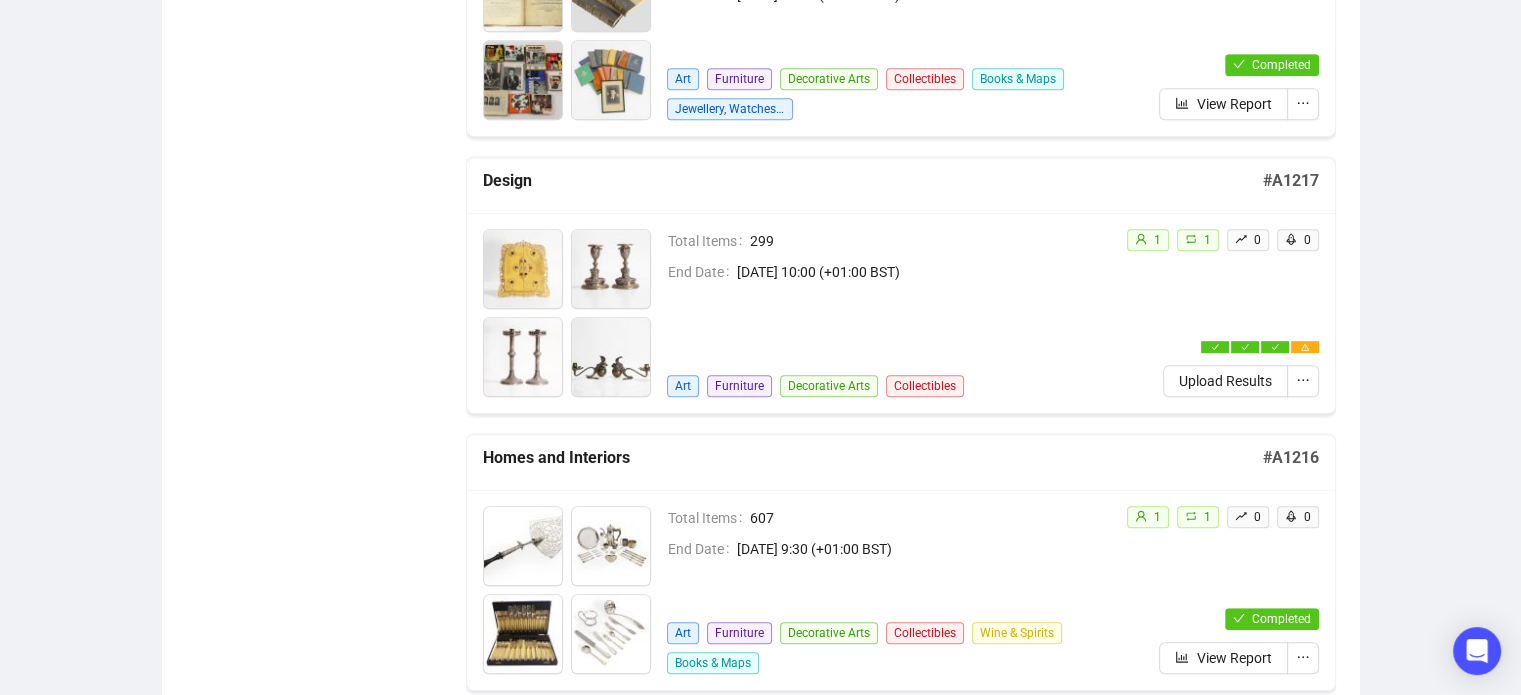 scroll, scrollTop: 1020, scrollLeft: 0, axis: vertical 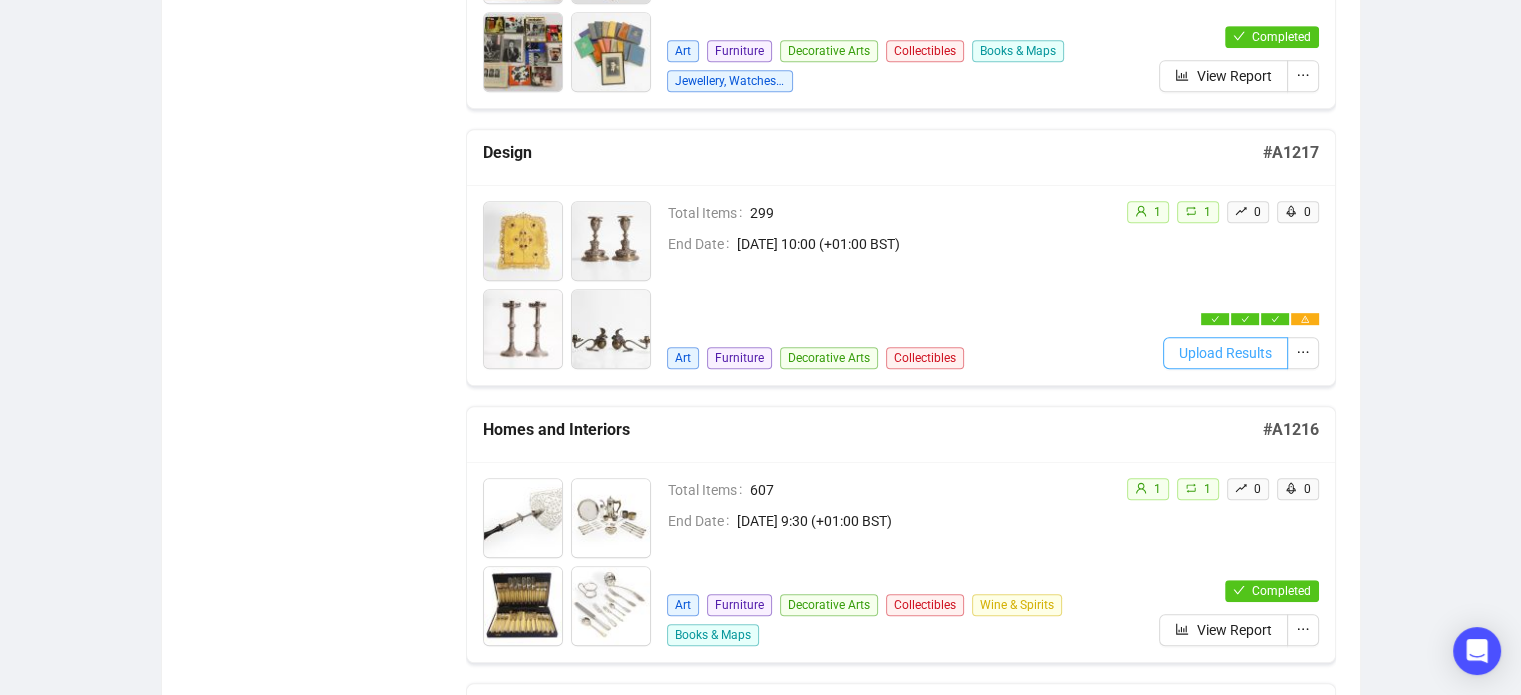 click on "Upload Results" at bounding box center (1225, 353) 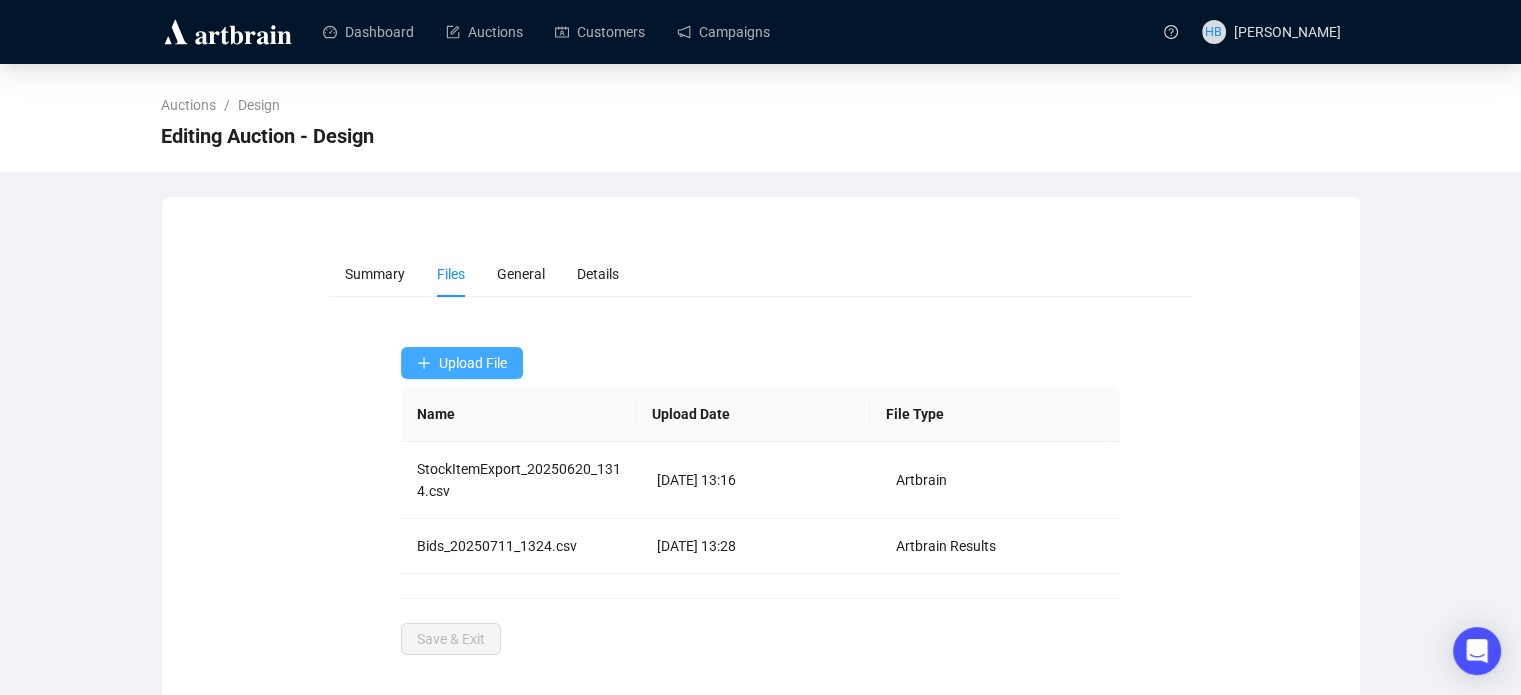 click on "Upload File" at bounding box center (462, 363) 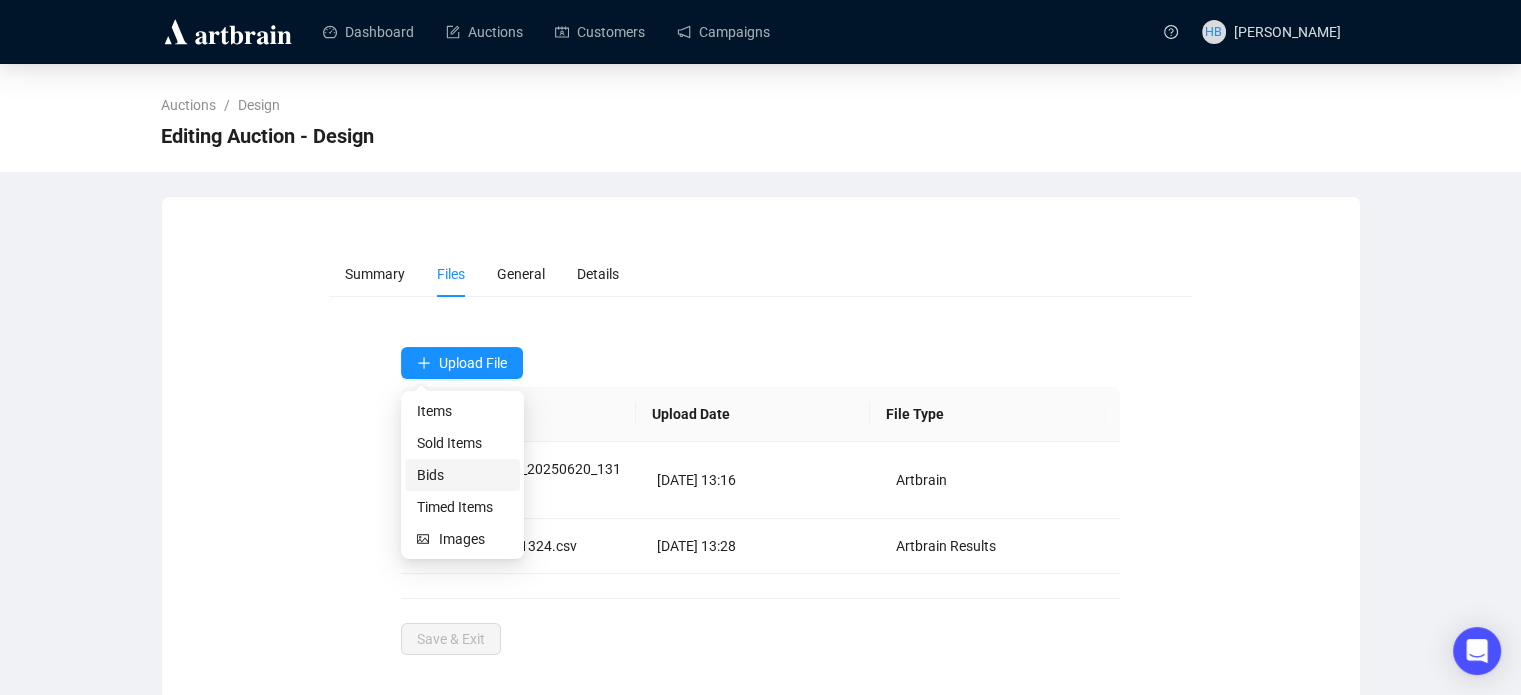 click on "Bids" at bounding box center (462, 475) 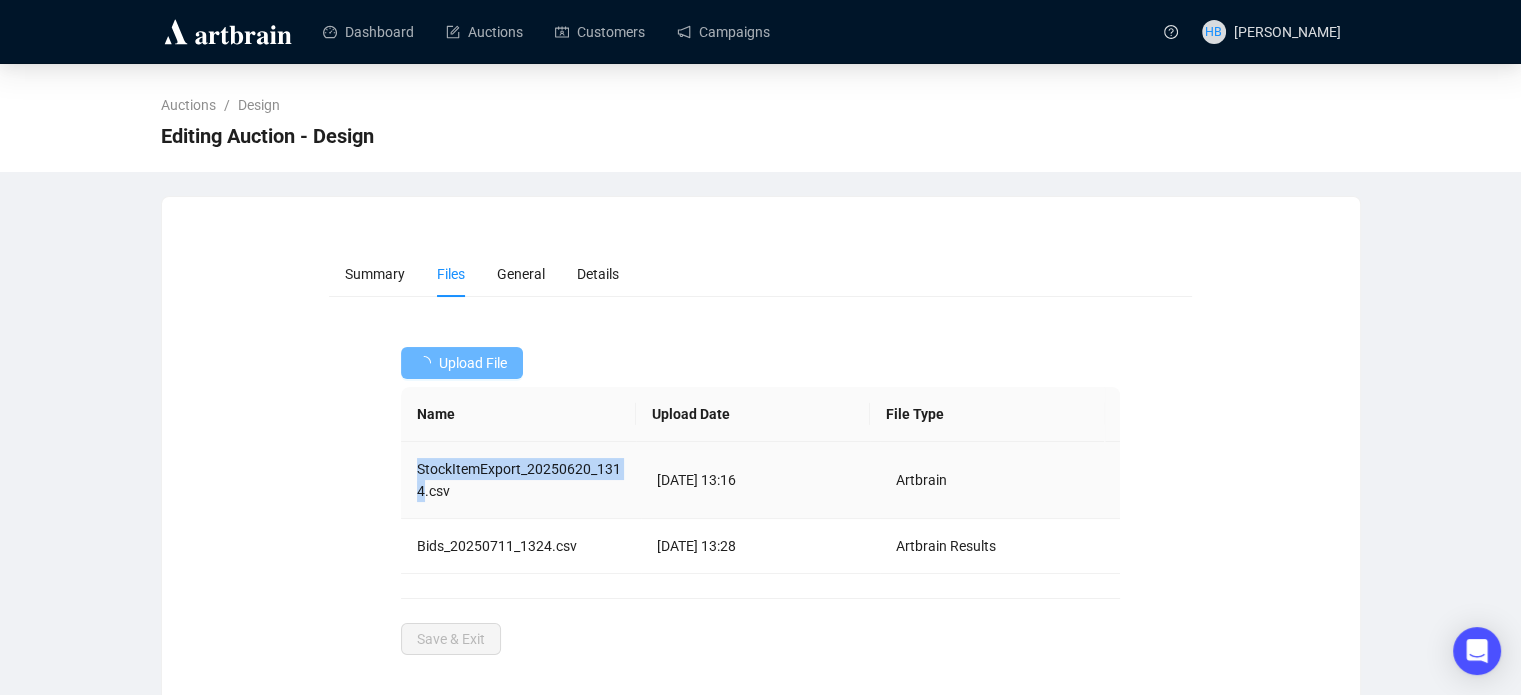 click on "StockItemExport_20250620_1314.csv" at bounding box center [521, 480] 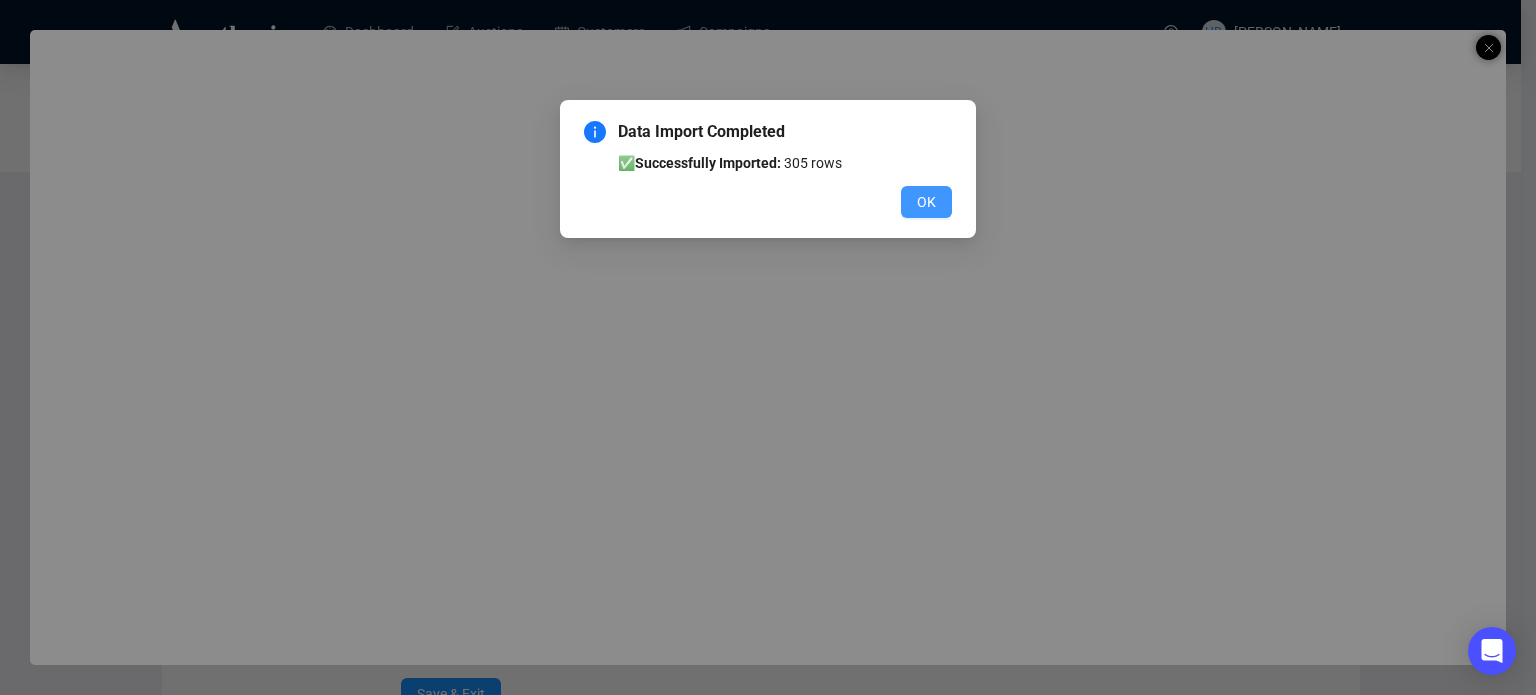 click on "OK" at bounding box center [926, 202] 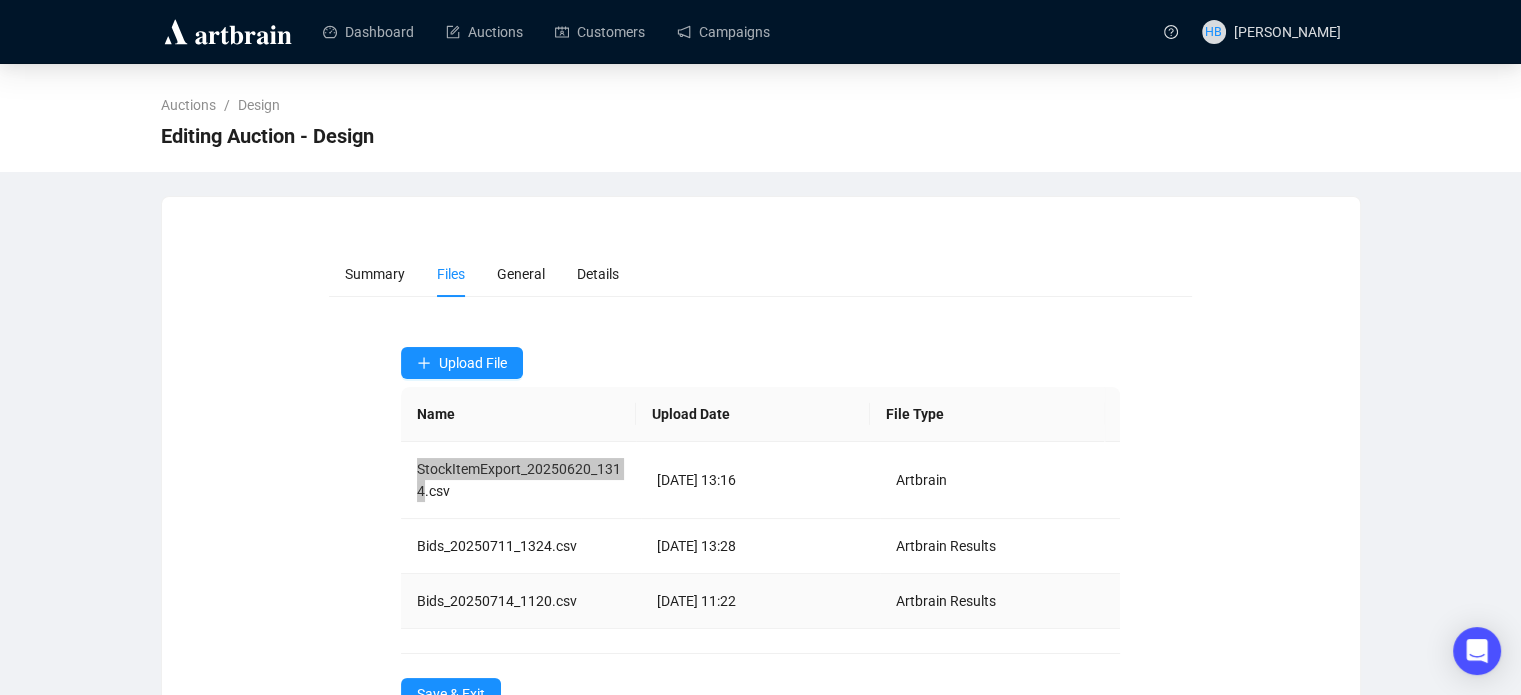 scroll, scrollTop: 68, scrollLeft: 0, axis: vertical 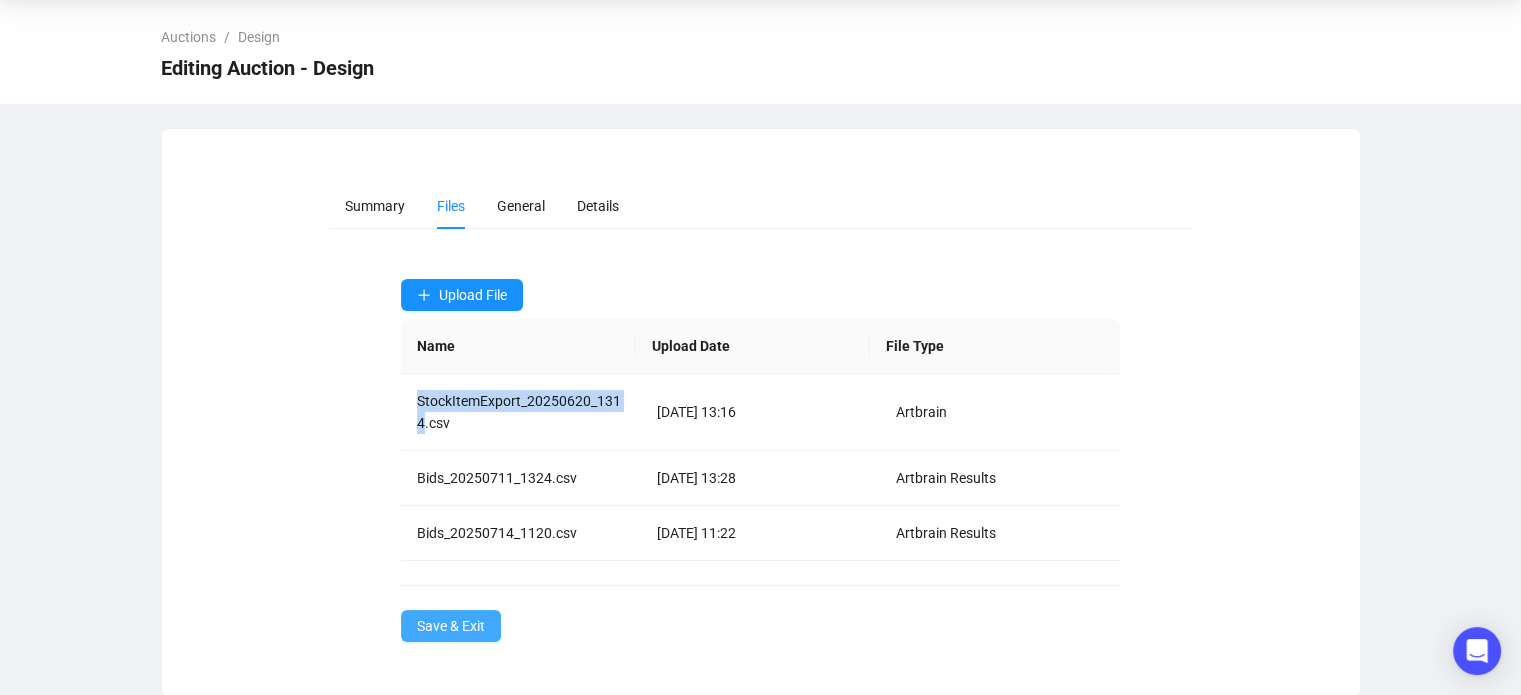 click on "Save & Exit" at bounding box center [451, 626] 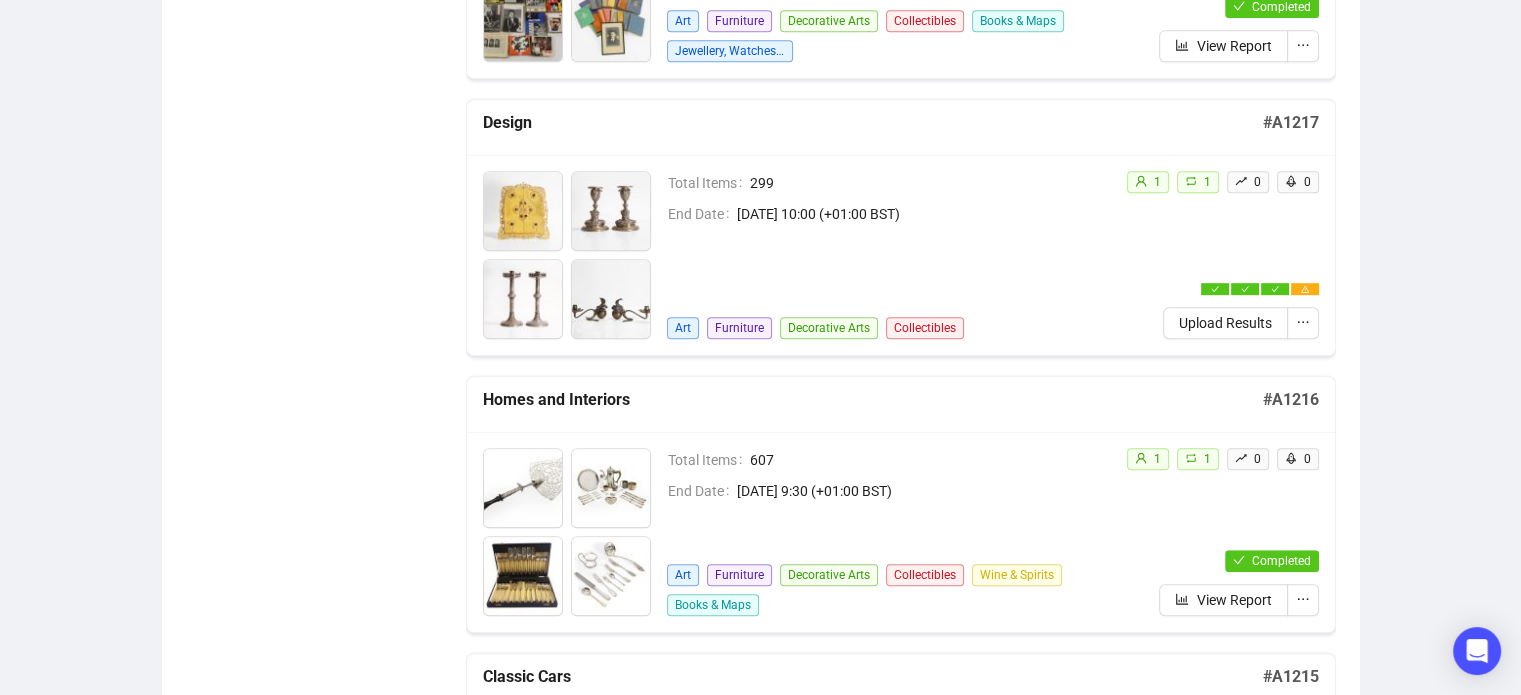 scroll, scrollTop: 1051, scrollLeft: 0, axis: vertical 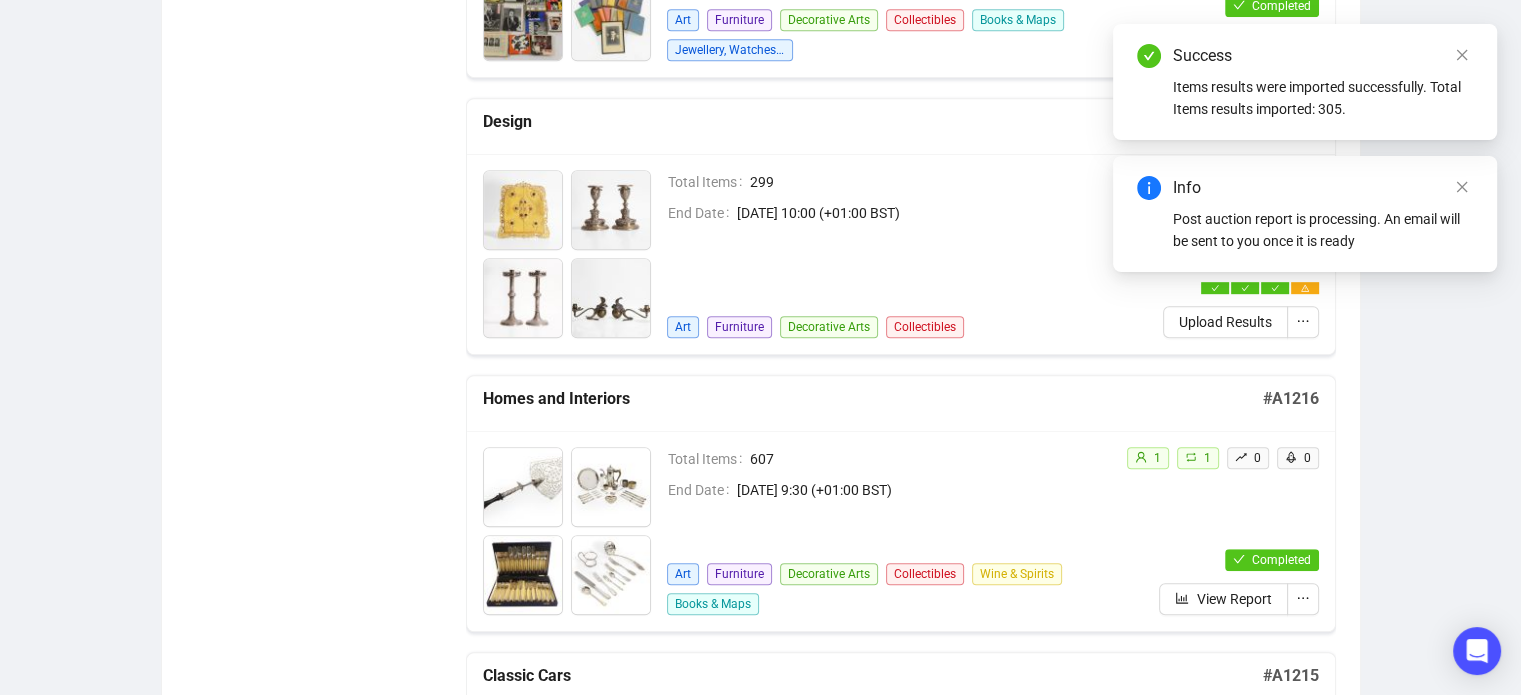 click on "Info Post auction report is processing. An email will be sent to you once it is ready" at bounding box center [1305, 214] 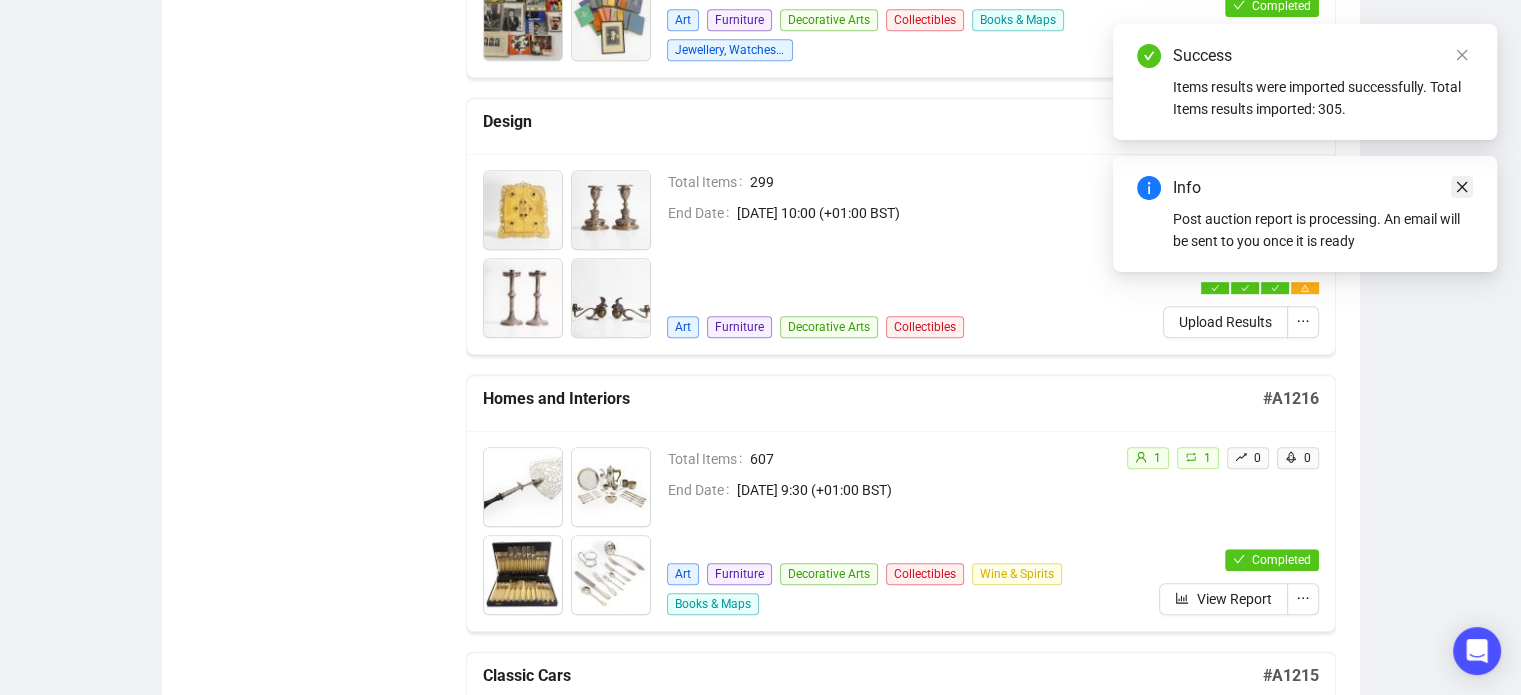 click at bounding box center [1462, 187] 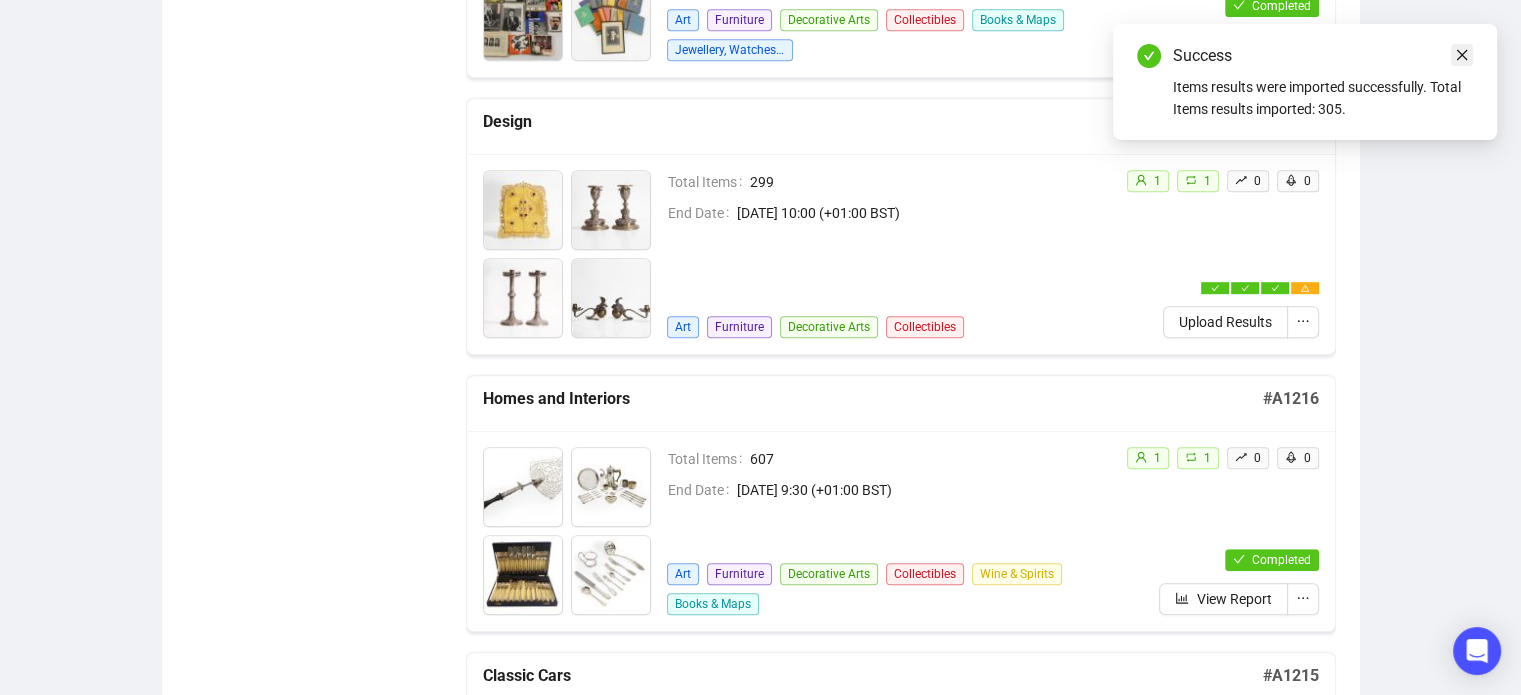 click 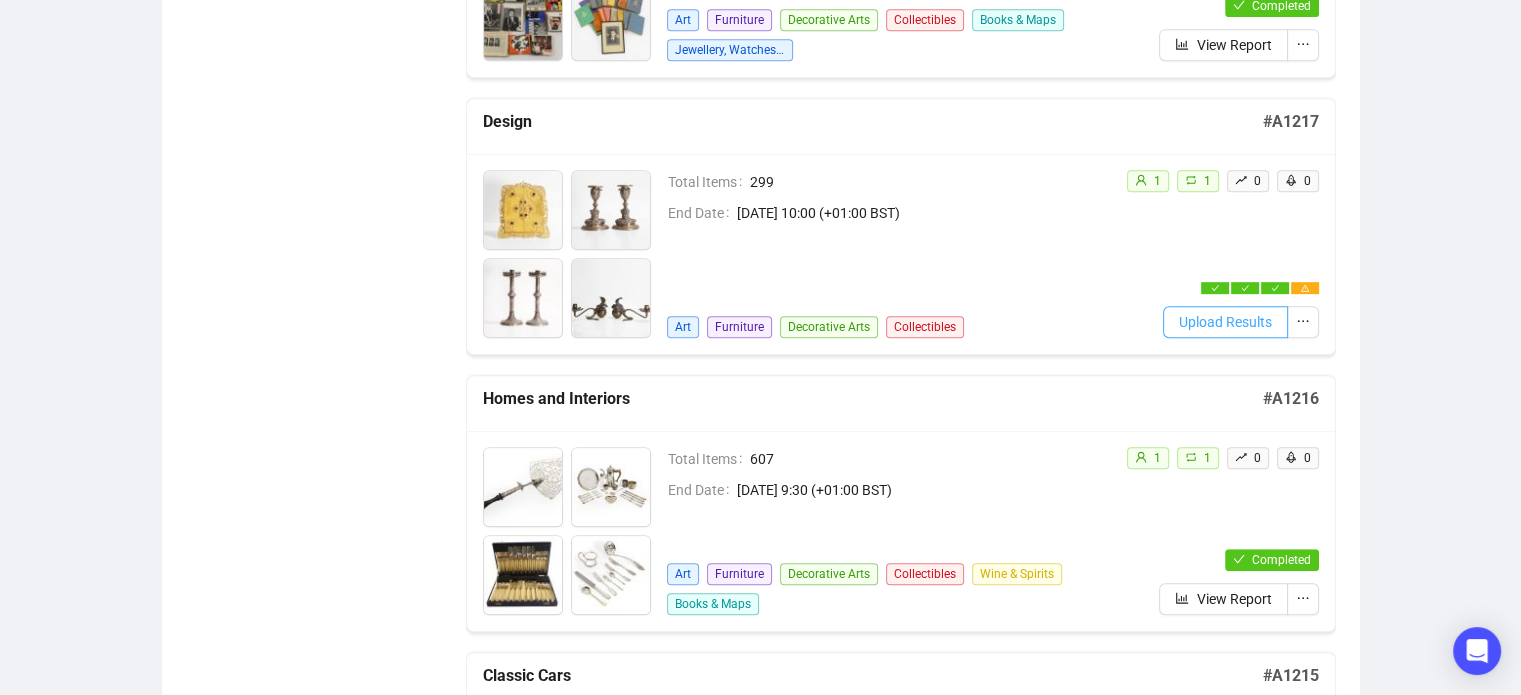 click on "Upload Results" at bounding box center (1225, 322) 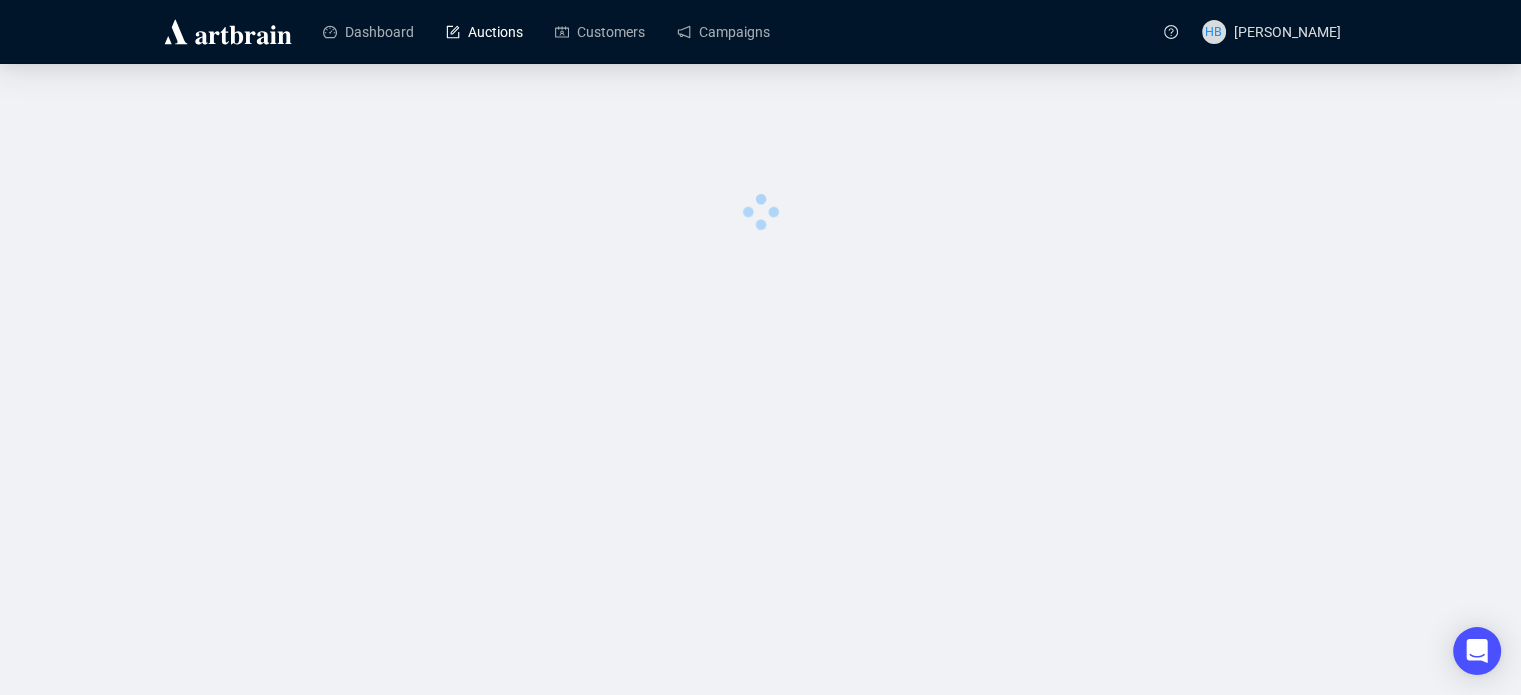 scroll, scrollTop: 0, scrollLeft: 0, axis: both 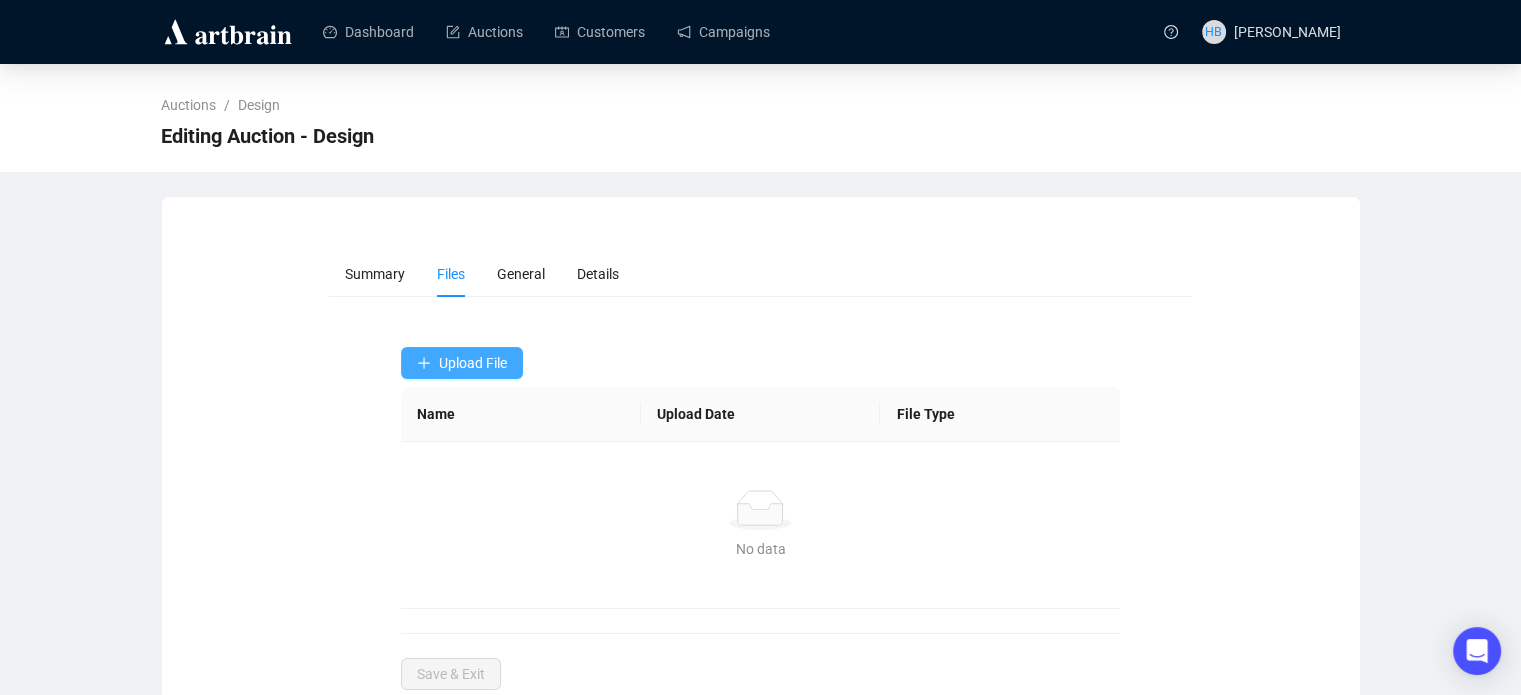 click on "Upload File" at bounding box center (473, 363) 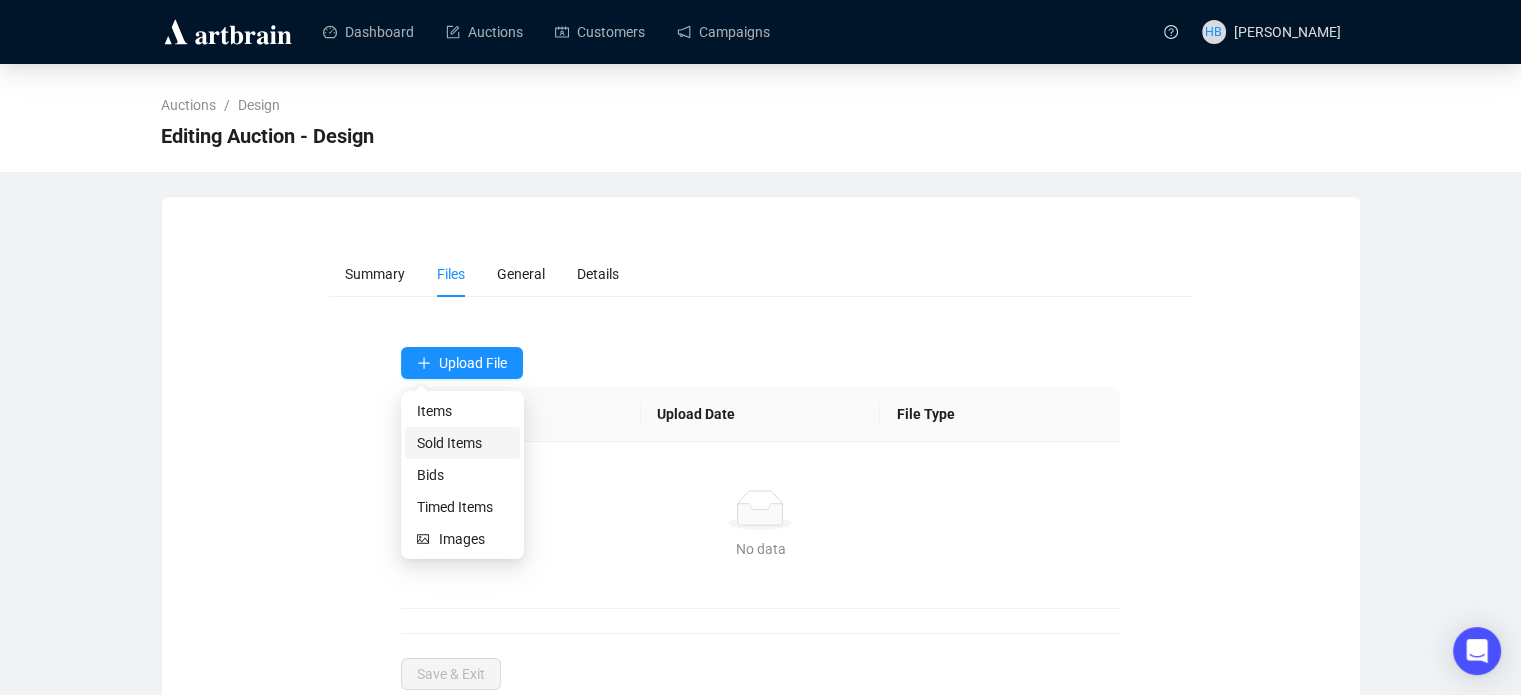 click on "Sold Items" at bounding box center (462, 443) 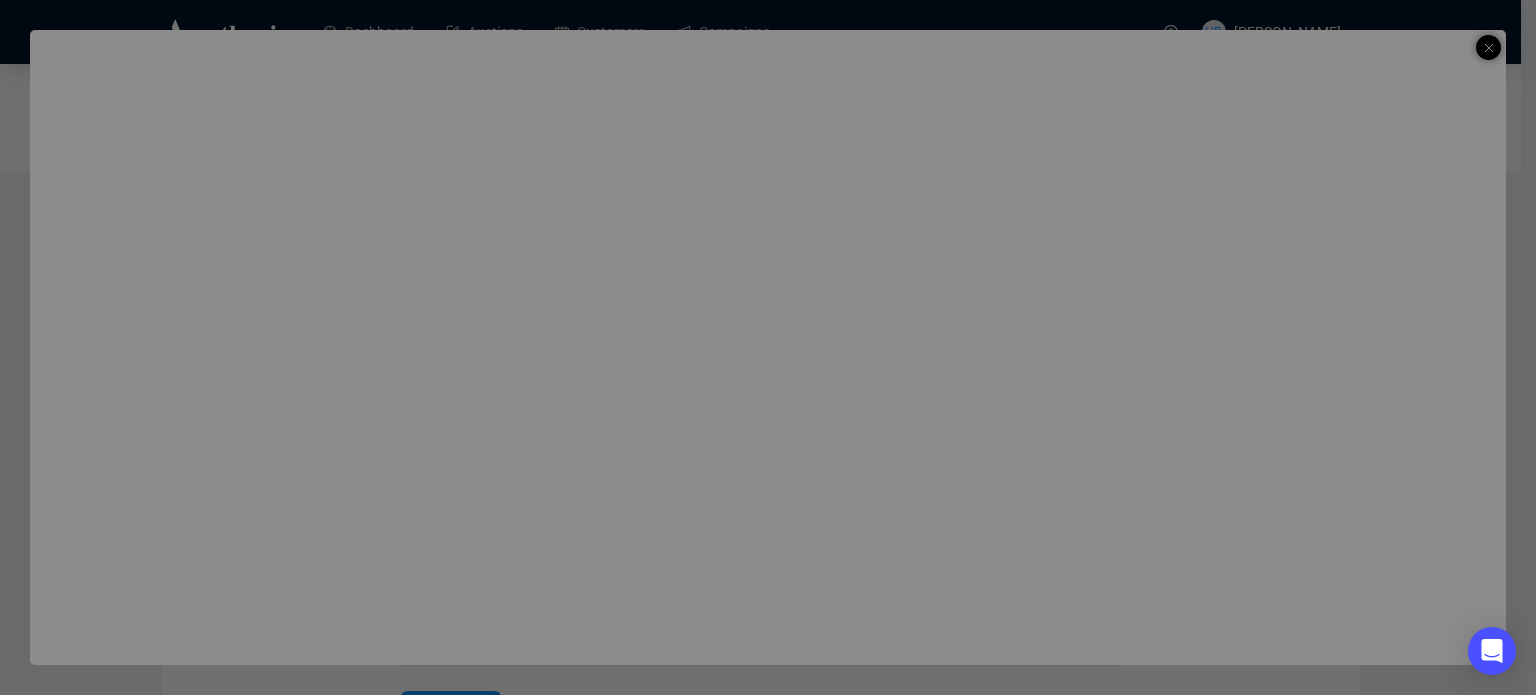 click on "Data Import Completed ✅  Successfully Imported:   299   rows OK" at bounding box center (768, 347) 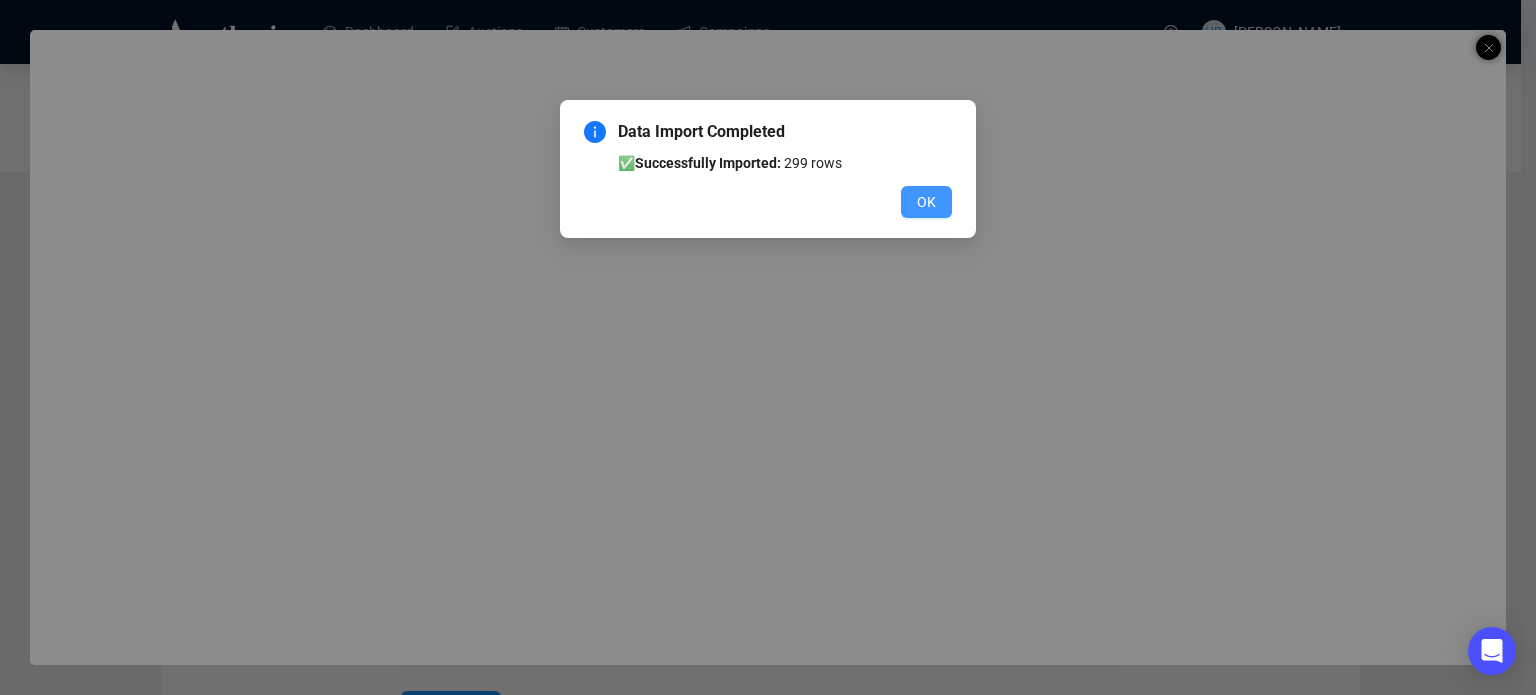 click on "OK" at bounding box center (926, 202) 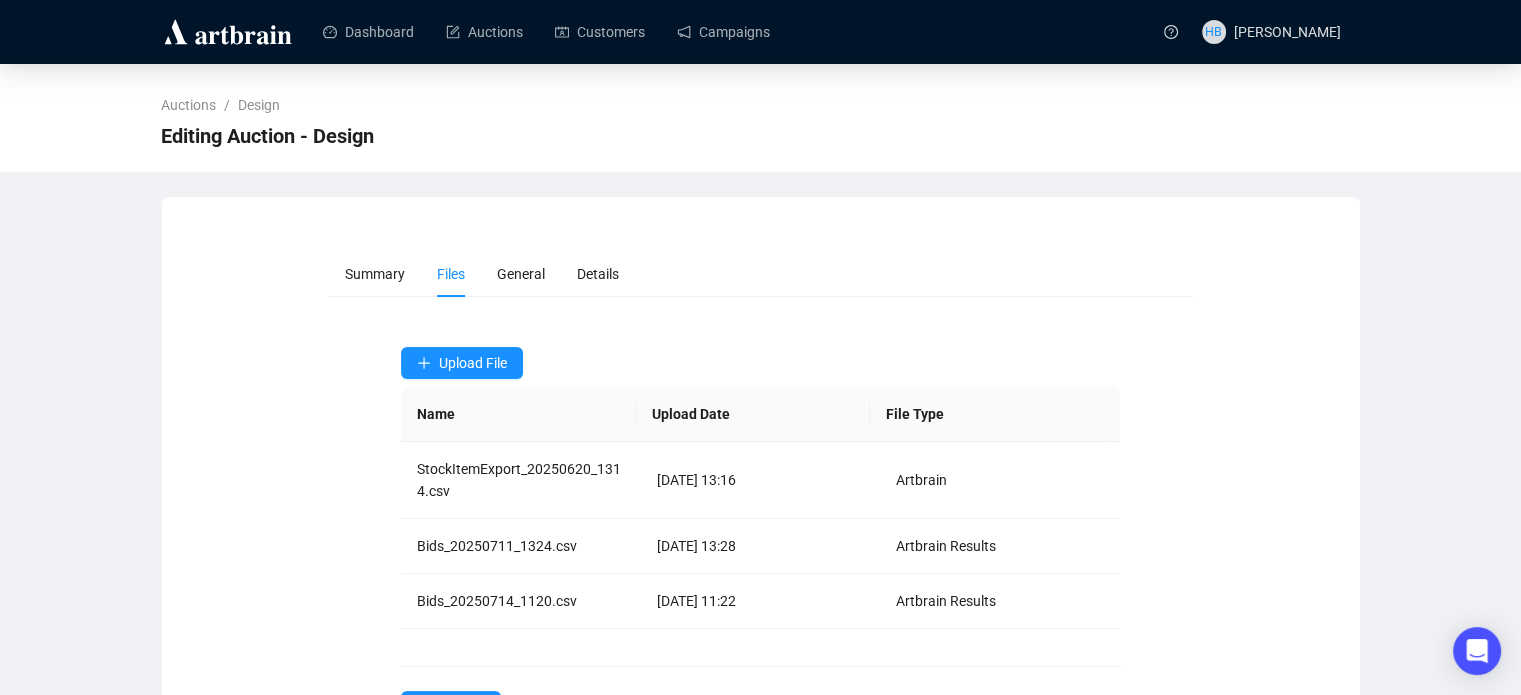 scroll, scrollTop: 81, scrollLeft: 0, axis: vertical 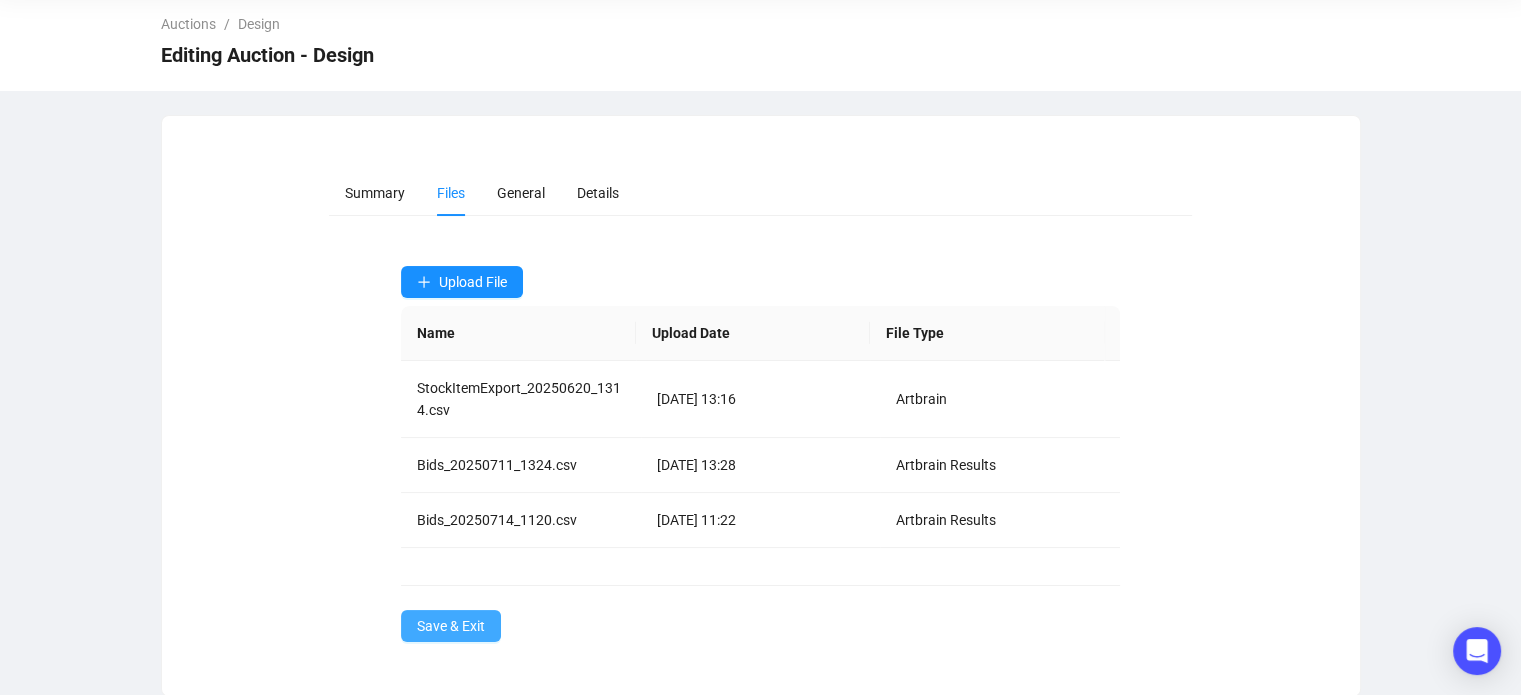 click on "Save & Exit" at bounding box center (451, 626) 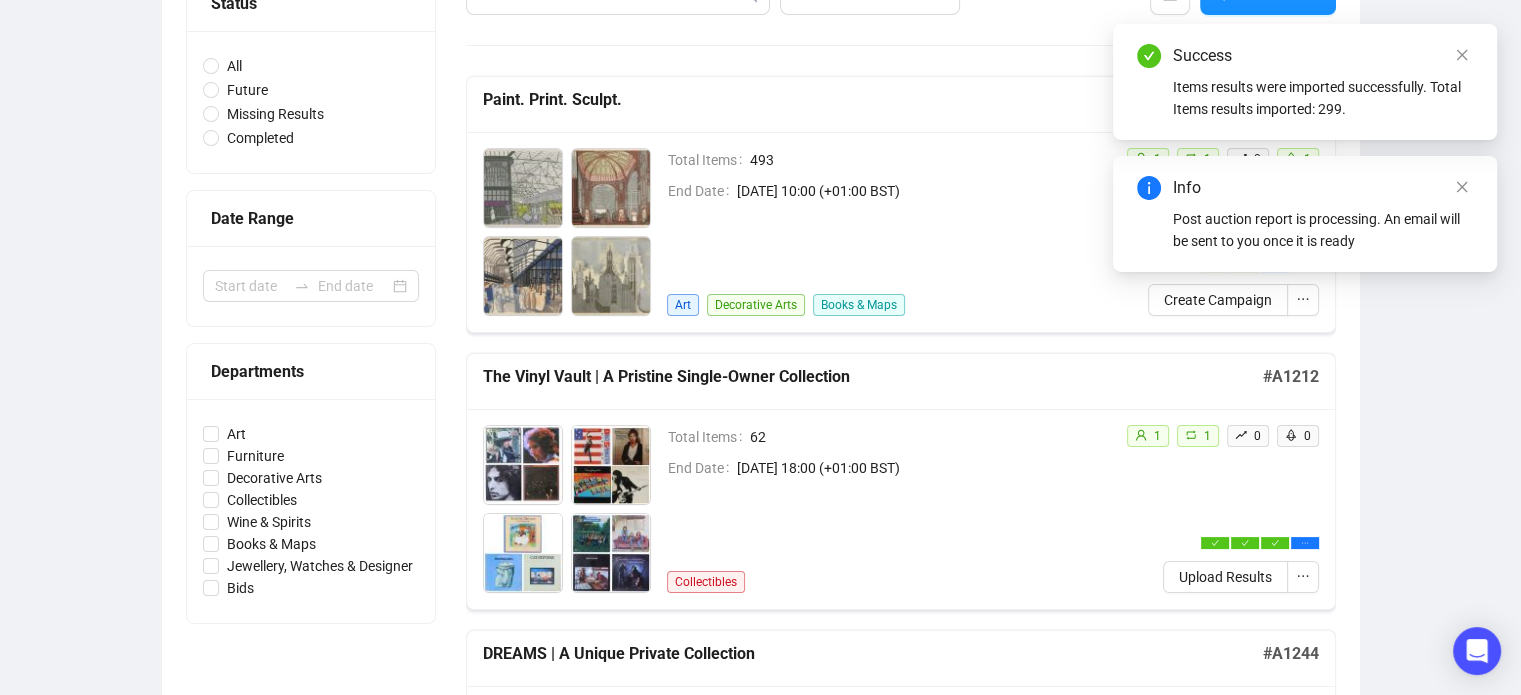 scroll, scrollTop: 257, scrollLeft: 0, axis: vertical 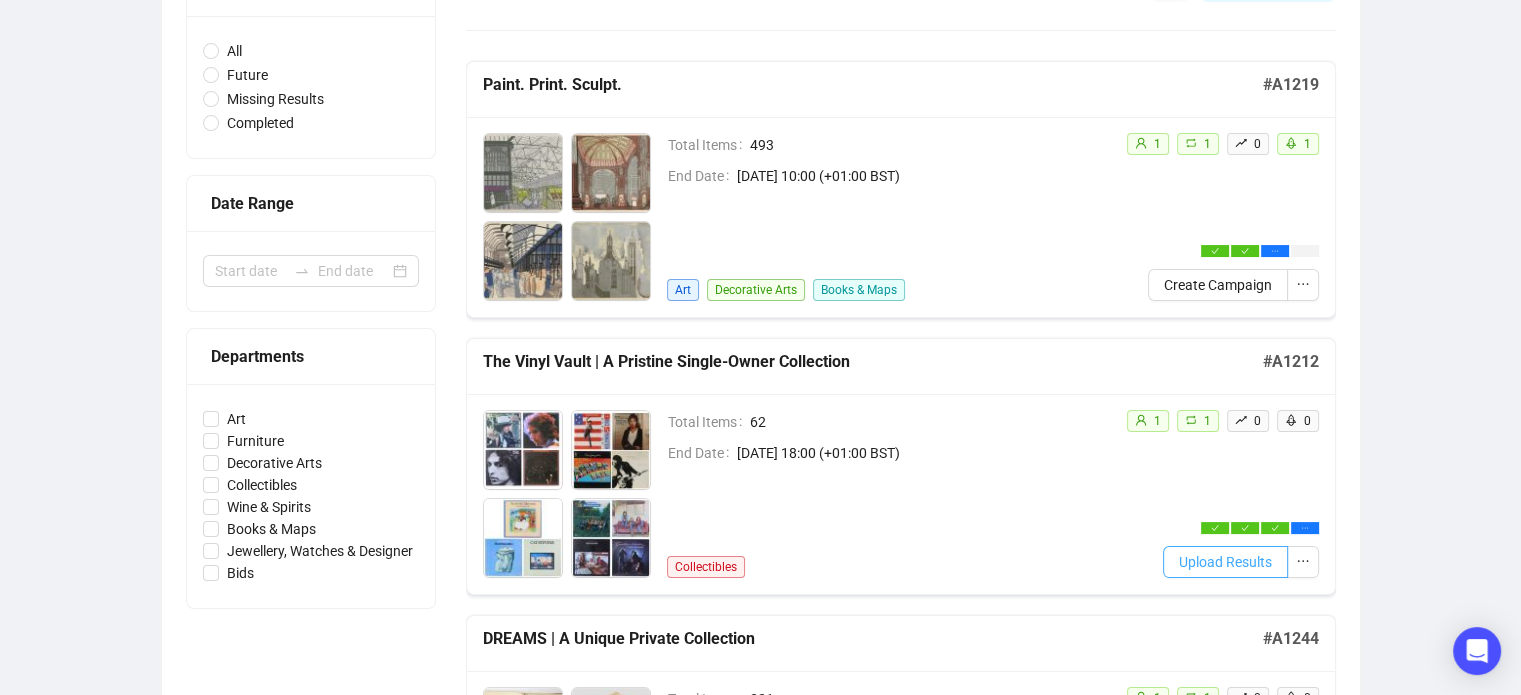 click on "Upload Results" at bounding box center [1225, 562] 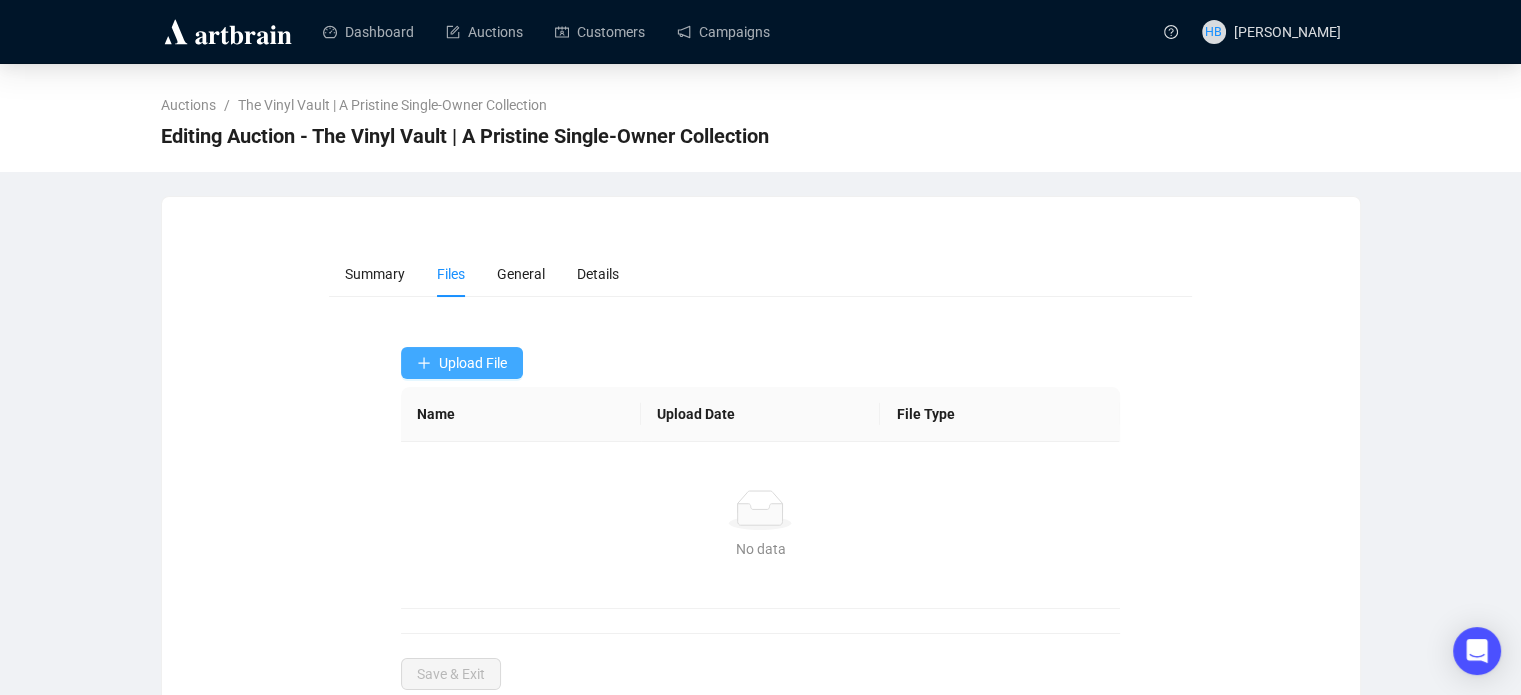click on "Upload File" at bounding box center [462, 363] 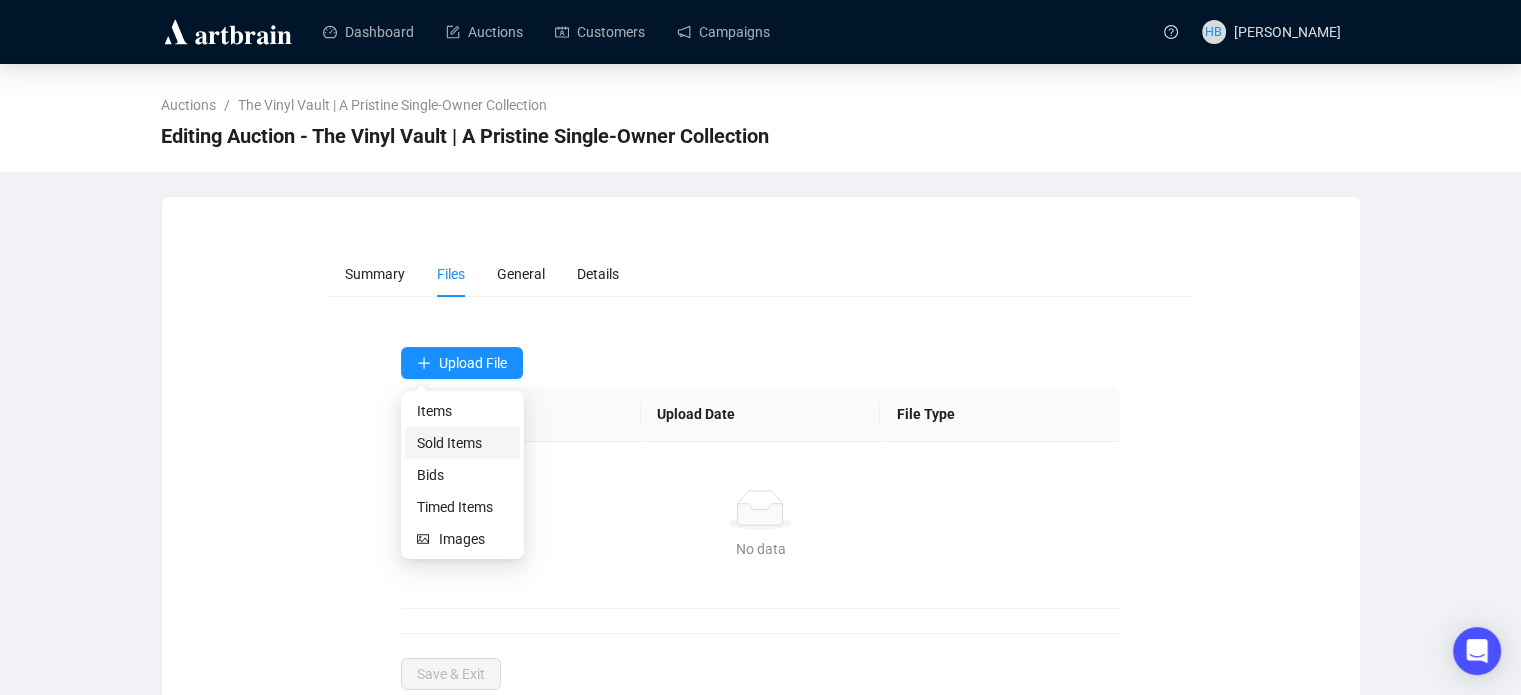 click on "Sold Items" at bounding box center [462, 443] 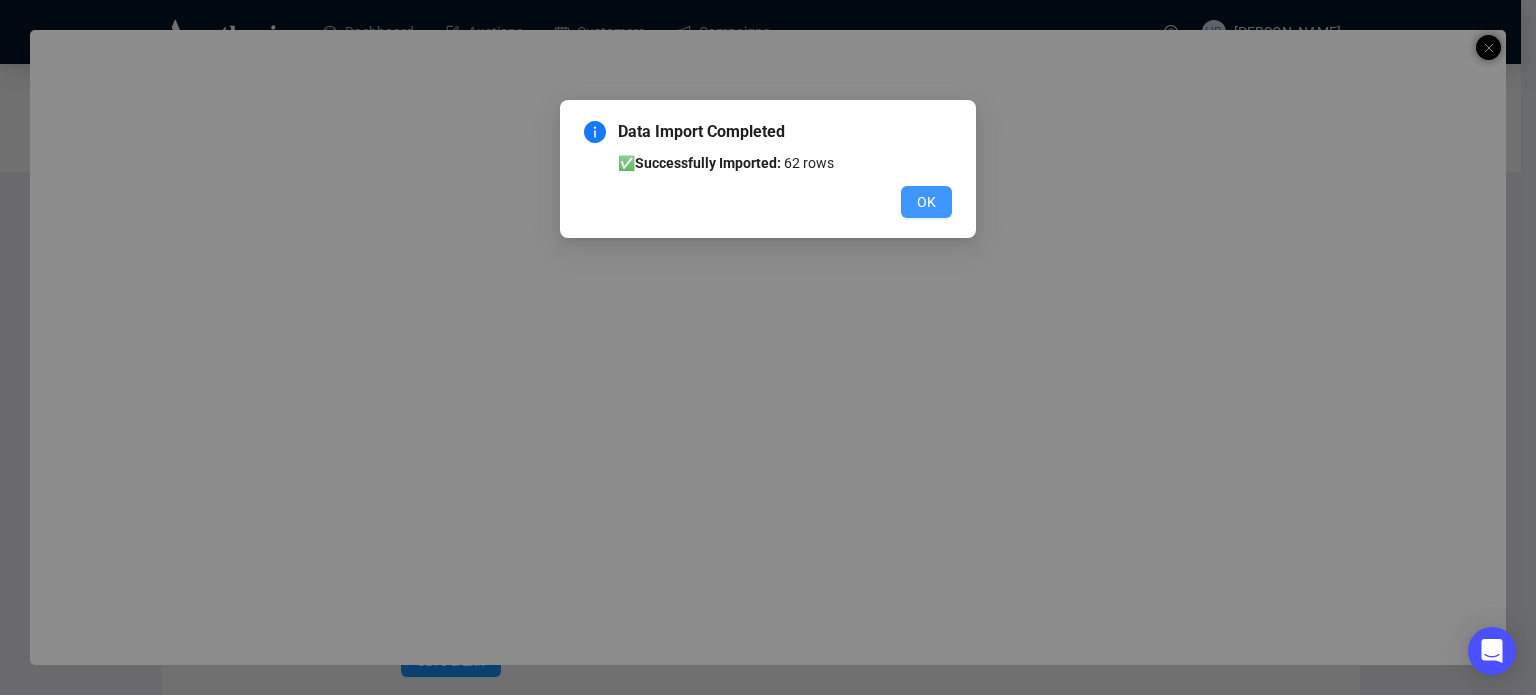 click on "OK" at bounding box center (926, 202) 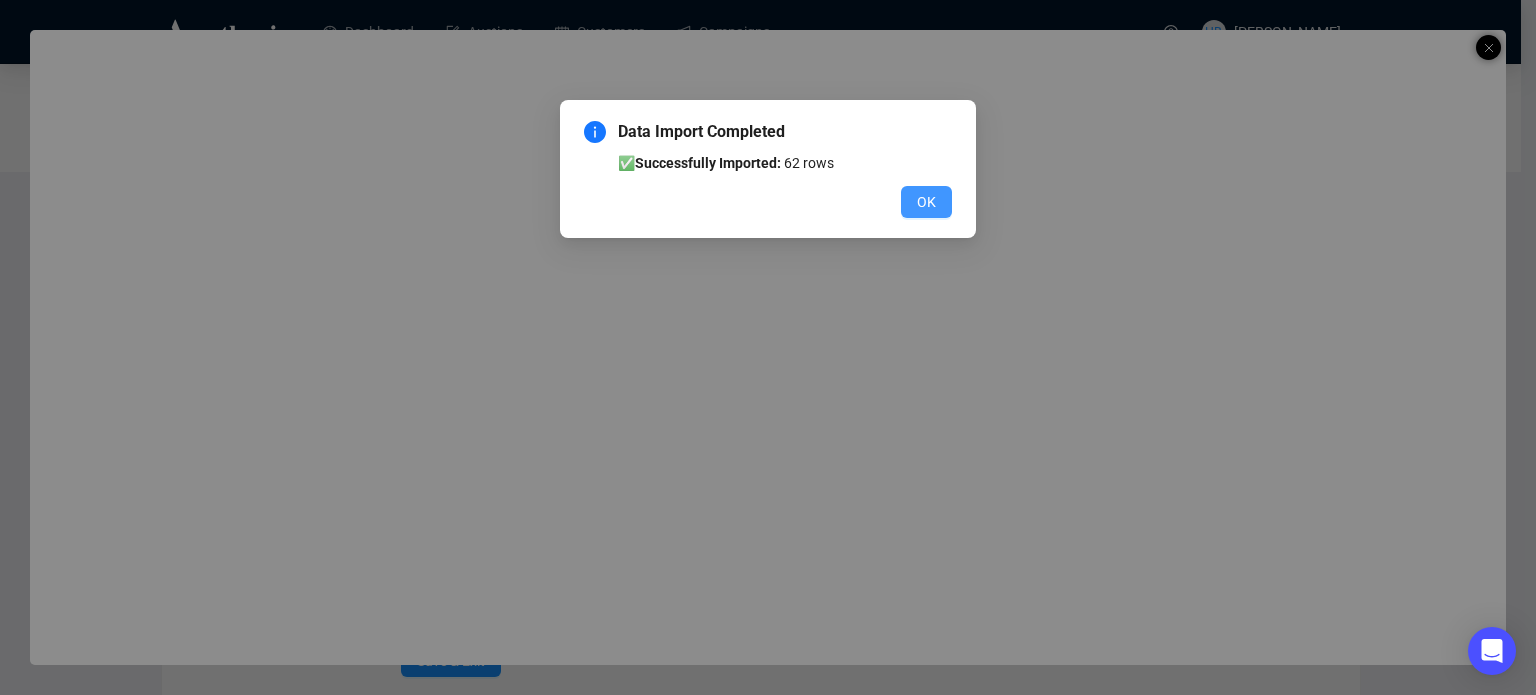 click on "OK" at bounding box center (926, 202) 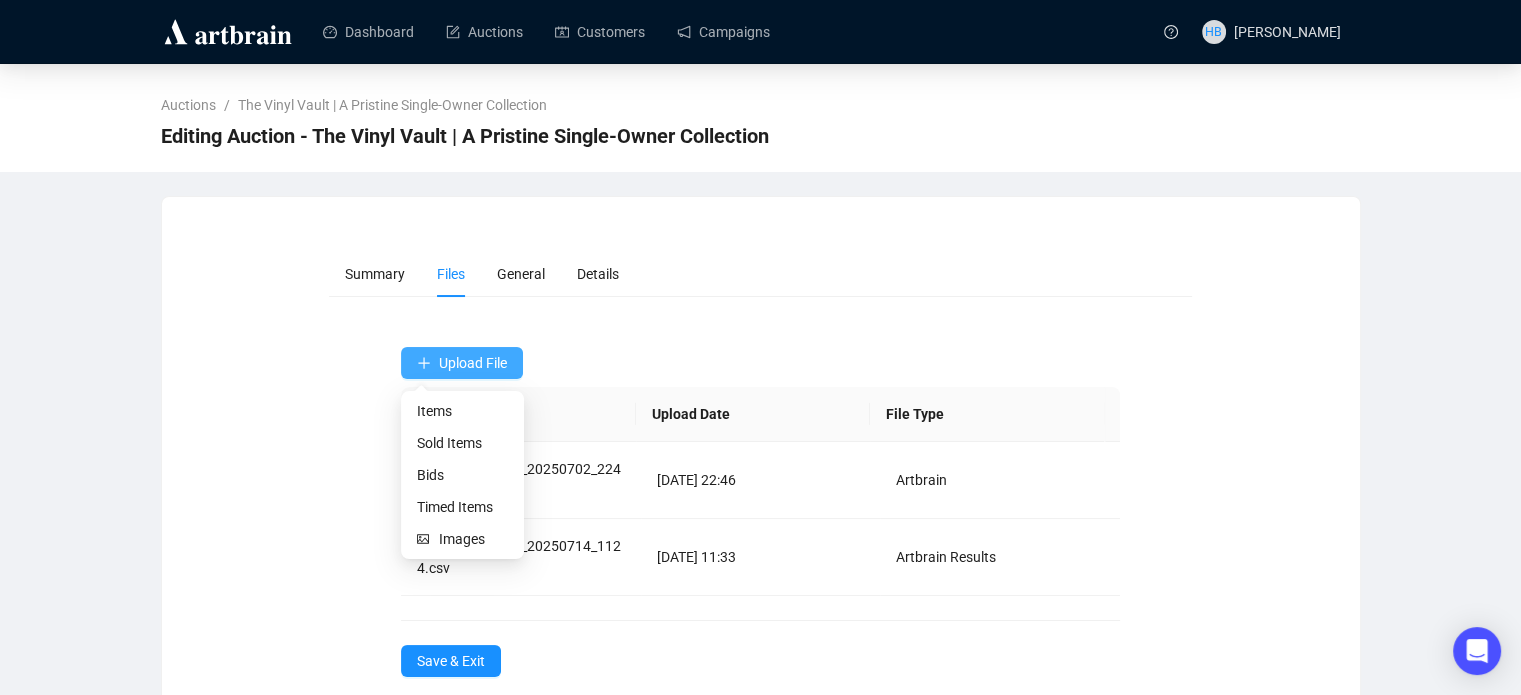click on "Upload File" at bounding box center (473, 363) 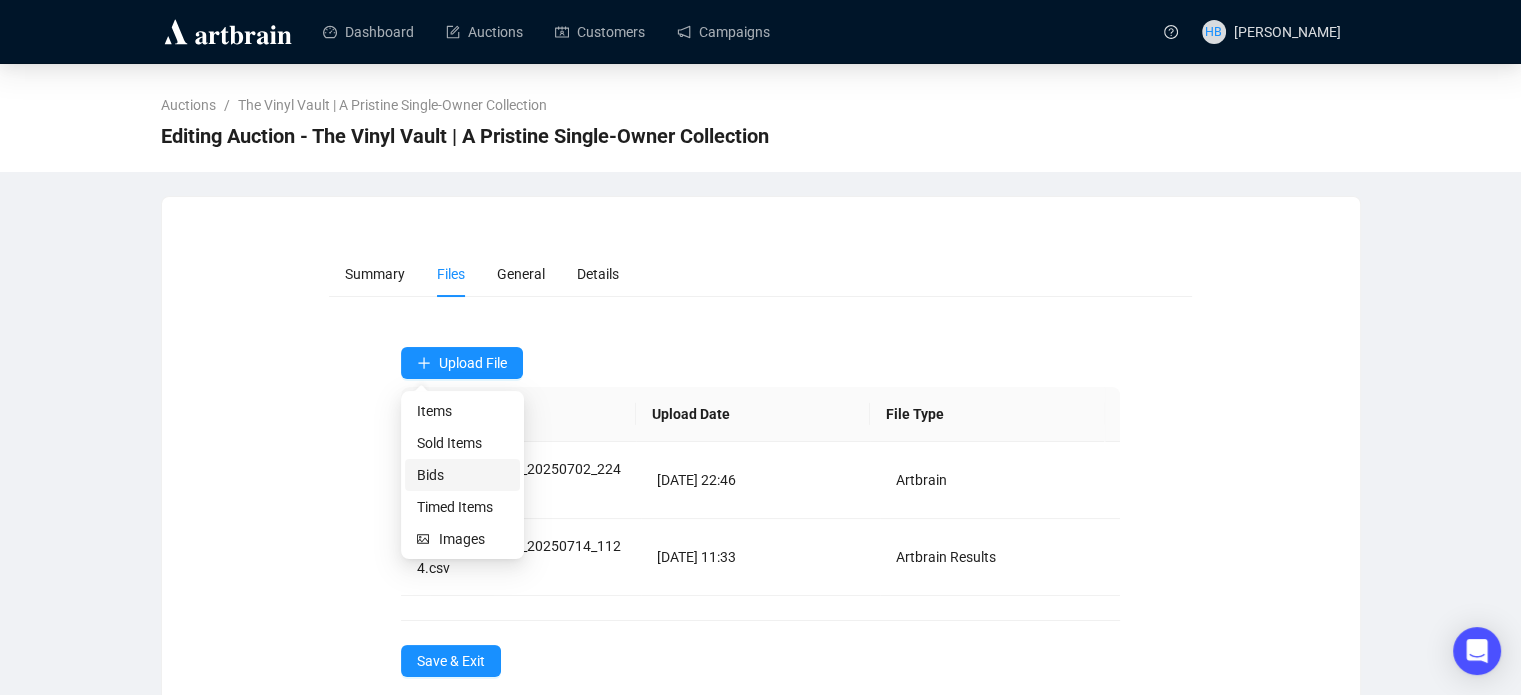 click on "Bids" at bounding box center (462, 475) 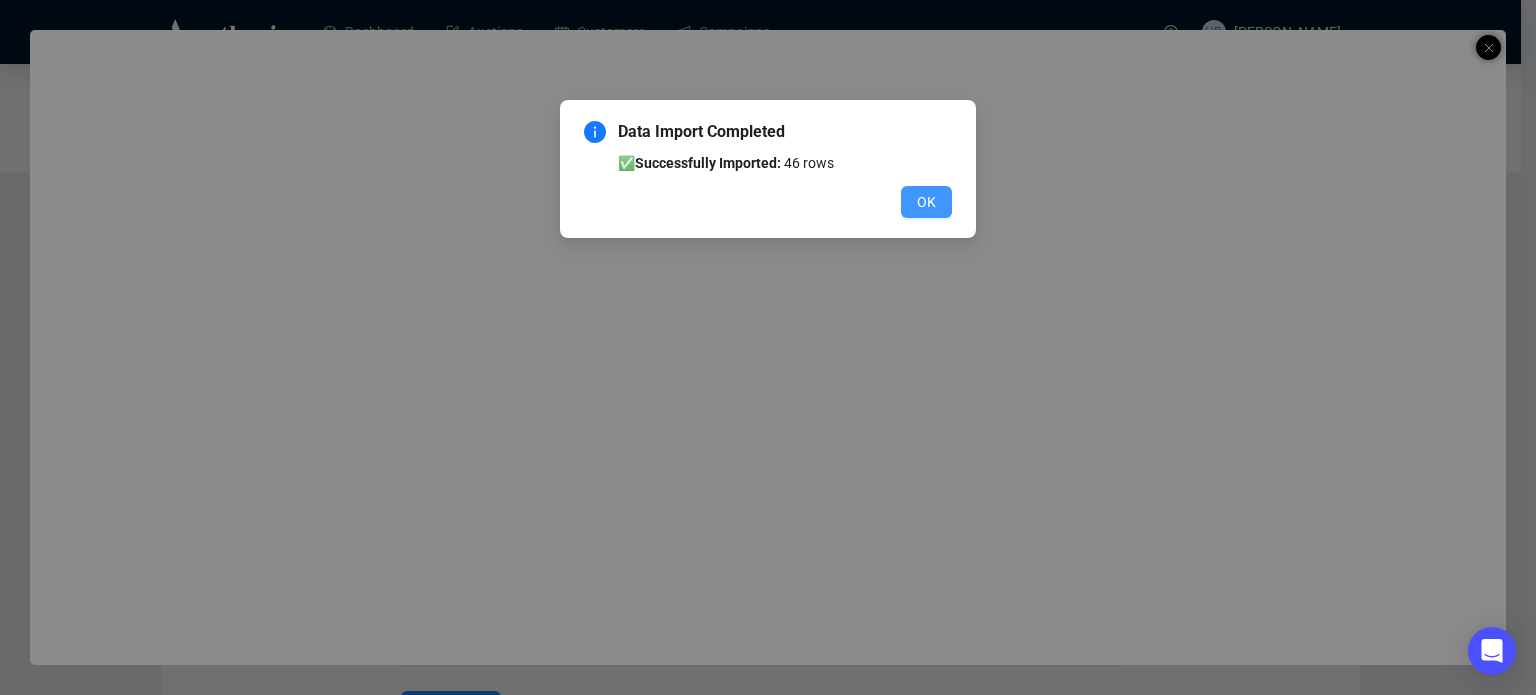click on "OK" at bounding box center [926, 202] 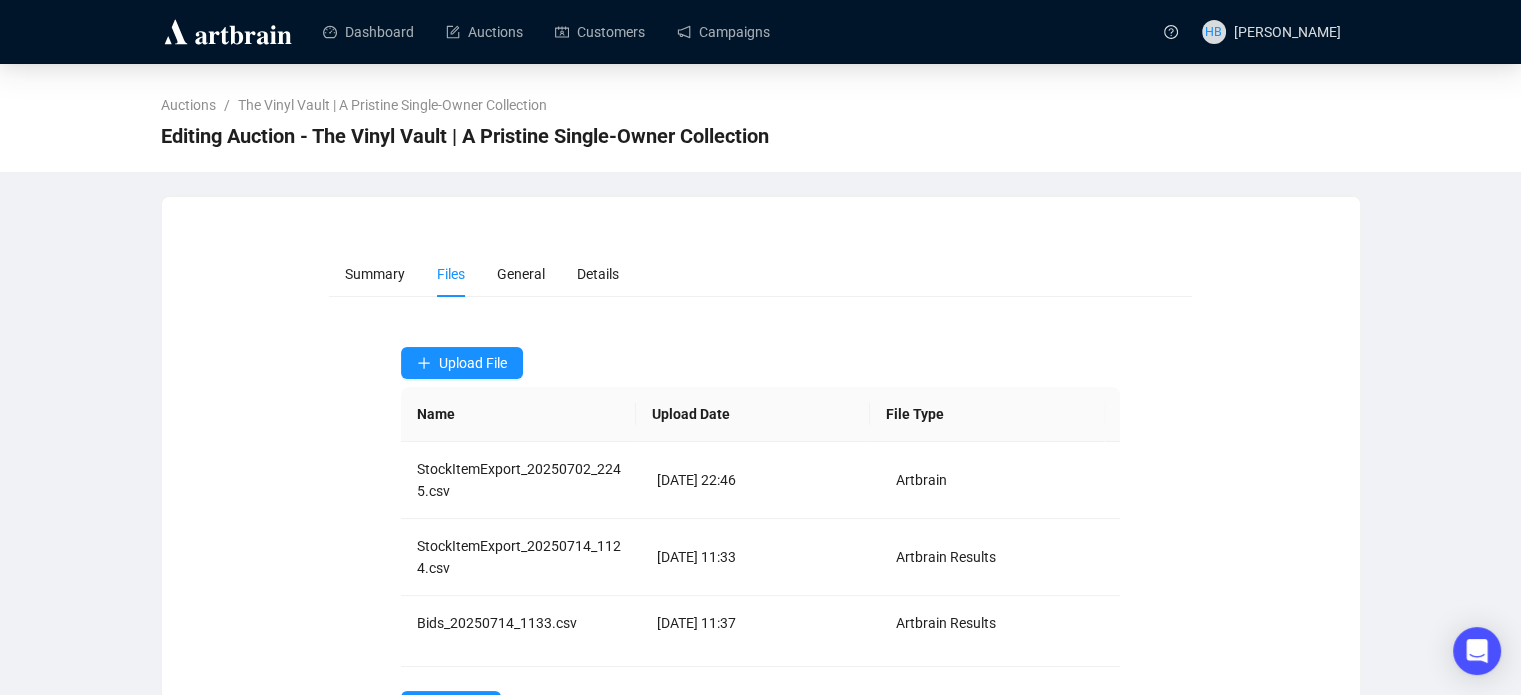 scroll, scrollTop: 81, scrollLeft: 0, axis: vertical 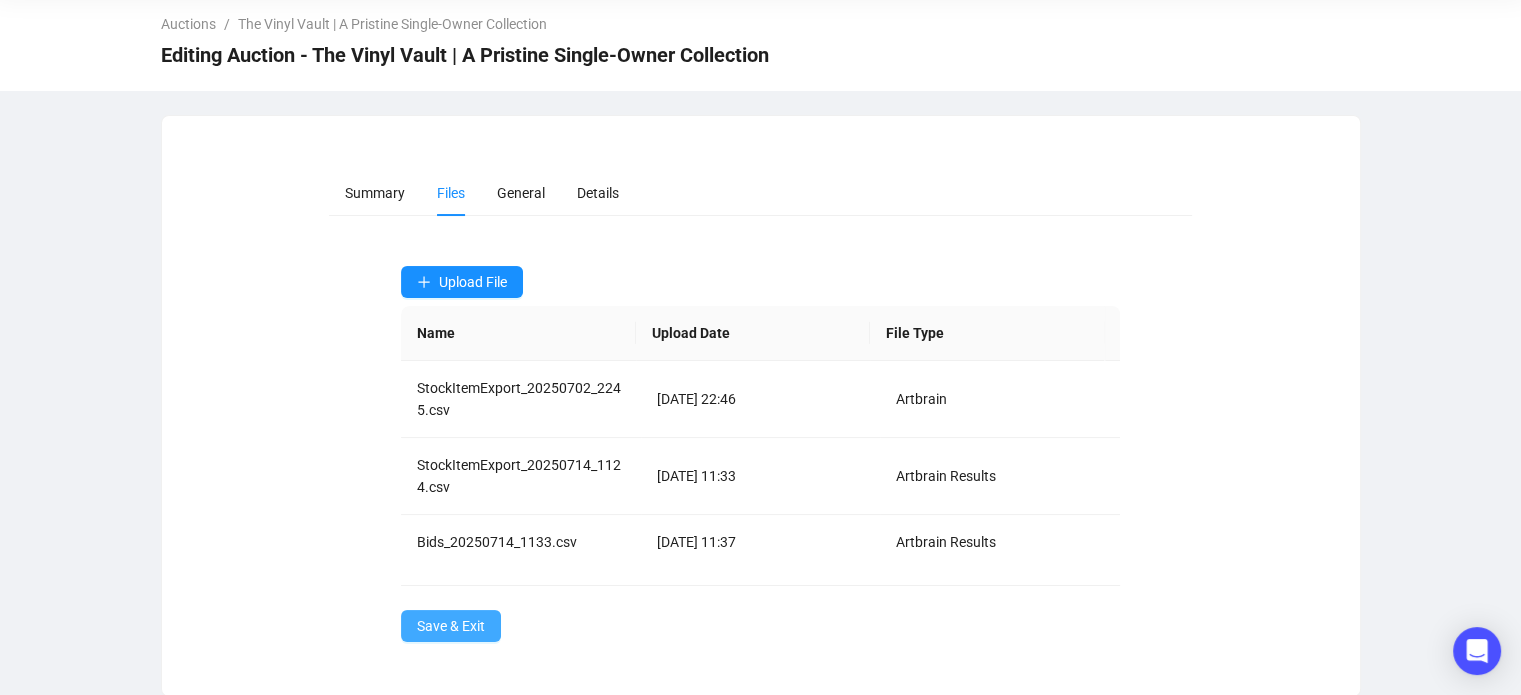 click on "Save & Exit" at bounding box center (451, 626) 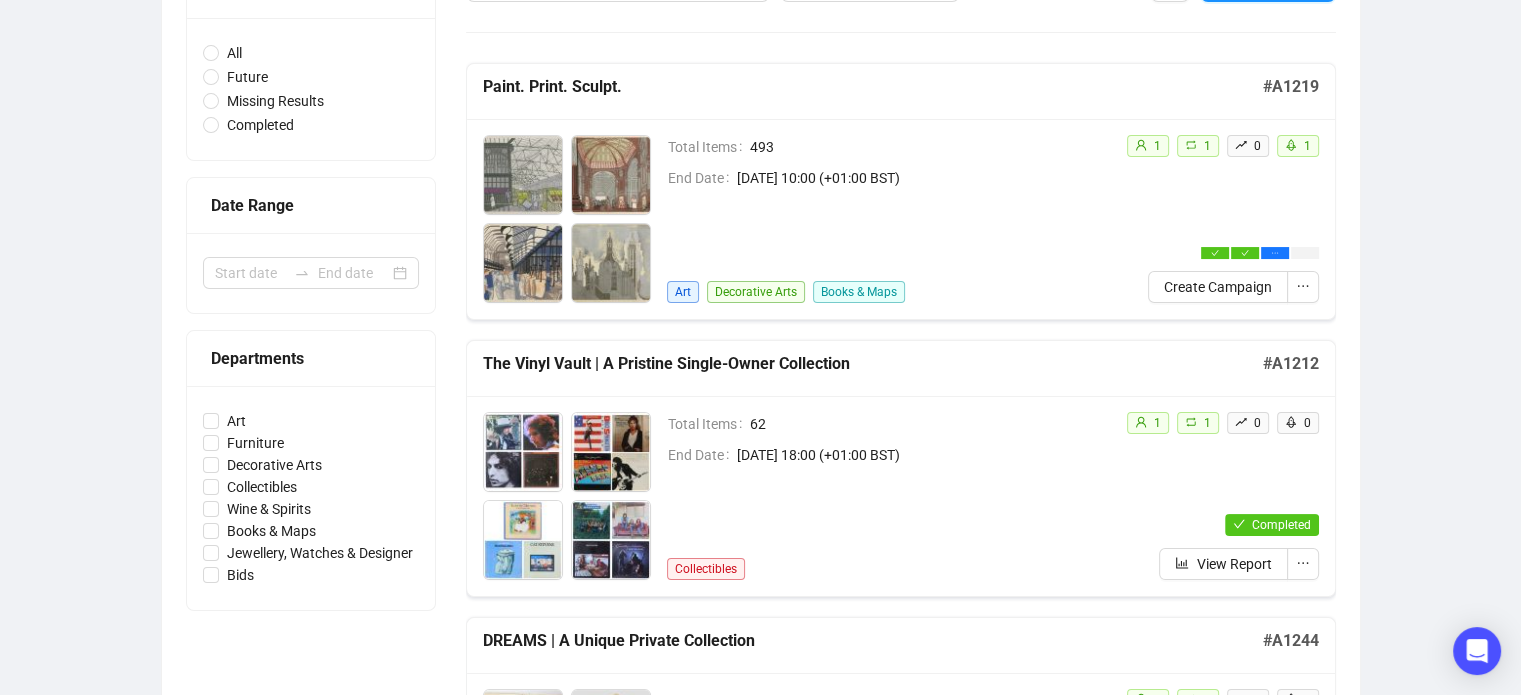 scroll, scrollTop: 0, scrollLeft: 0, axis: both 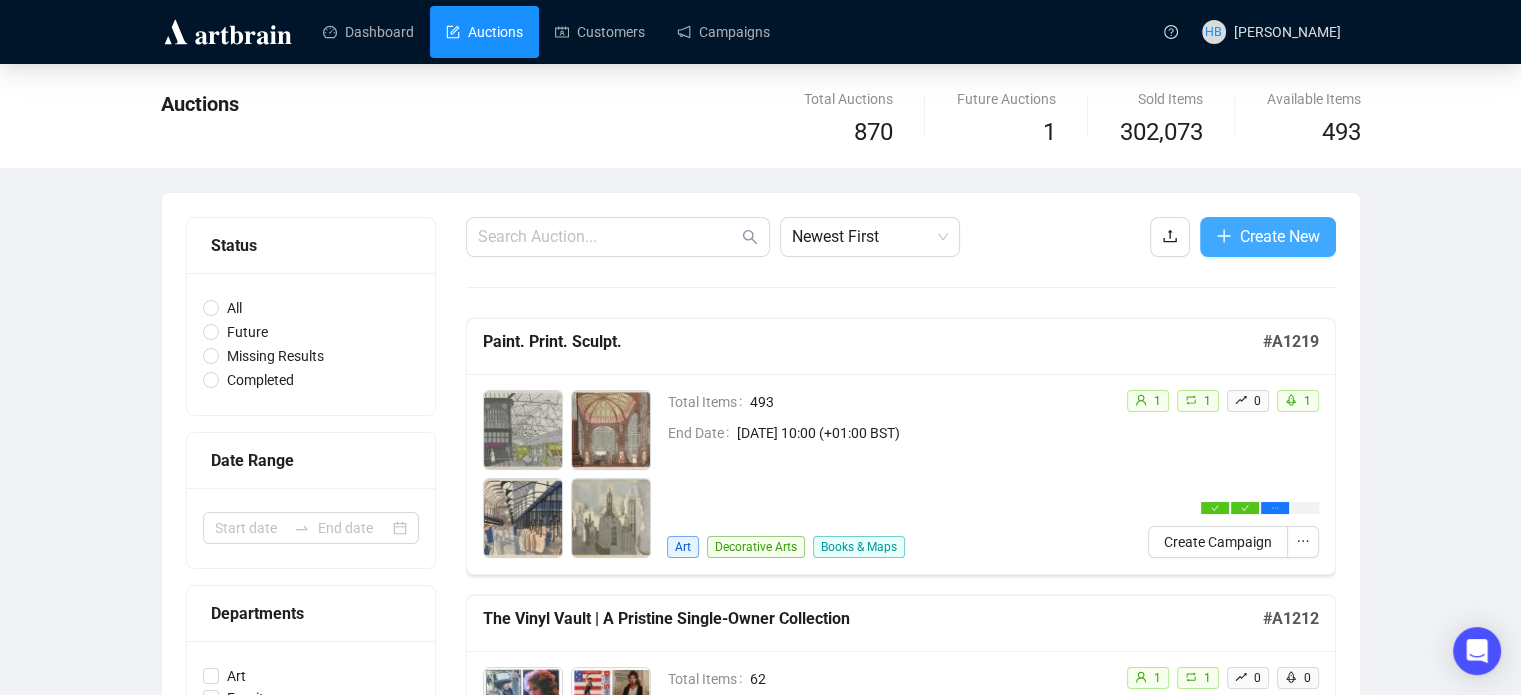 click on "Create New" at bounding box center [1280, 236] 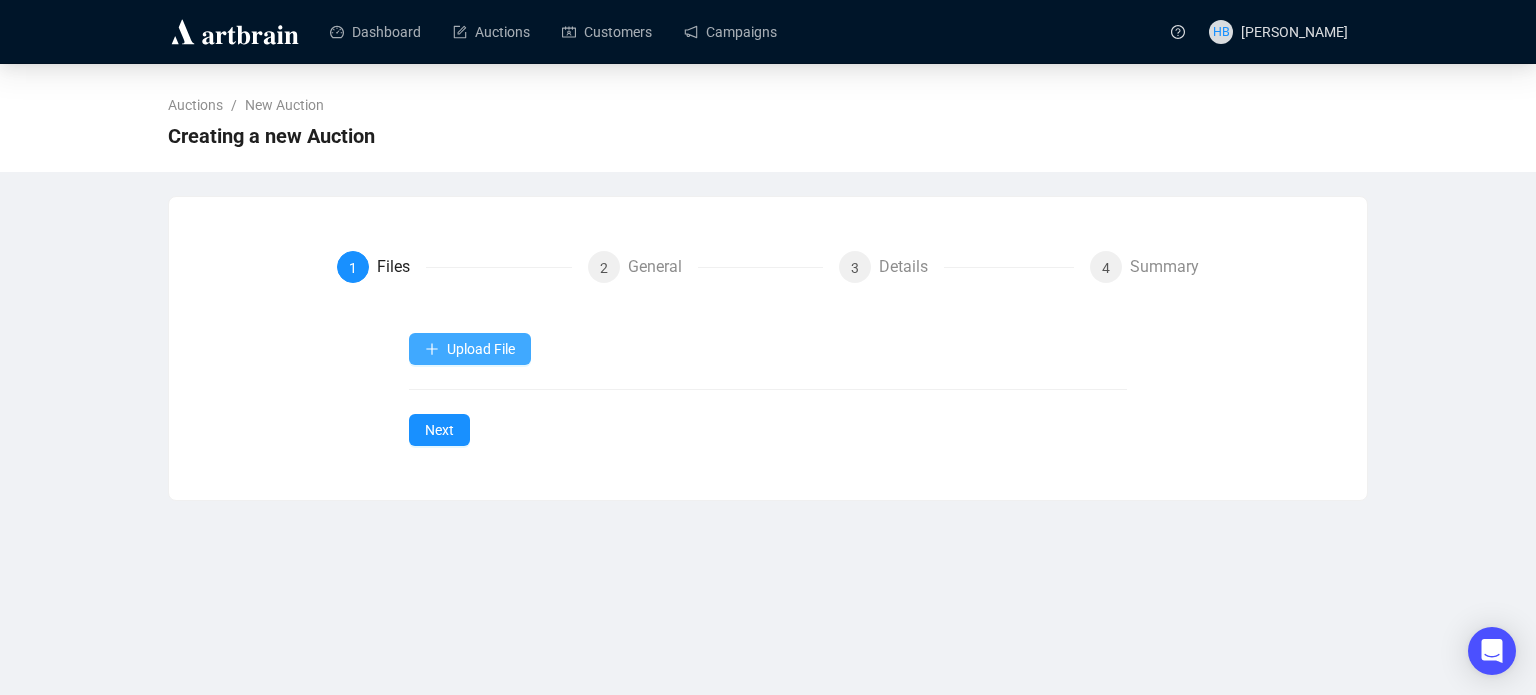 click on "Upload File" at bounding box center (481, 349) 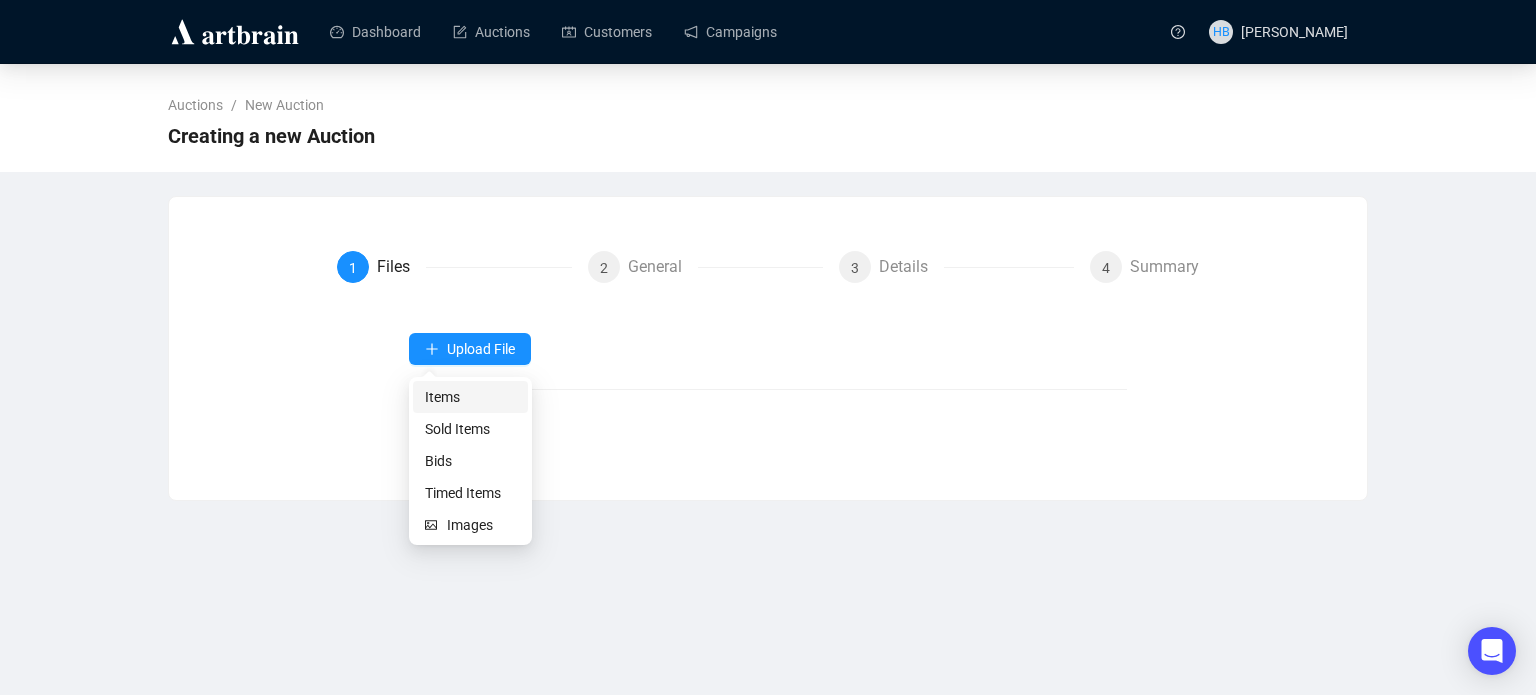 click on "Items" at bounding box center (470, 397) 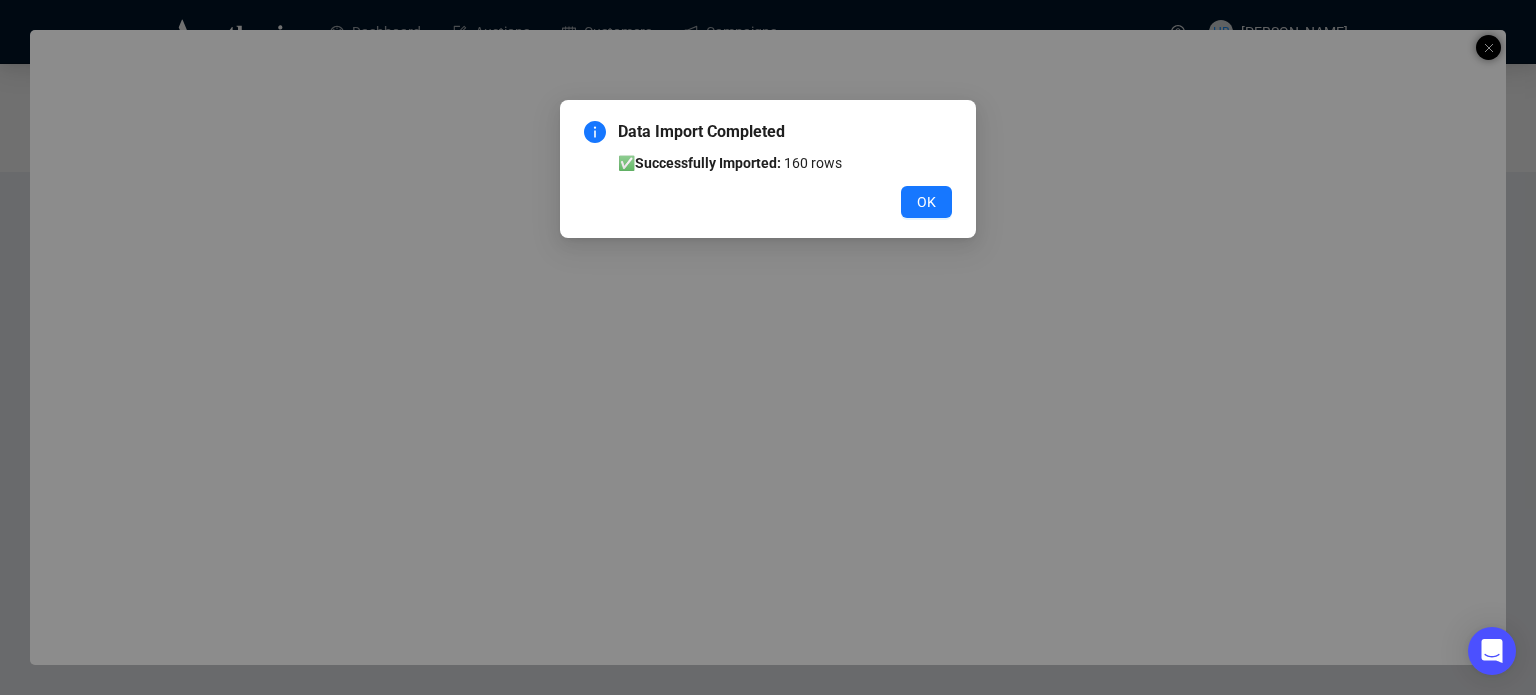 click on "Data Import Completed ✅  Successfully Imported:   160   rows OK" at bounding box center (768, 347) 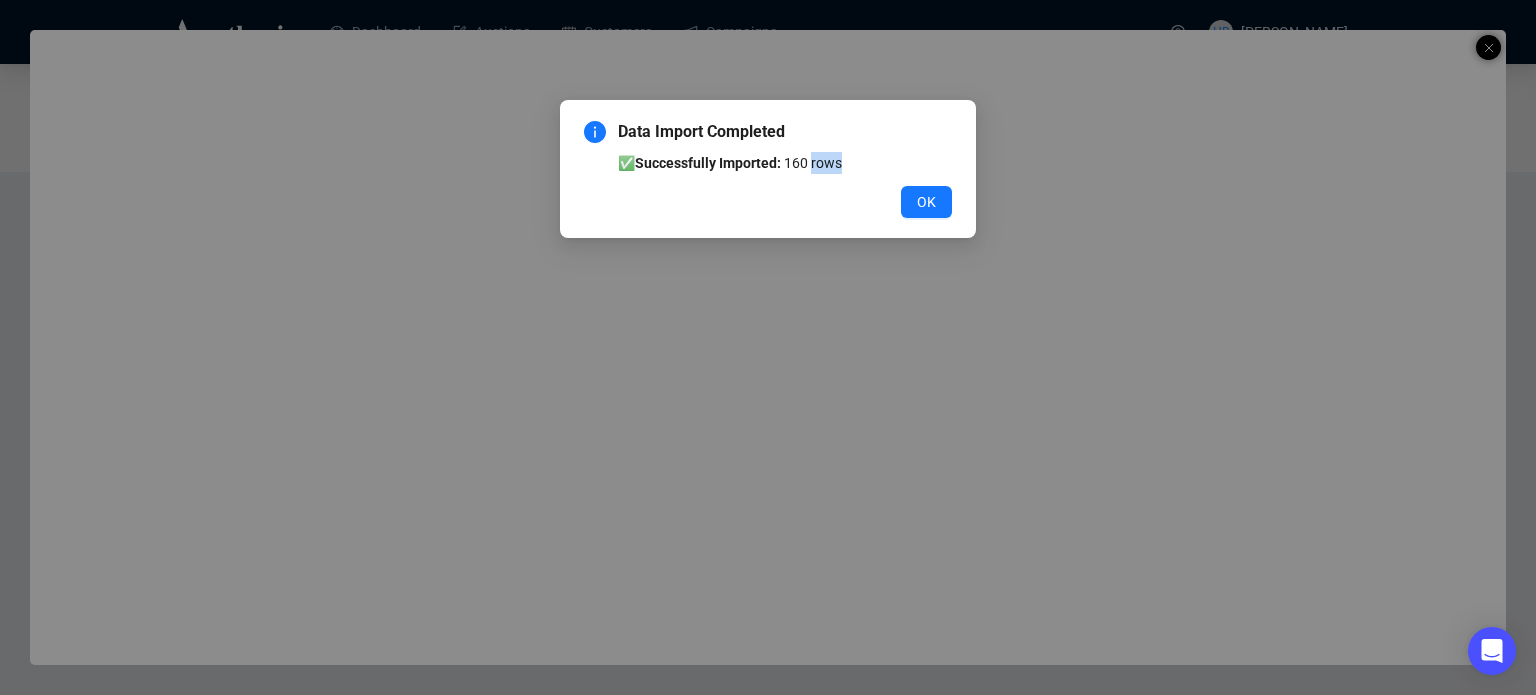 click on "Data Import Completed ✅  Successfully Imported:   160   rows OK" at bounding box center [768, 347] 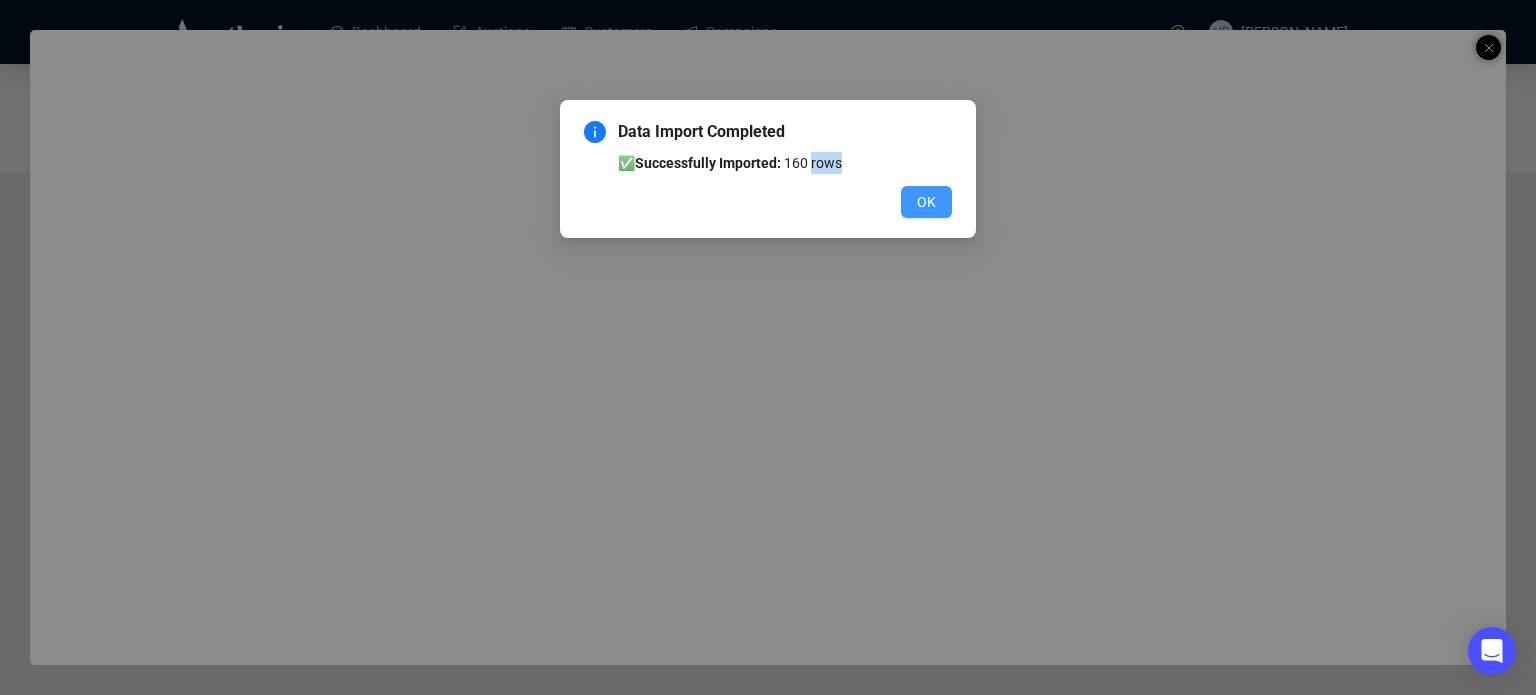 click on "OK" at bounding box center [926, 202] 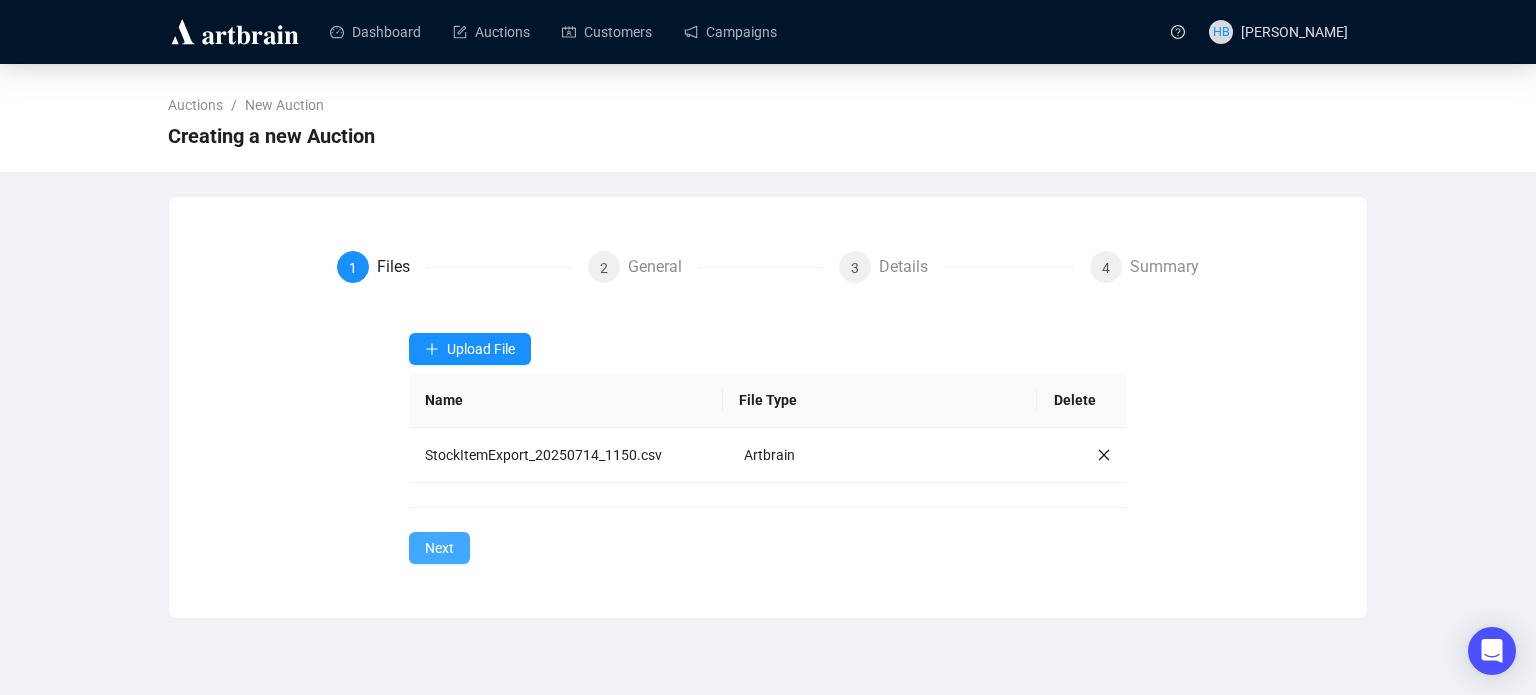 click on "Next" at bounding box center (439, 548) 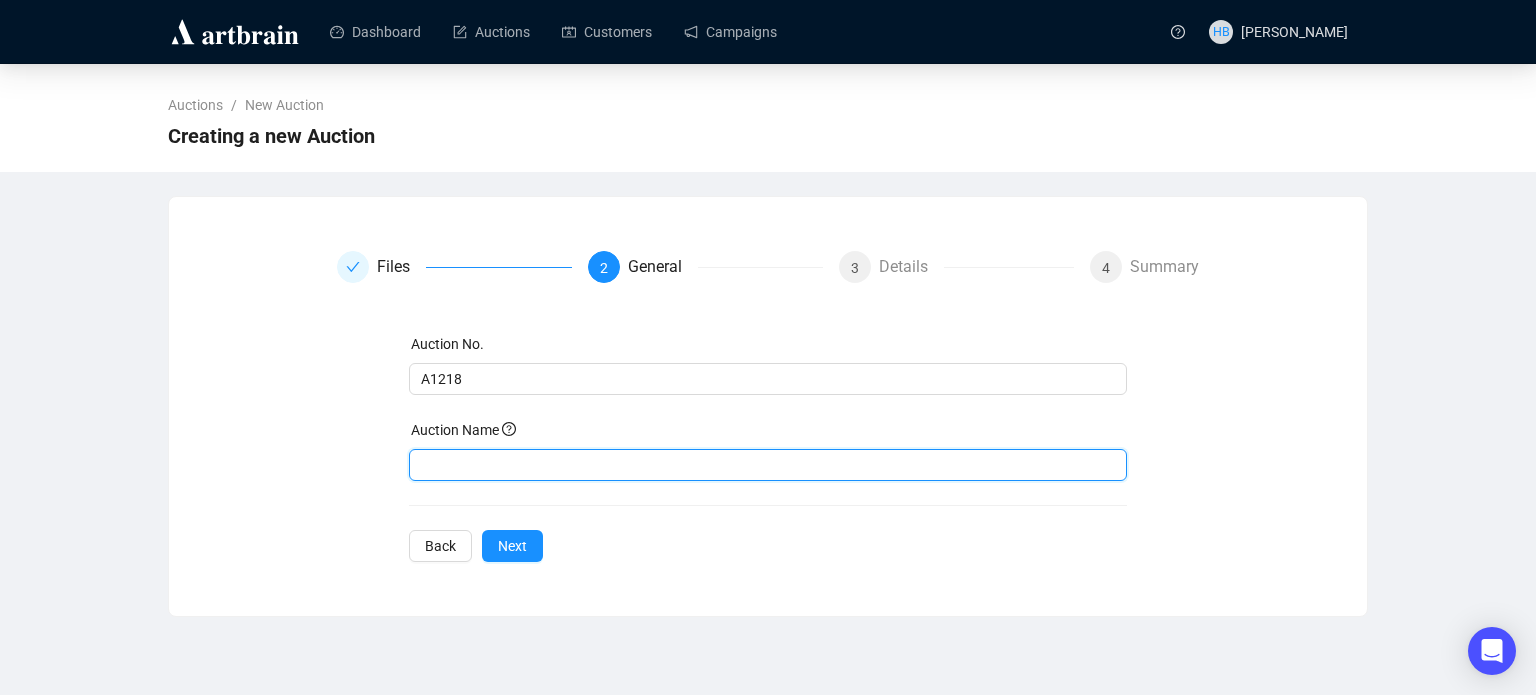 click at bounding box center [768, 465] 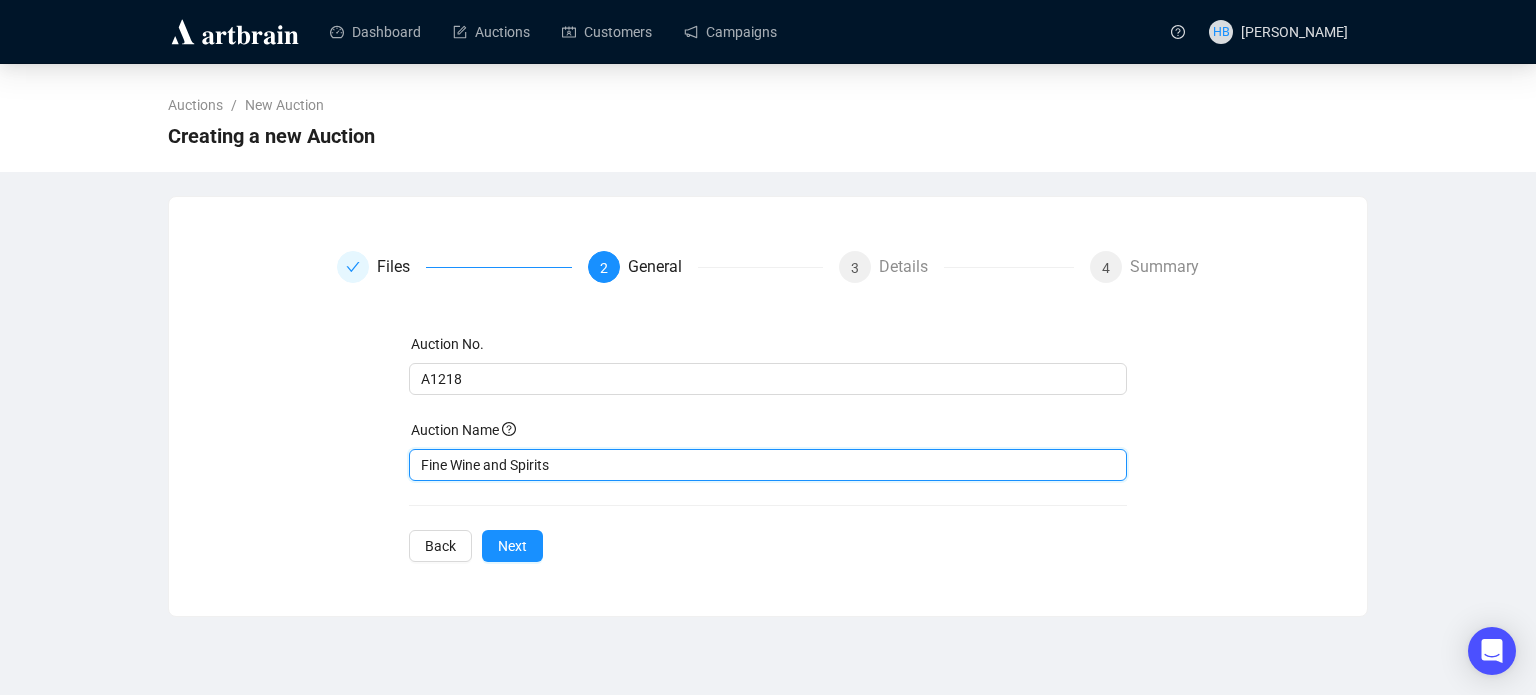 click on "Fine Wine and Spirits" at bounding box center [768, 465] 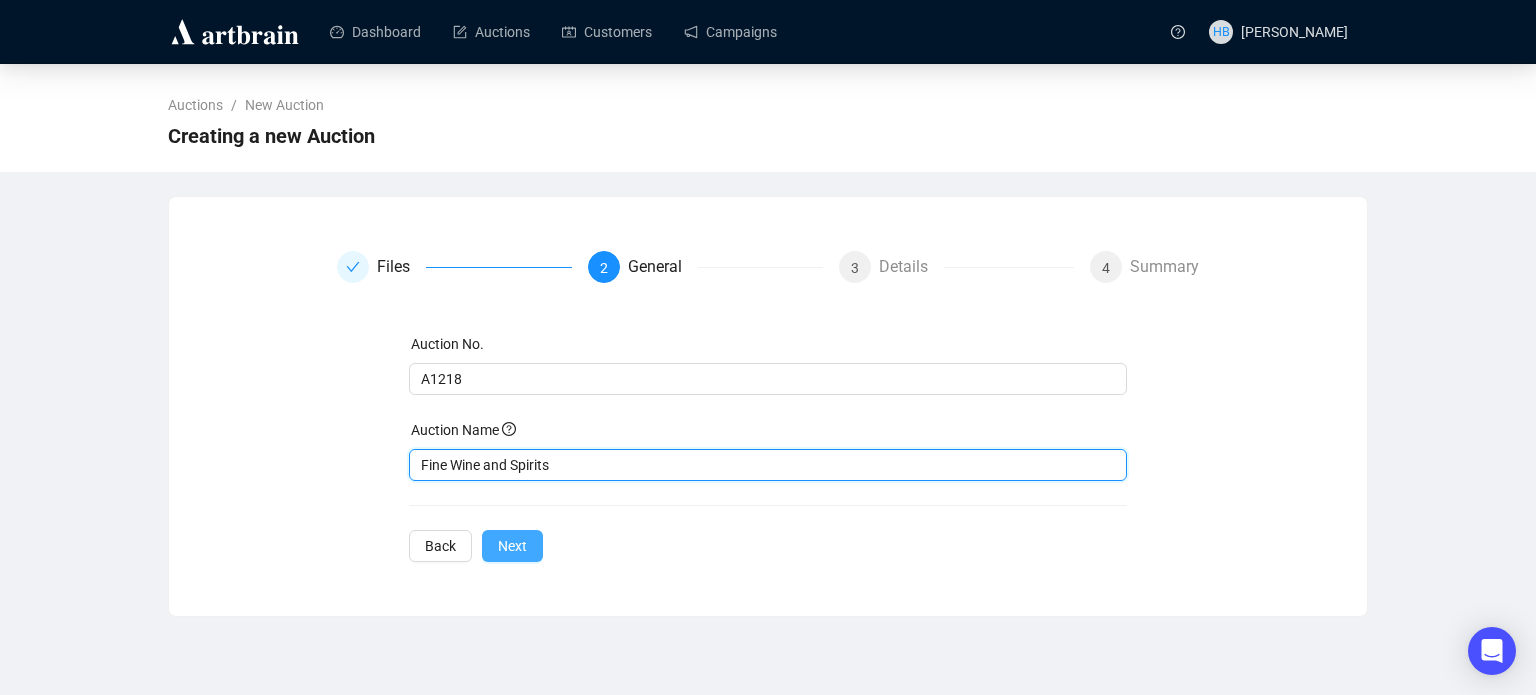 type on "Fine Wine and Spirits" 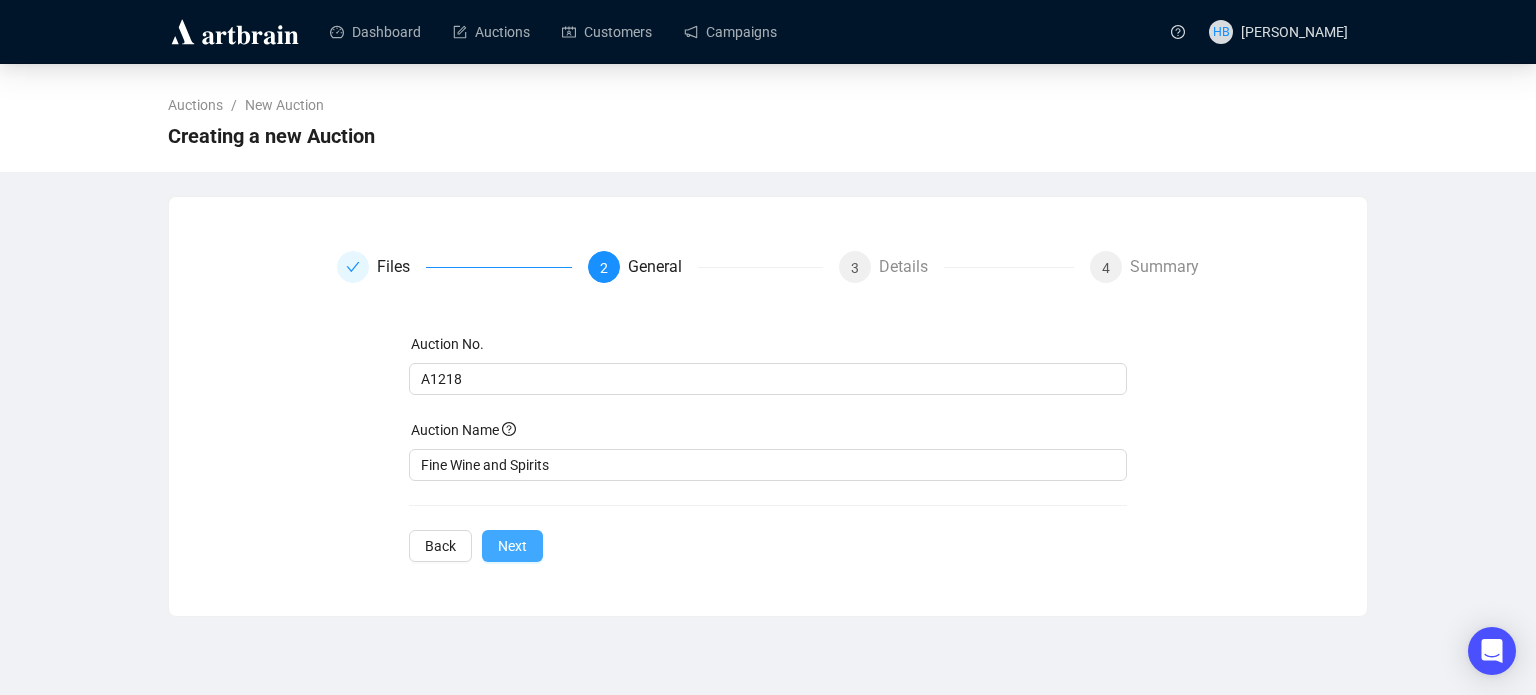 click on "Next" at bounding box center [512, 546] 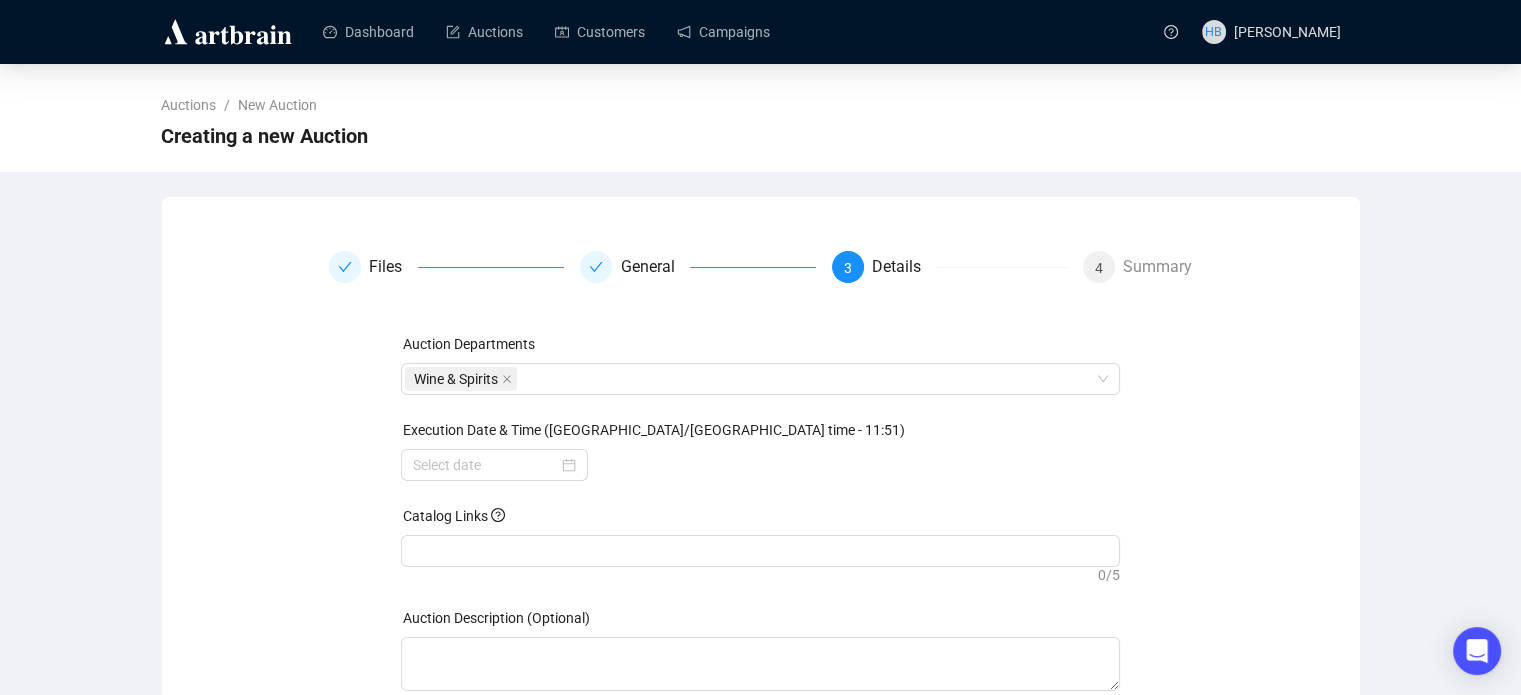 scroll, scrollTop: 132, scrollLeft: 0, axis: vertical 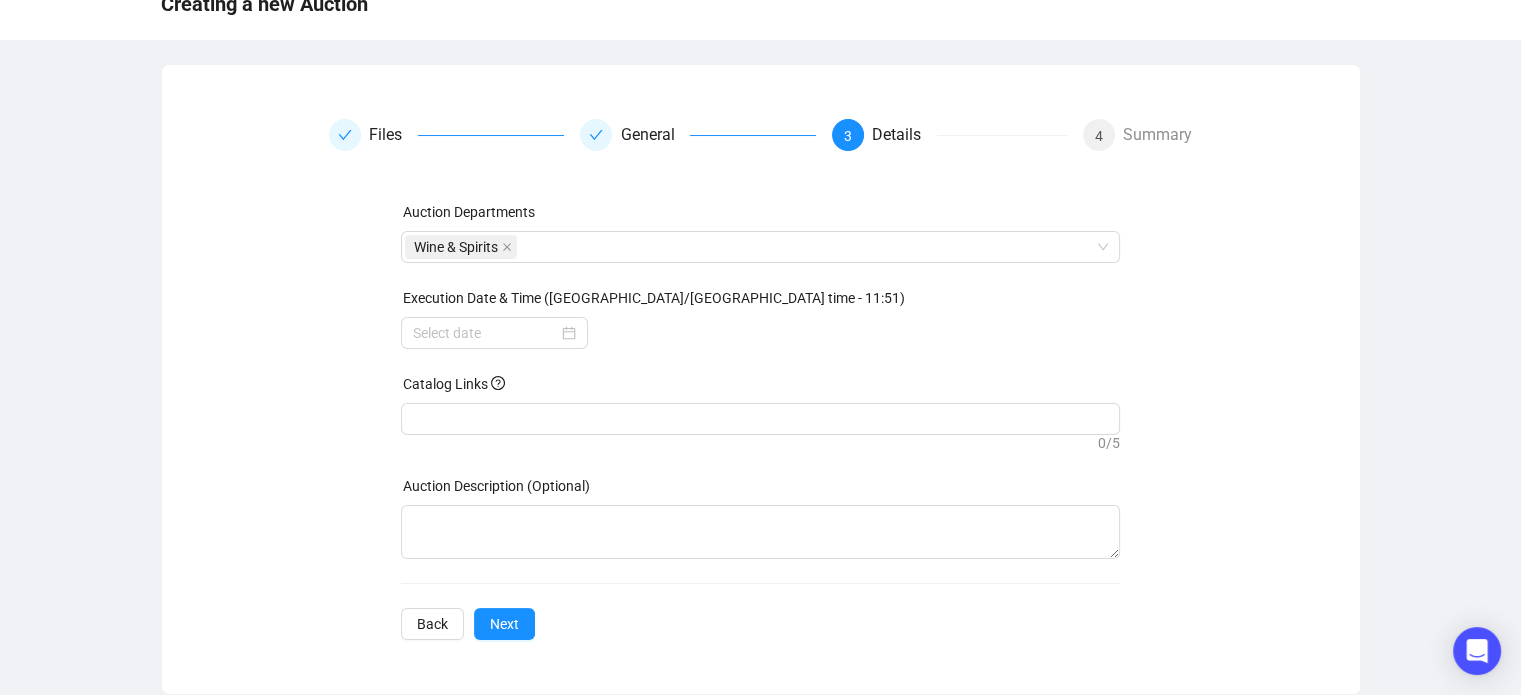 click on "Catalog Links" at bounding box center [760, 388] 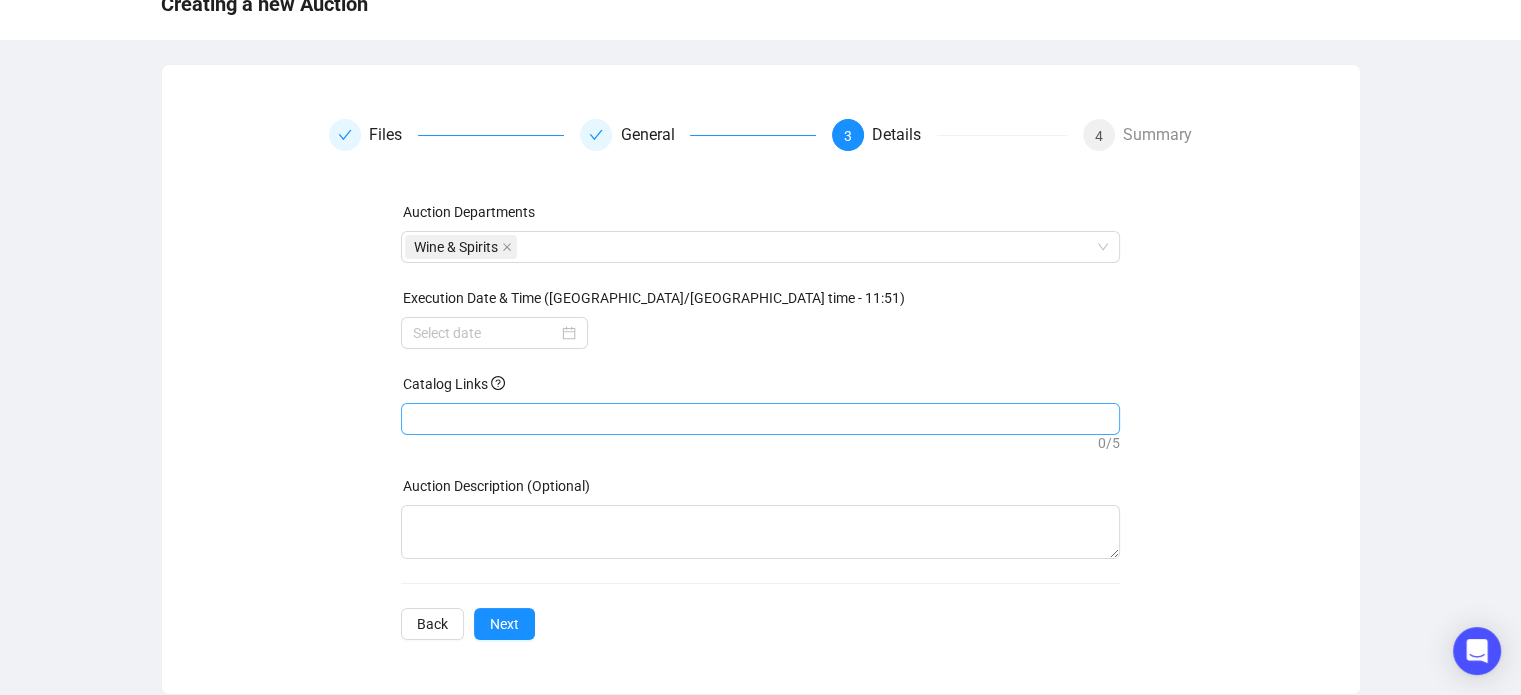 click at bounding box center (760, 419) 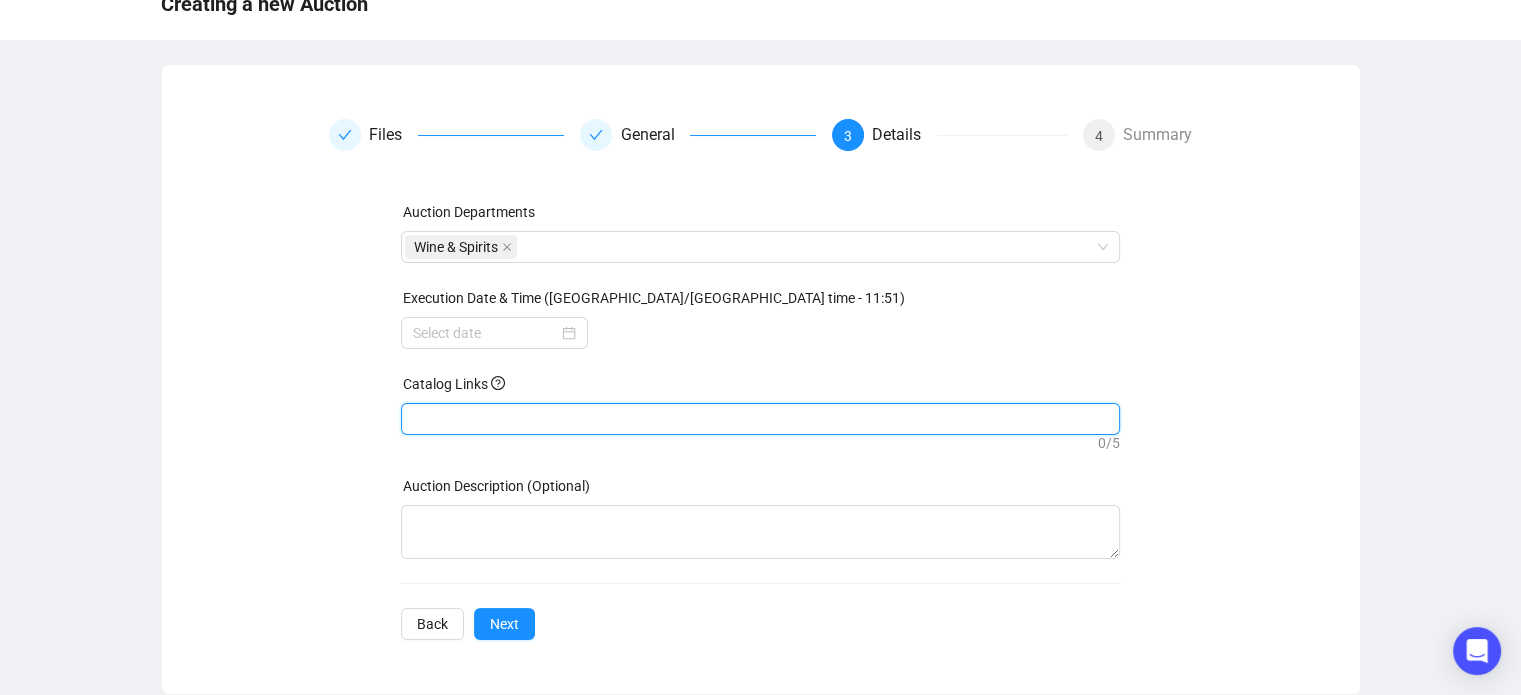 paste on "[URL][DOMAIN_NAME]" 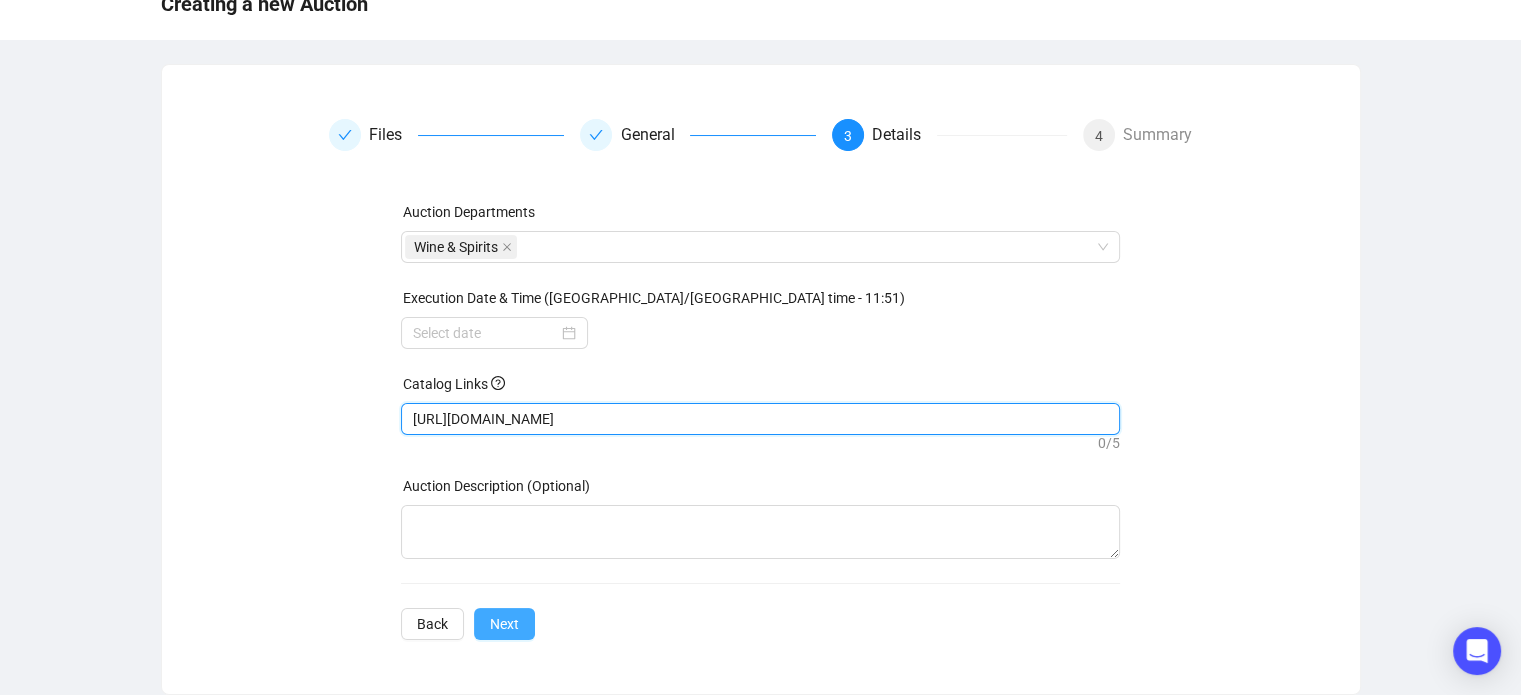 type on "[URL][DOMAIN_NAME]" 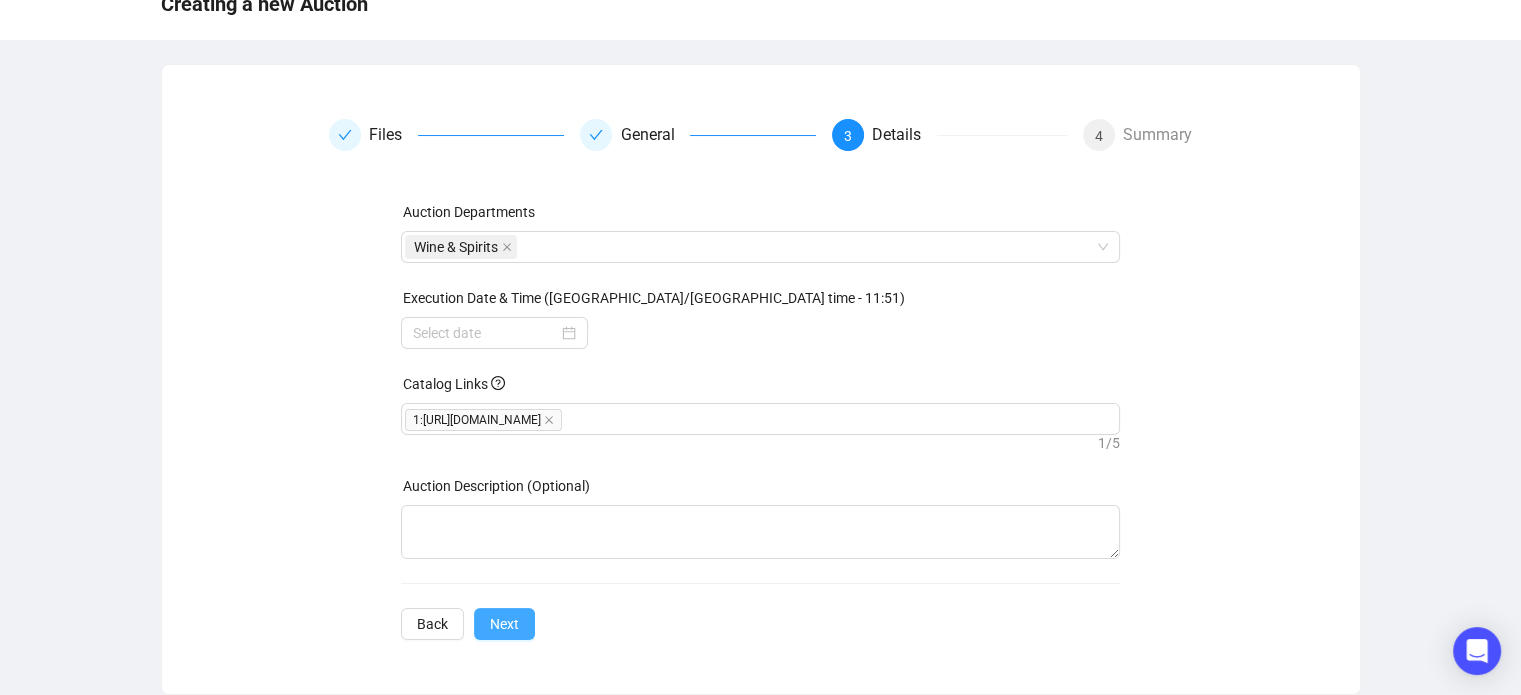 click on "Next" at bounding box center (504, 624) 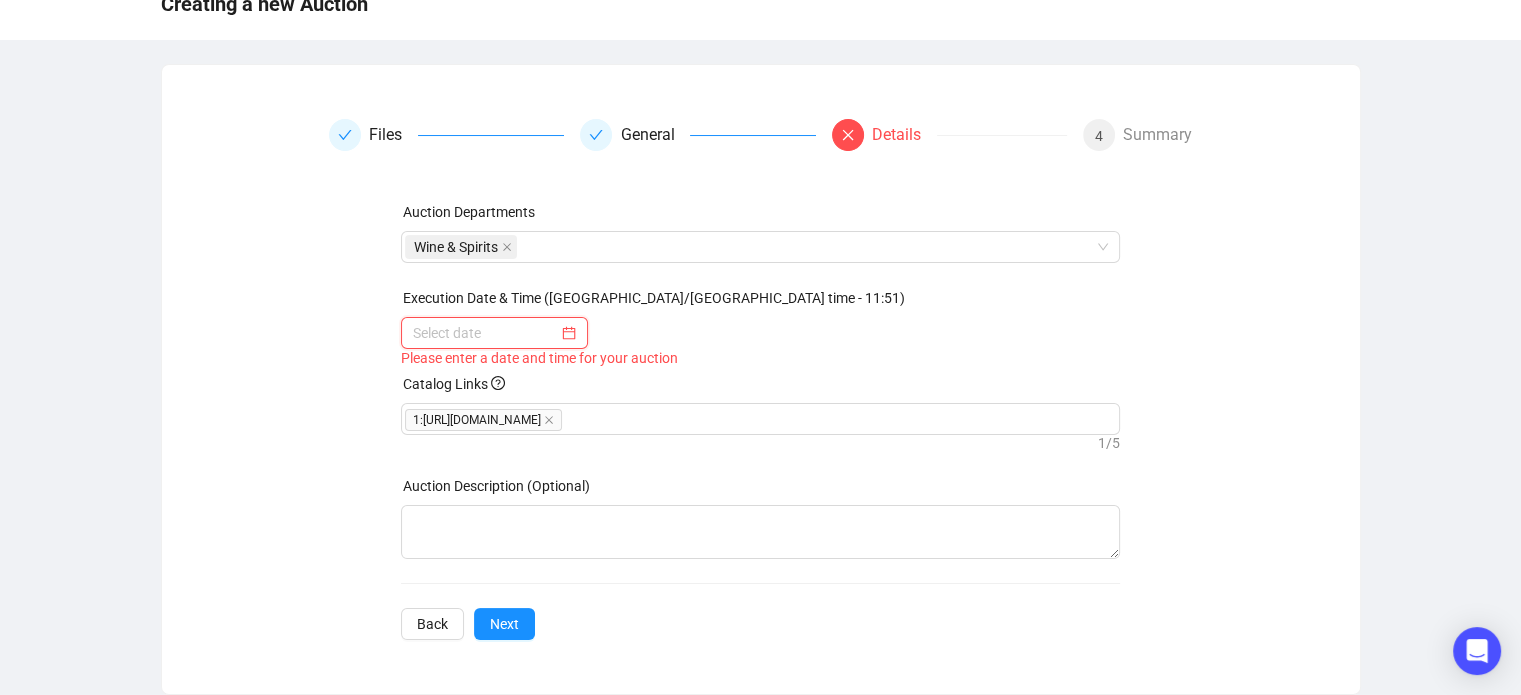 click at bounding box center [485, 333] 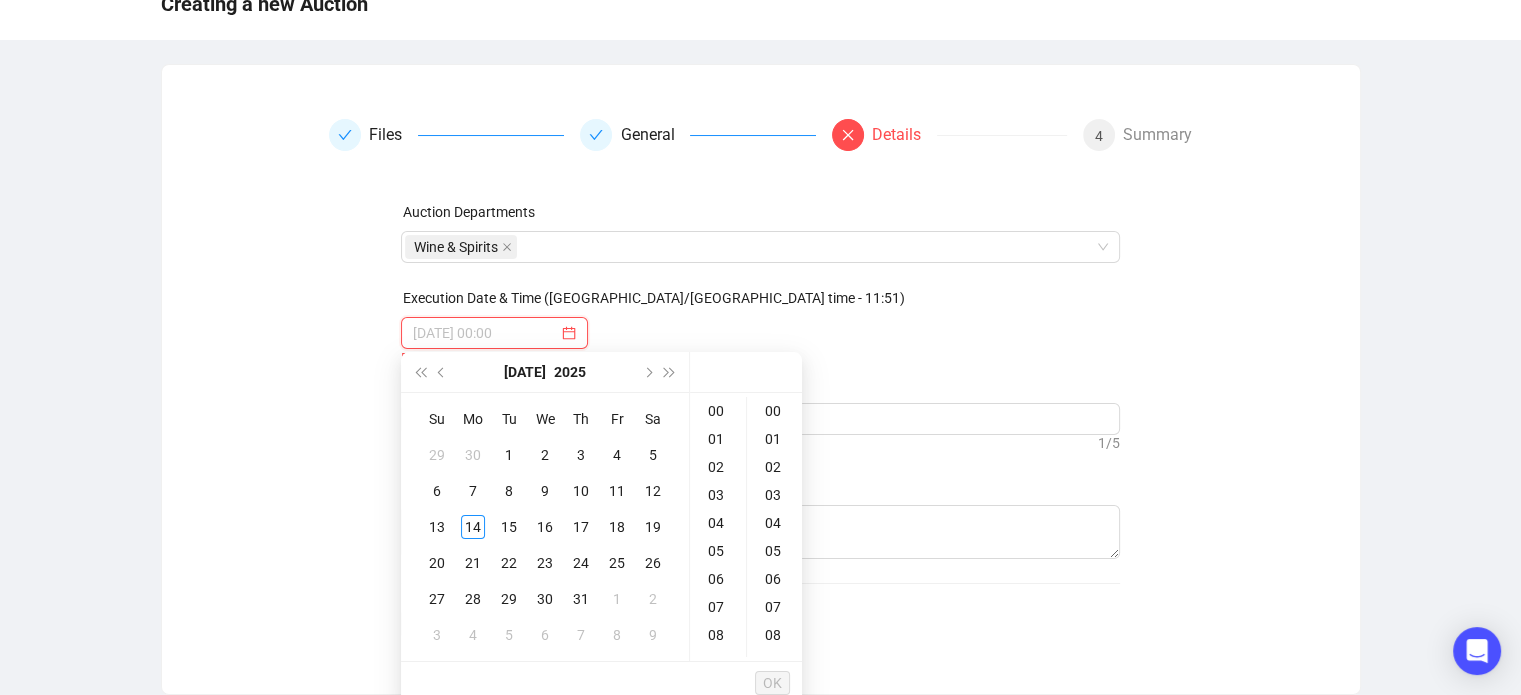 type on "[DATE] 00:00" 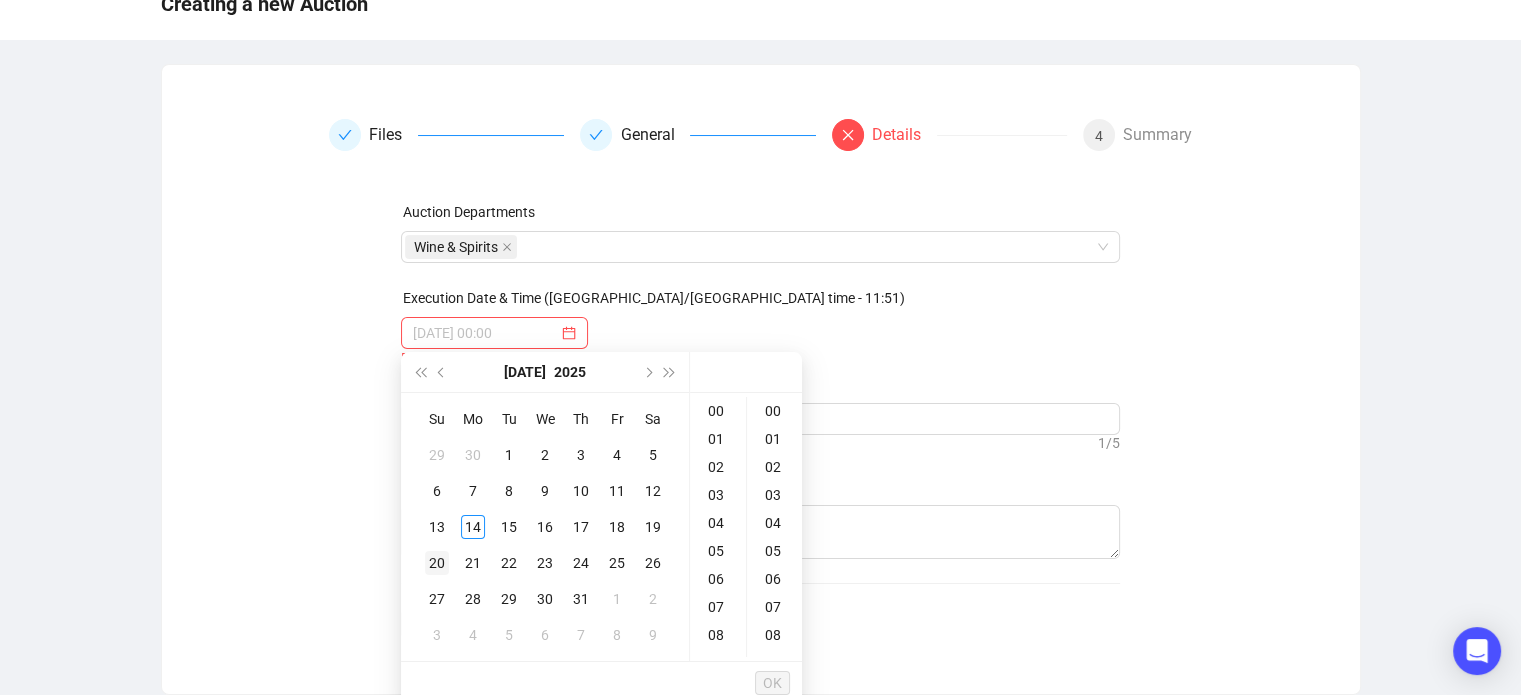 click on "20" at bounding box center (437, 563) 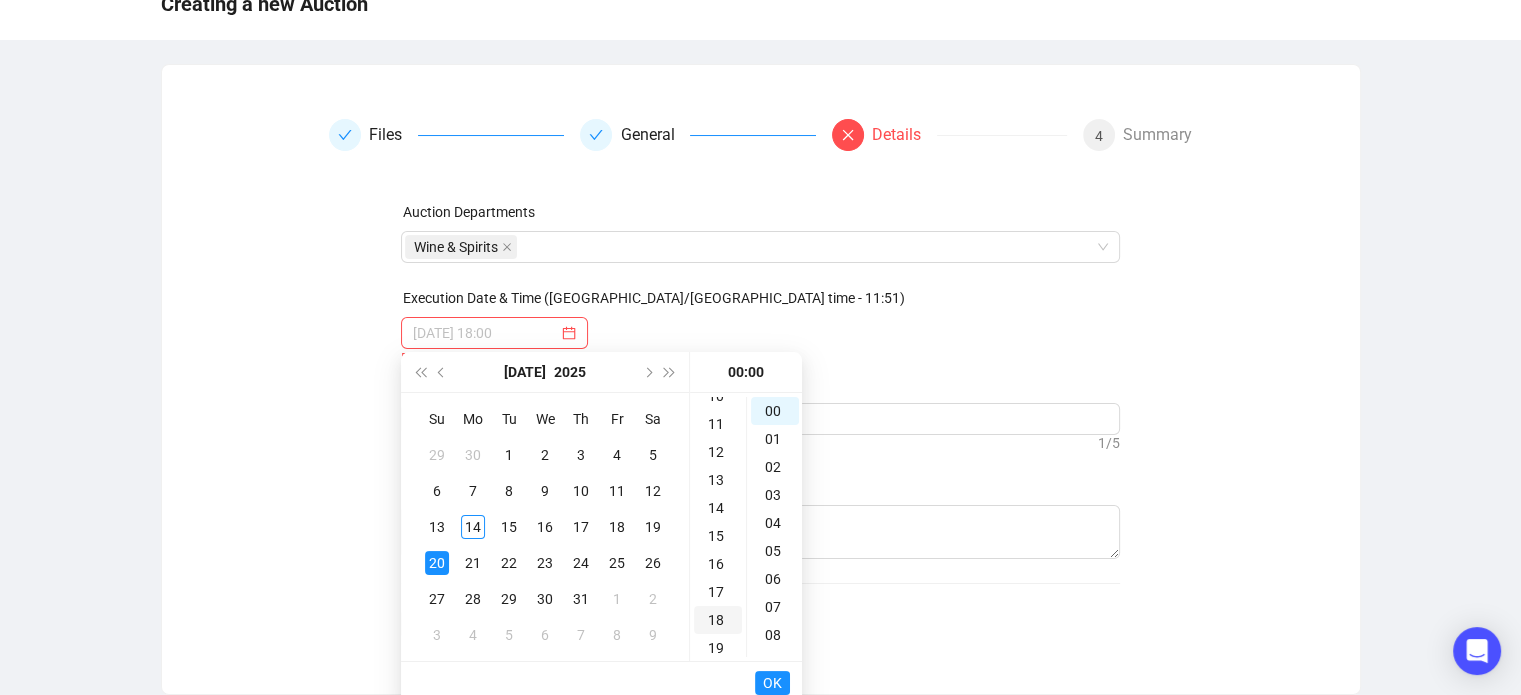 click on "18" at bounding box center [718, 620] 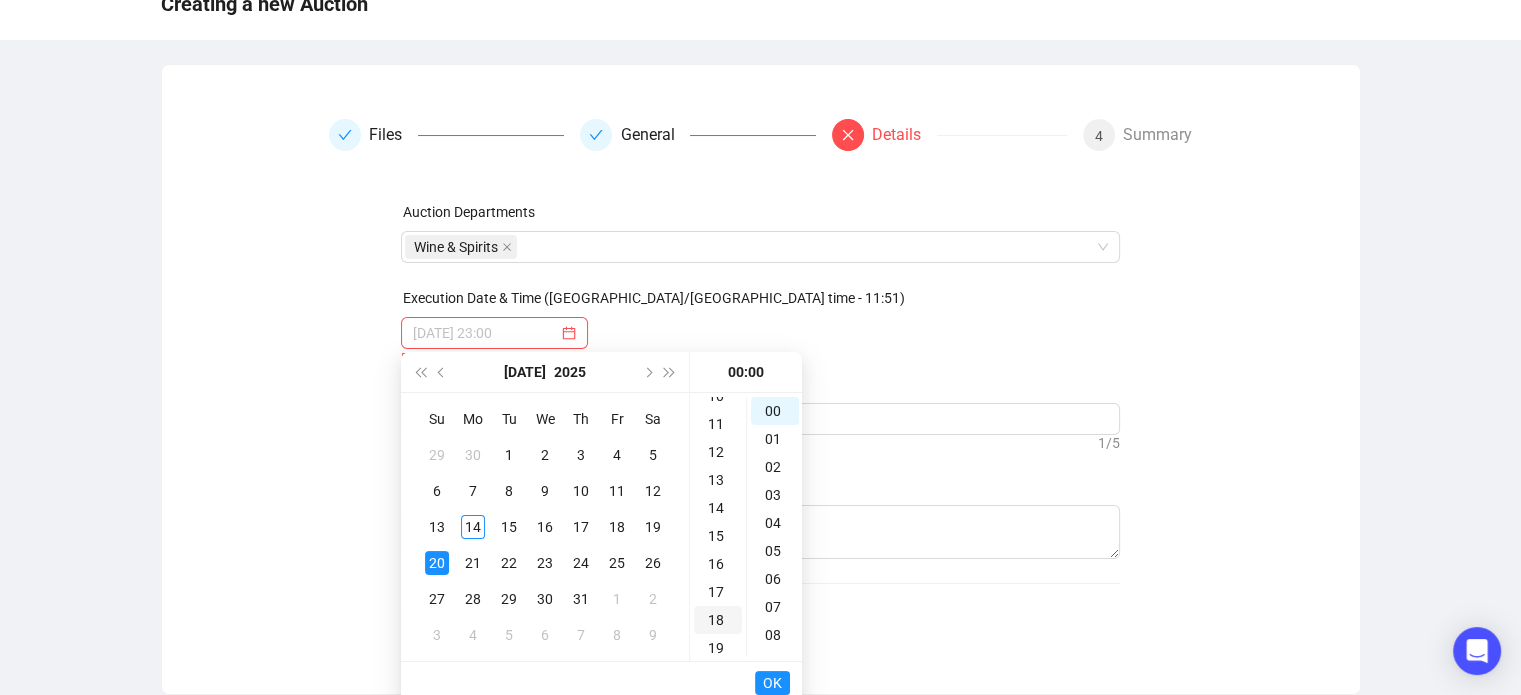 type on "[DATE] 18:00" 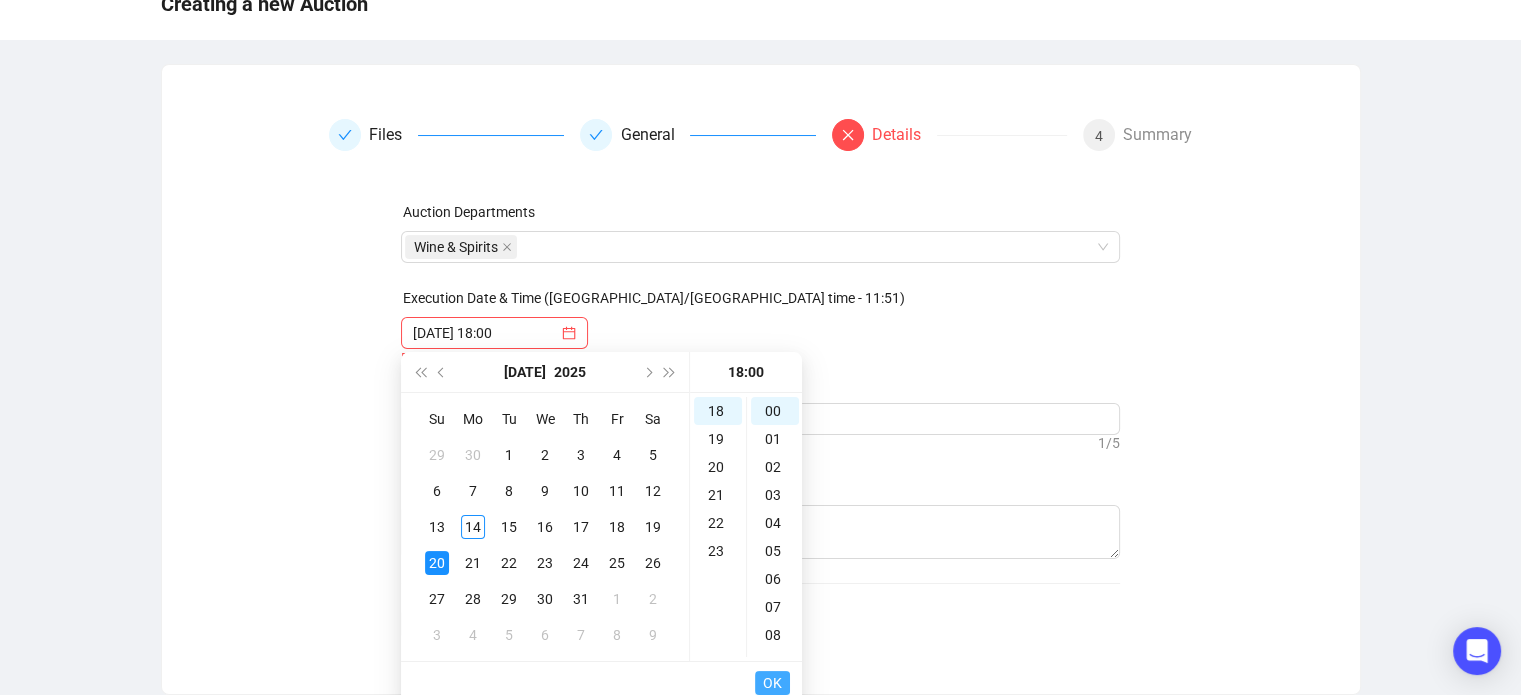 scroll, scrollTop: 504, scrollLeft: 0, axis: vertical 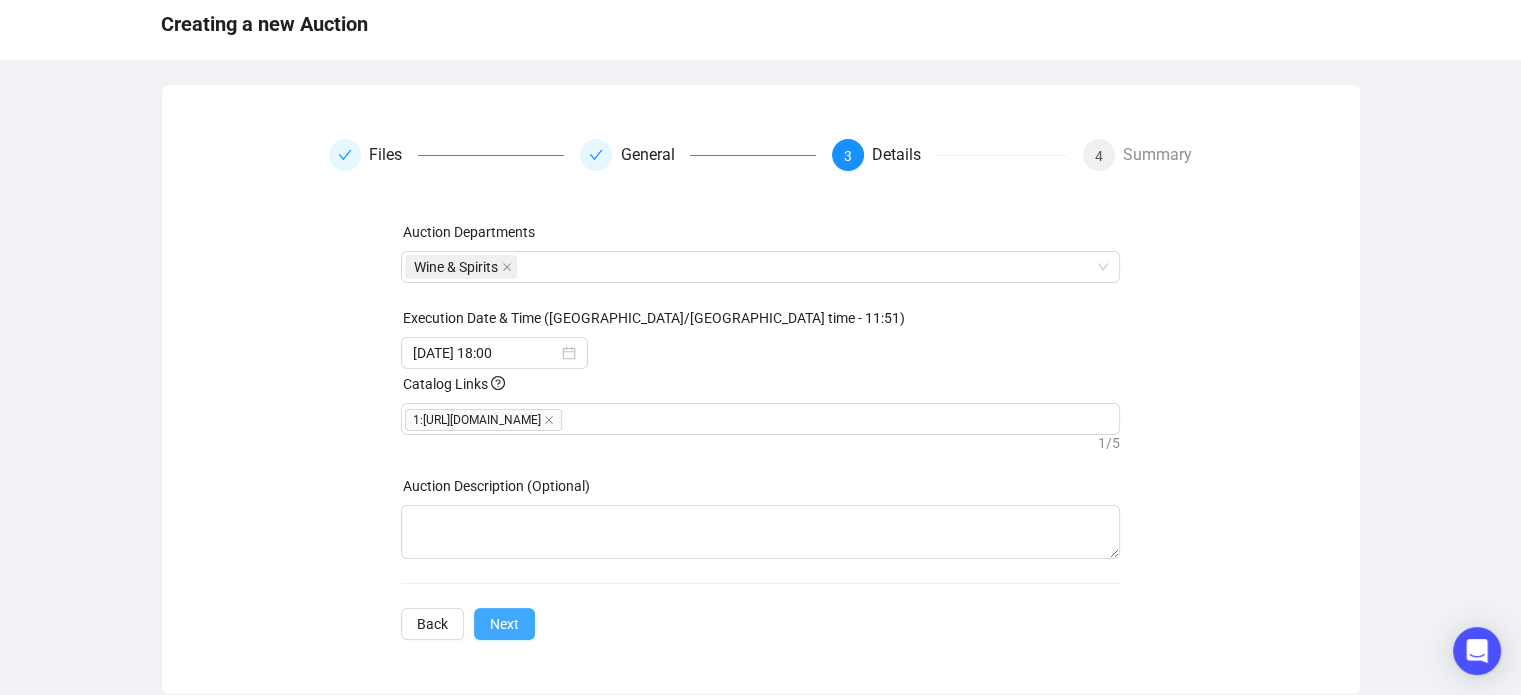 click on "Next" at bounding box center (504, 624) 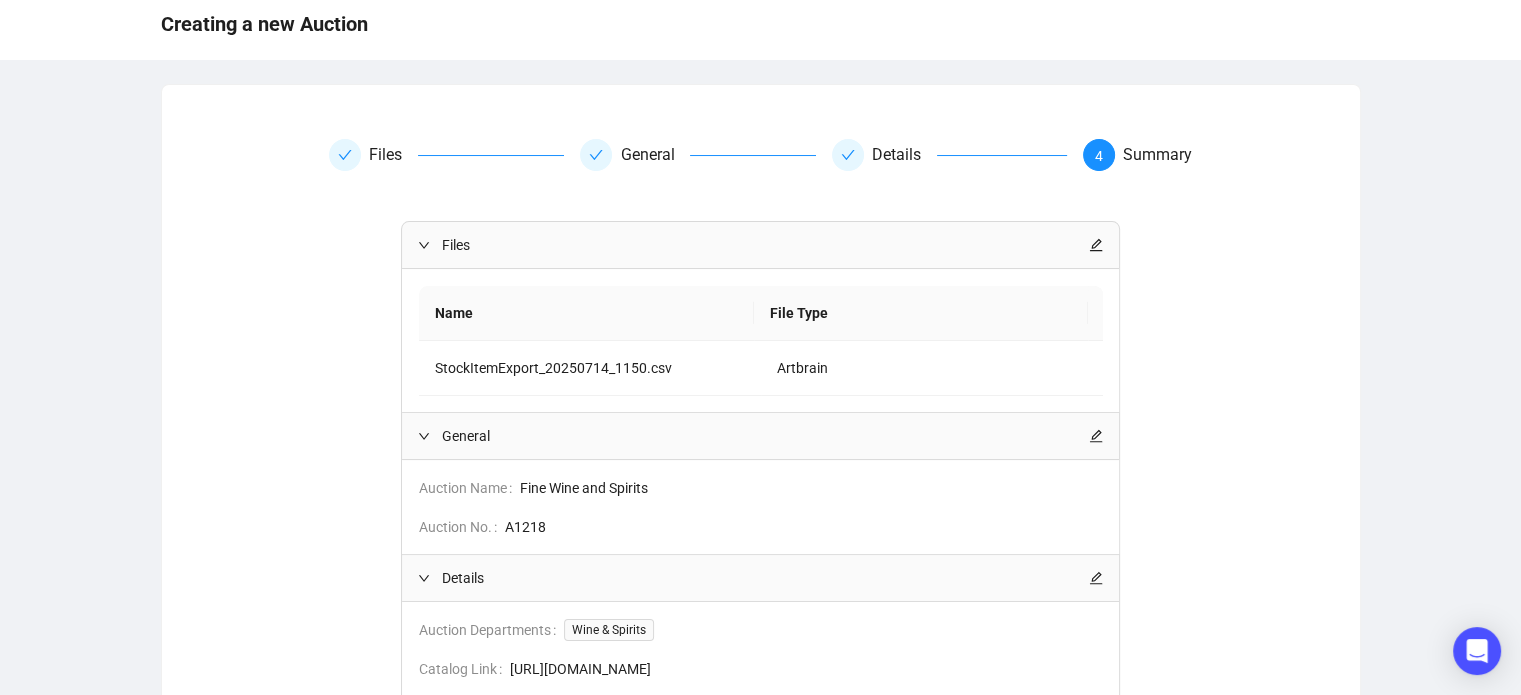 scroll, scrollTop: 312, scrollLeft: 0, axis: vertical 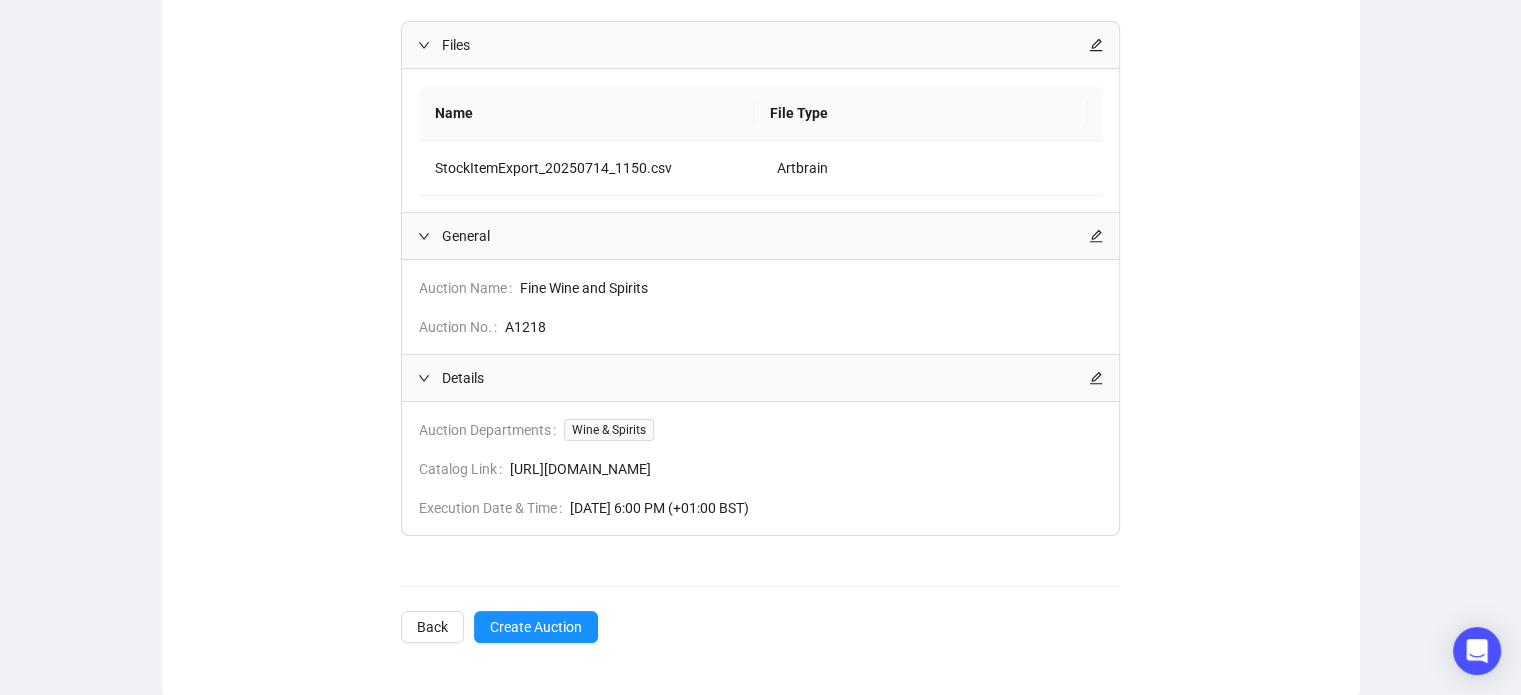 click on "Files Name File Type     StockItemExport_20250714_1150.csv Artbrain General Auction Name Fine Wine and Spirits Auction No. A1218 Details Auction Departments Wine & Spirits Catalog Link [URL][DOMAIN_NAME] Execution Date & Time [DATE] 6:00 PM (+01:00 BST) Back Create Auction" at bounding box center [760, 332] 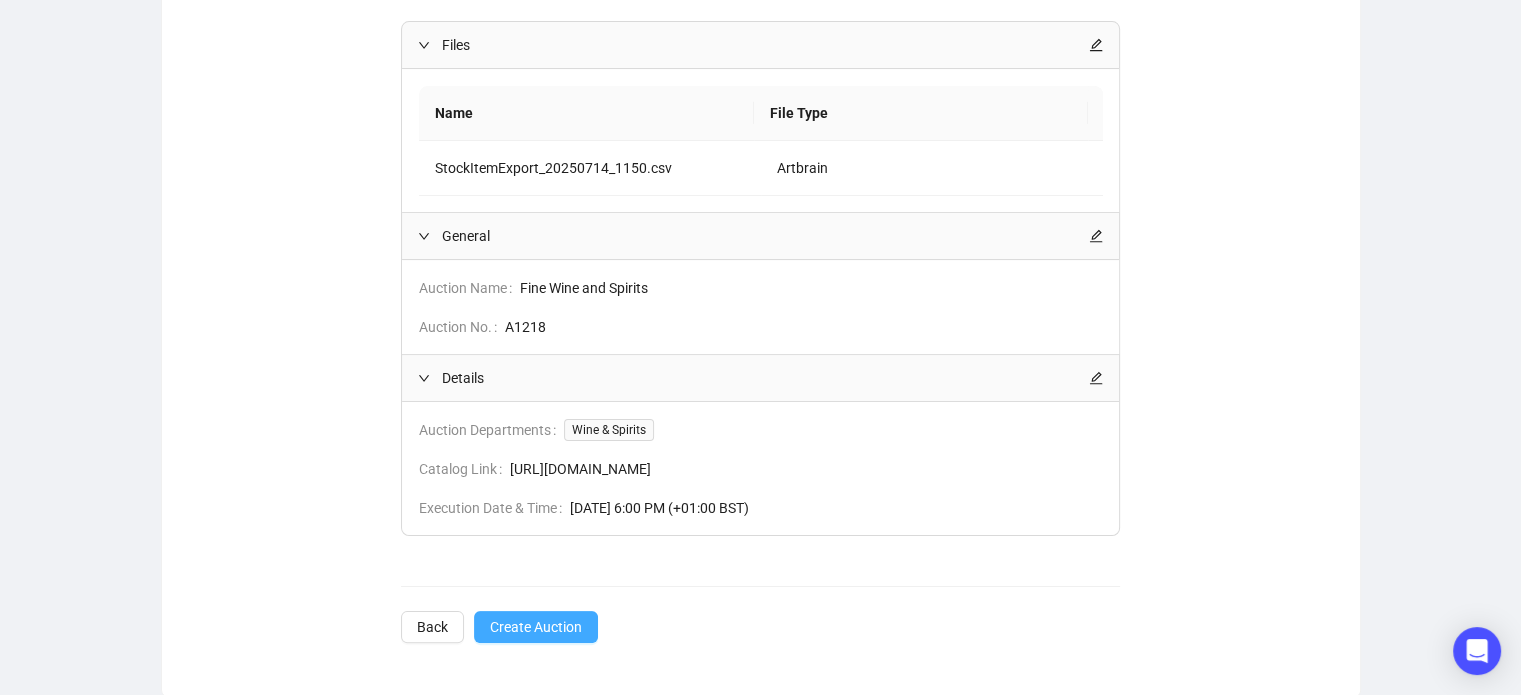 click on "Create Auction" at bounding box center (536, 627) 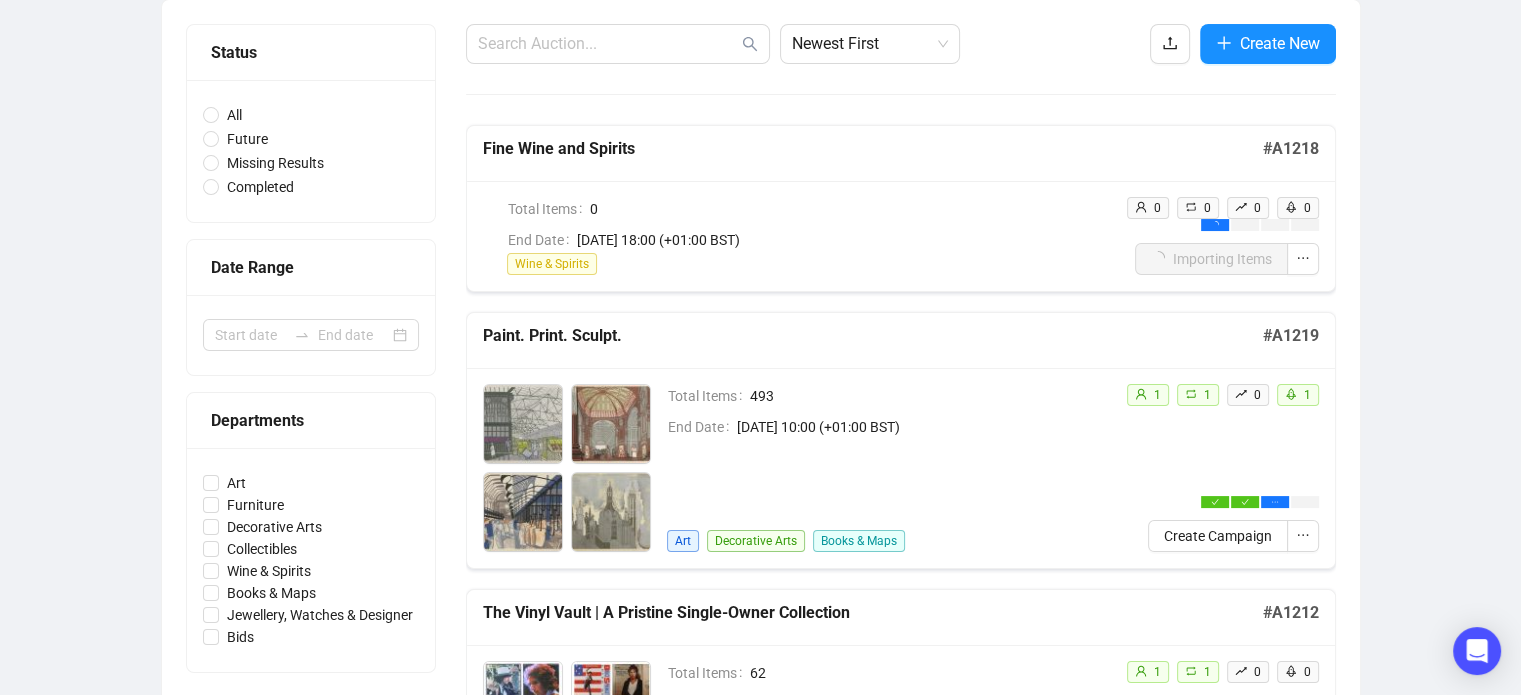 scroll, scrollTop: 149, scrollLeft: 0, axis: vertical 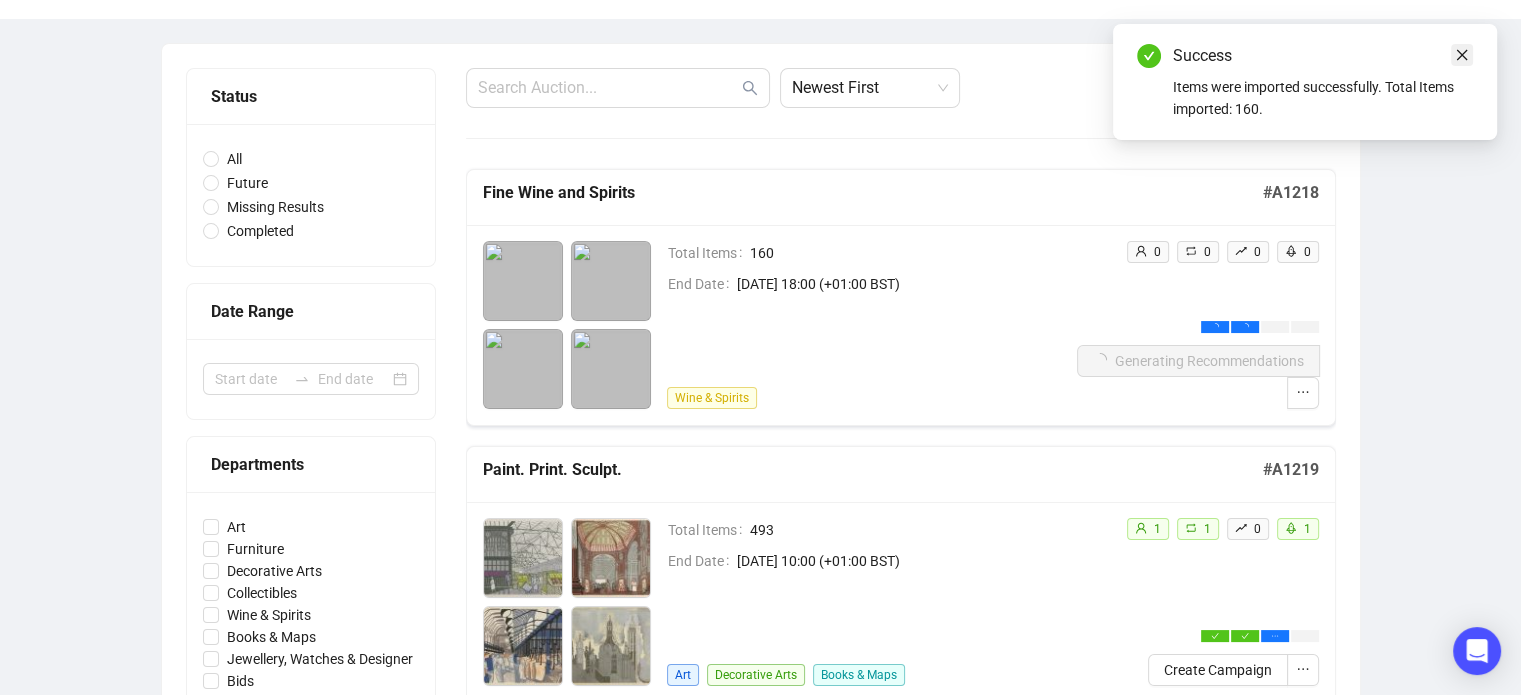 click 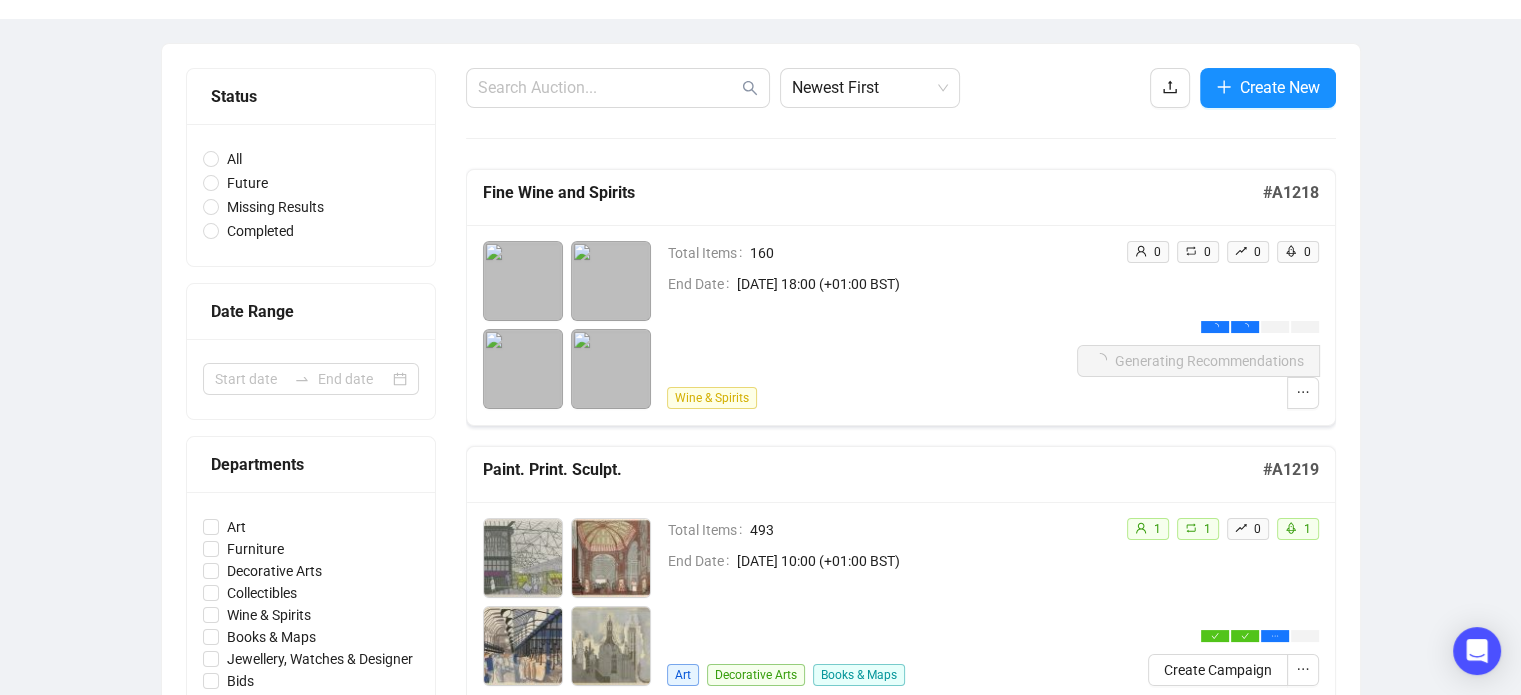 click on "Newest First Create New Fine Wine and Spirits # A1218 Total Items 160 End Date [DATE] 18:00 (+01:00 BST) Wine & Spirits 0 0 0 0 Generating Recommendations Paint. Print. Sculpt. # A1219 Total Items 493 End Date [DATE] 10:00 (+01:00 BST) Art Decorative Arts Books & Maps 1 1 0 1 Create Campaign The Vinyl Vault | A Pristine Single-Owner Collection # A1212 Total Items 62 End Date [DATE] 18:00 (+01:00 BST) Collectibles 1 1 0 0 Completed View Report DREAMS | A Unique Private Collection # A1244 Total Items 321 End Date [DATE] 10:00 (+01:00 BST) Art Furniture Decorative Arts Collectibles Books & Maps Jewellery, Watches & Designer 1 1 0 0 Completed View Report Design # A1217 Total Items 299 End Date [DATE] 10:00 (+01:00 BST) Art Furniture Decorative Arts Collectibles 1 1 0 0 Completed View Report Homes and Interiors # A1216 Total Items 607 End Date [DATE] 9:30 (+01:00 BST) Art Furniture Decorative Arts Collectibles Wine & Spirits Books & Maps 1 1 0 0 Completed # A1215" at bounding box center (901, 1668) 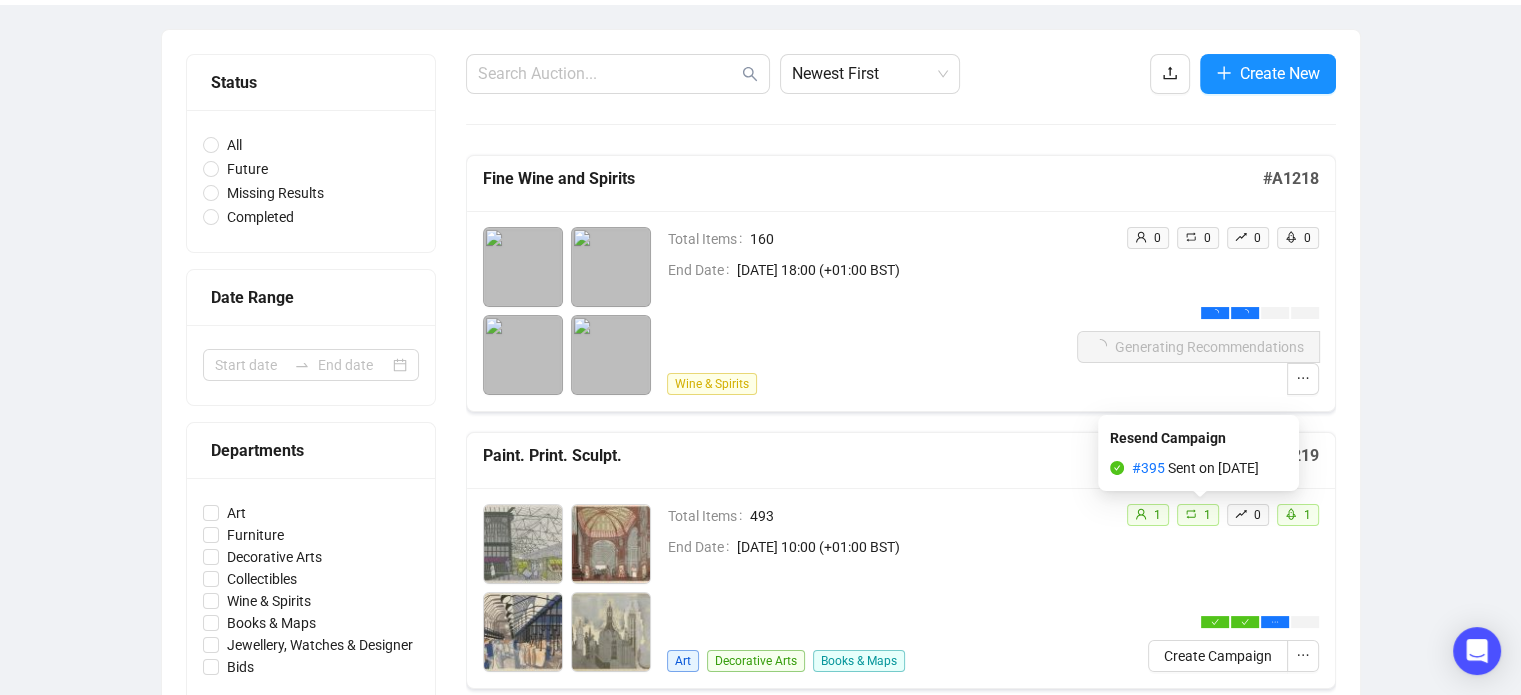 scroll, scrollTop: 141, scrollLeft: 0, axis: vertical 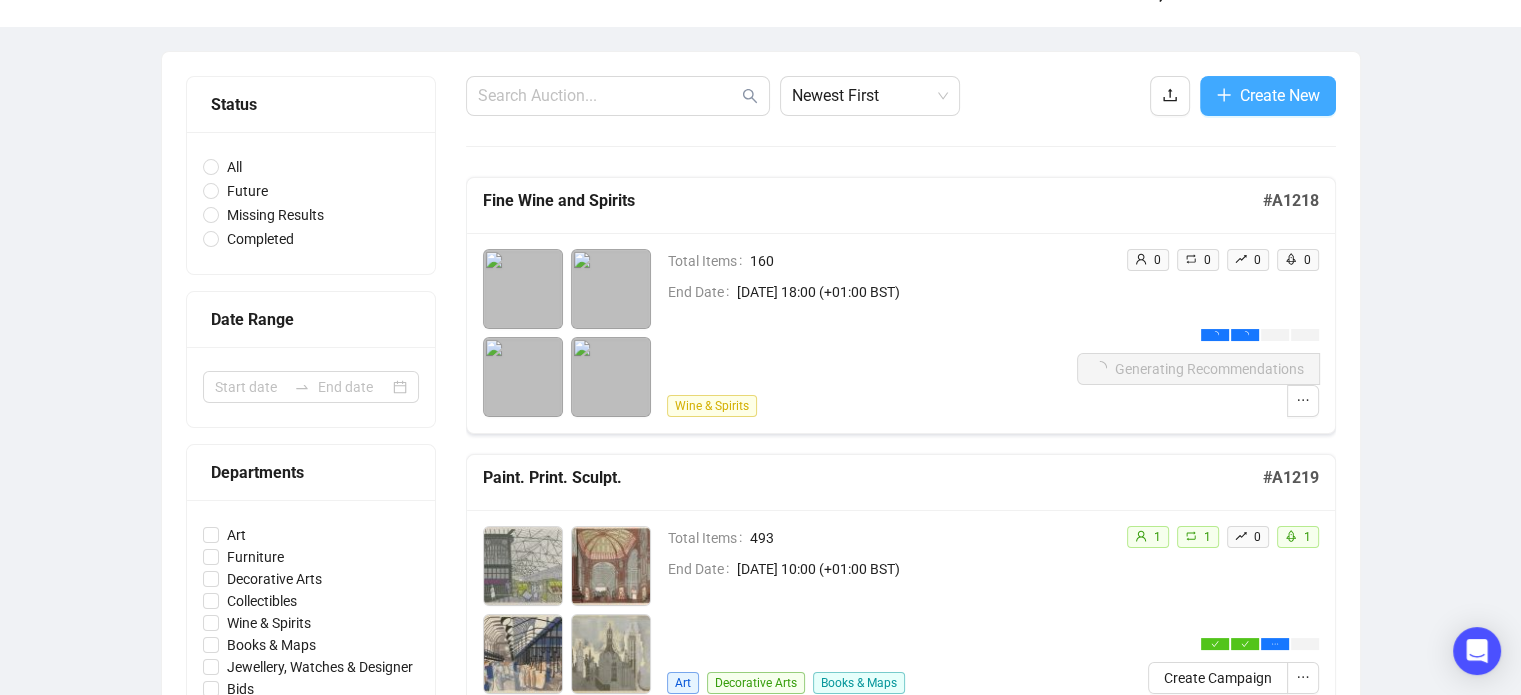 click on "Create New" at bounding box center (1268, 96) 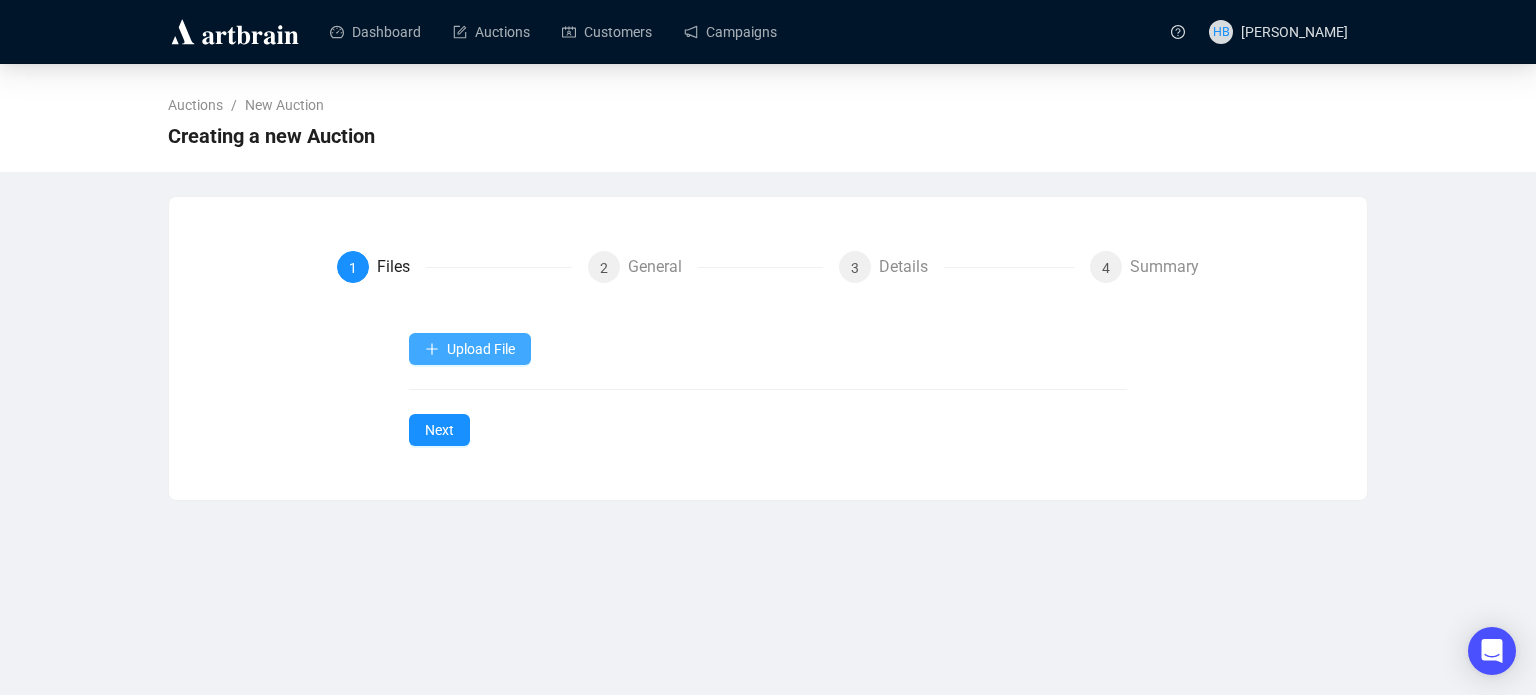 click on "Upload File" at bounding box center (481, 349) 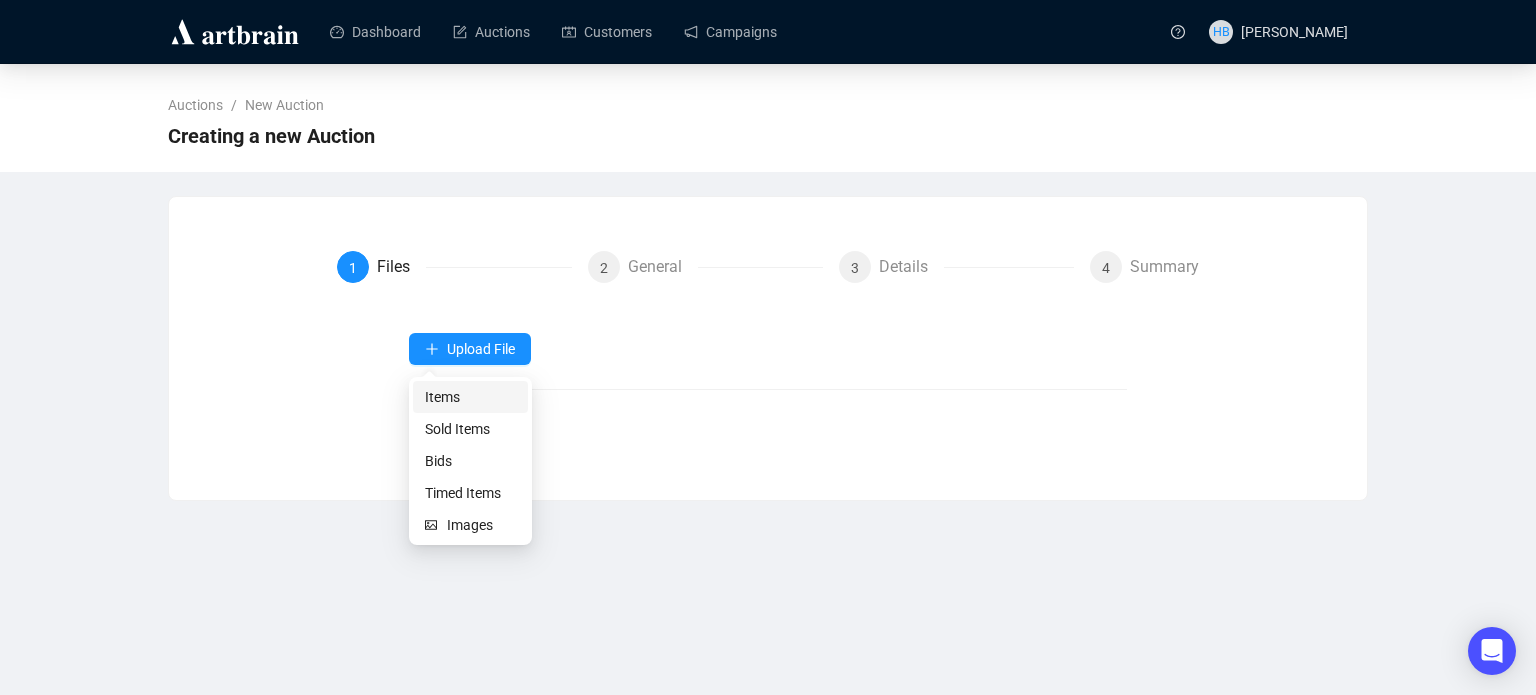 click on "Items" at bounding box center (470, 397) 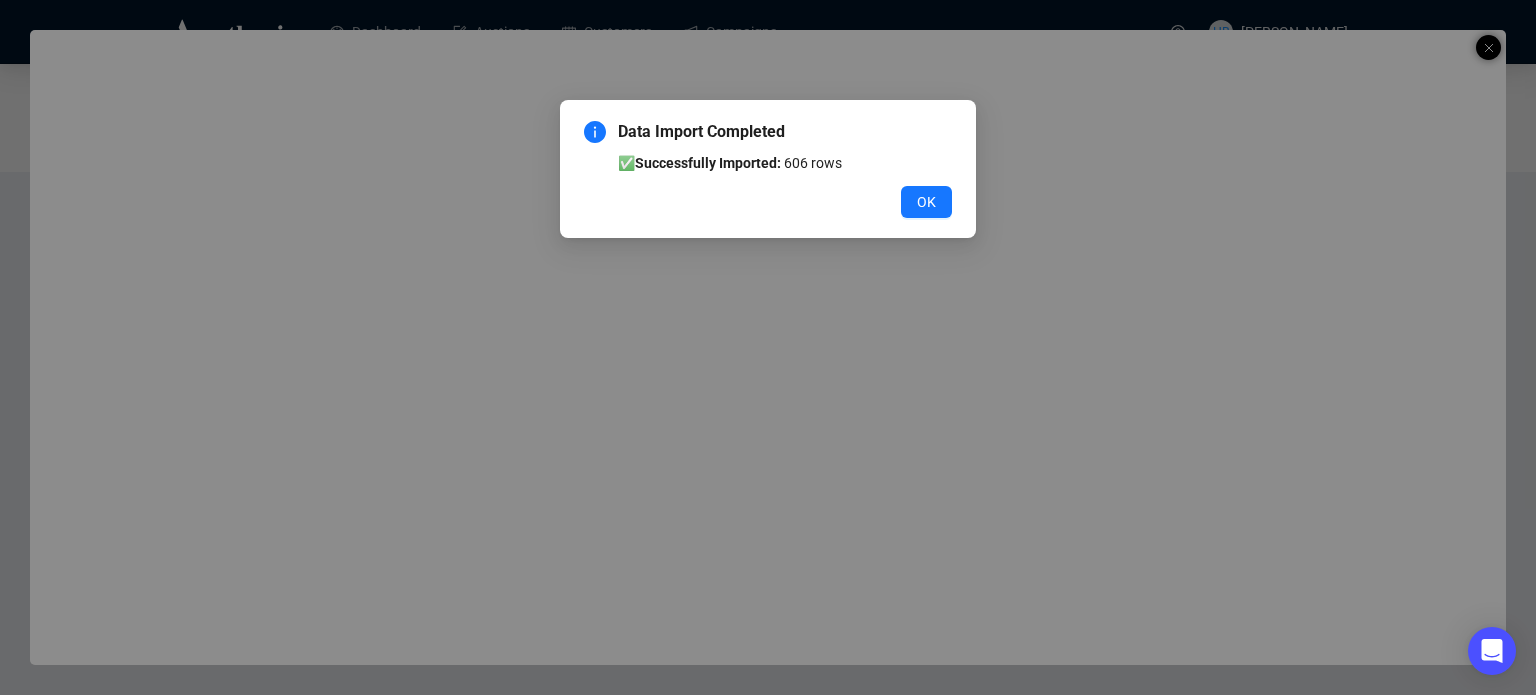 click on "Data Import Completed ✅  Successfully Imported:   606   rows OK" at bounding box center [768, 169] 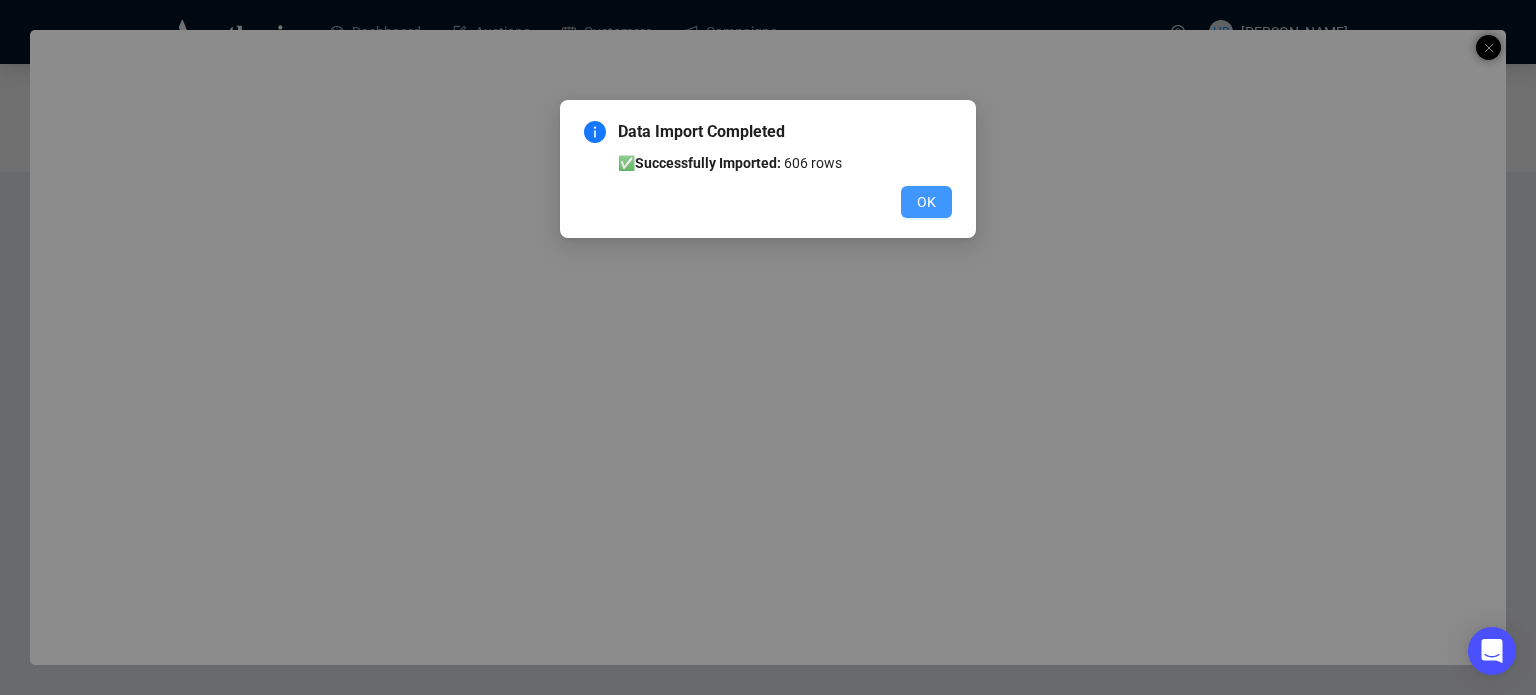 click on "OK" at bounding box center [926, 202] 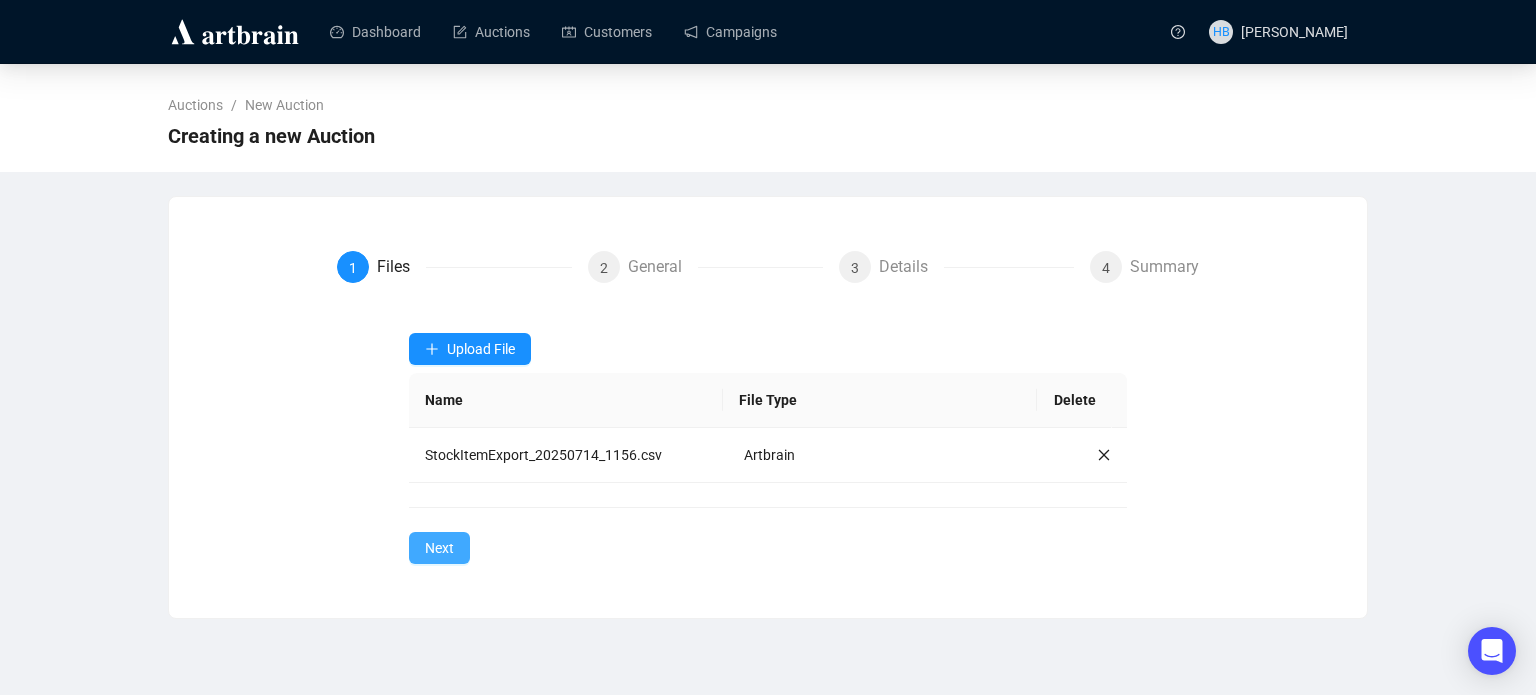click on "Next" at bounding box center [439, 548] 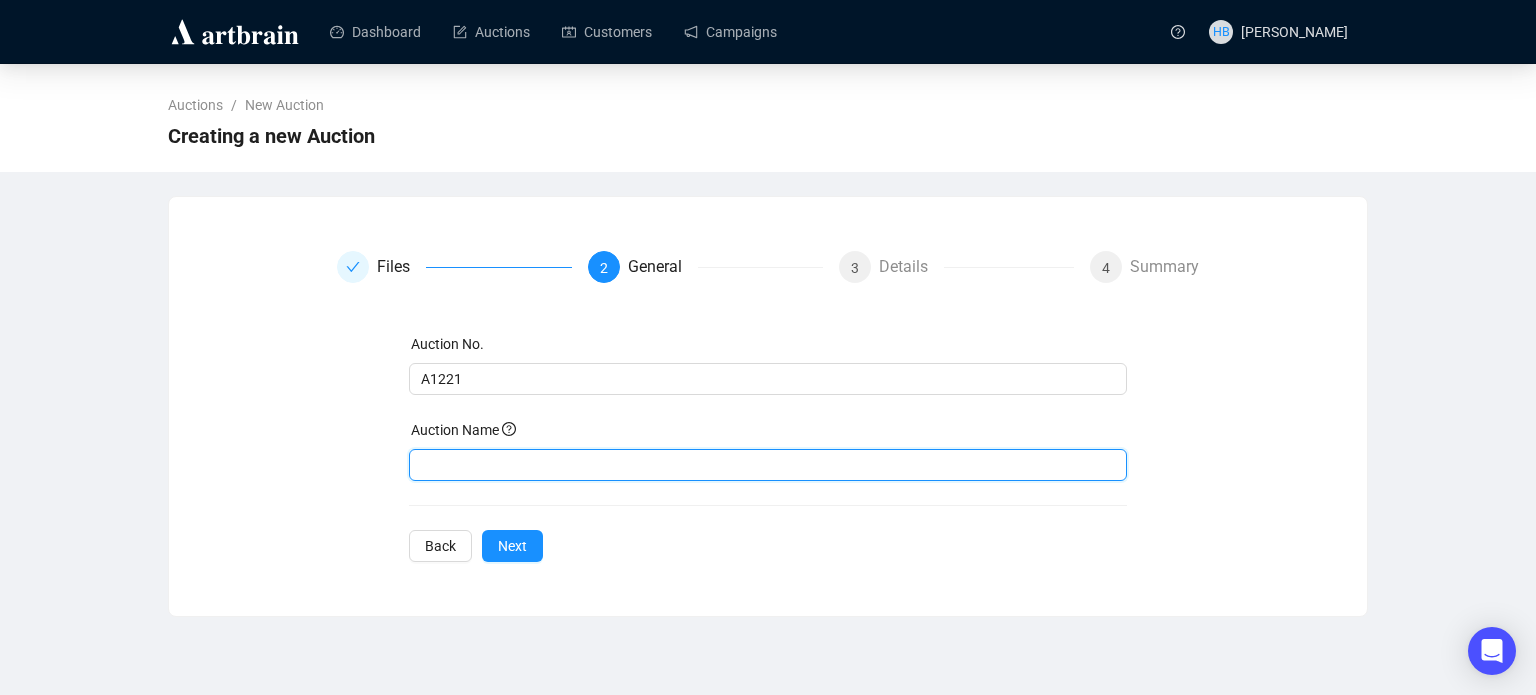 click at bounding box center [768, 465] 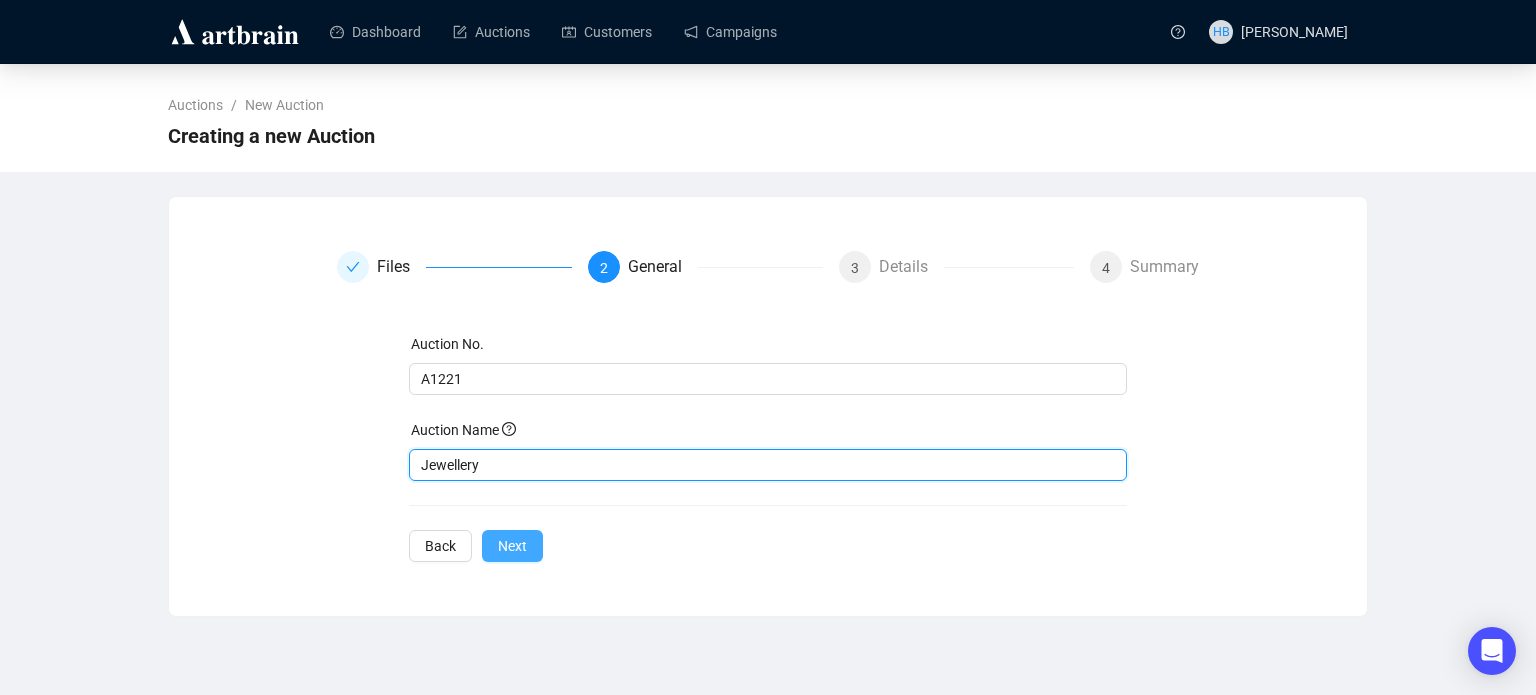 type on "Jewellery" 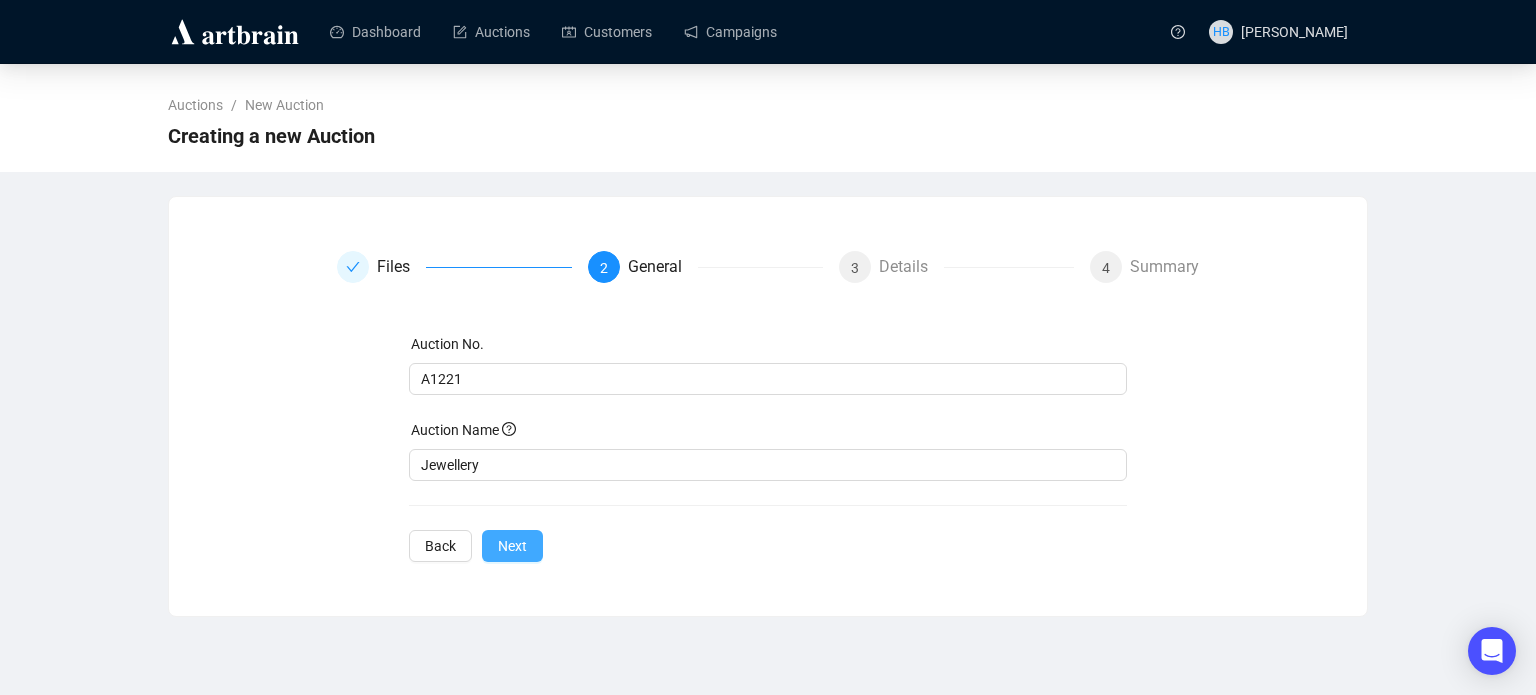 click on "Next" at bounding box center (512, 546) 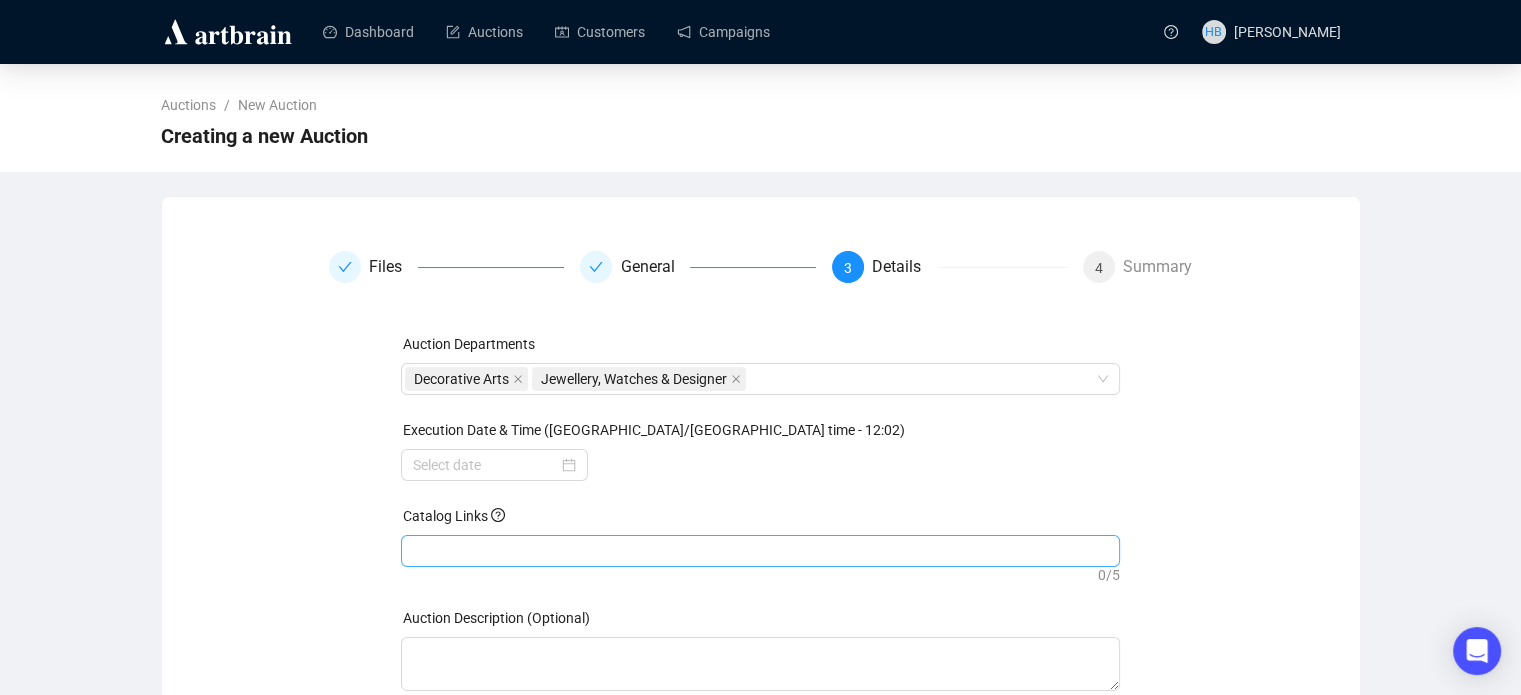 click at bounding box center [760, 551] 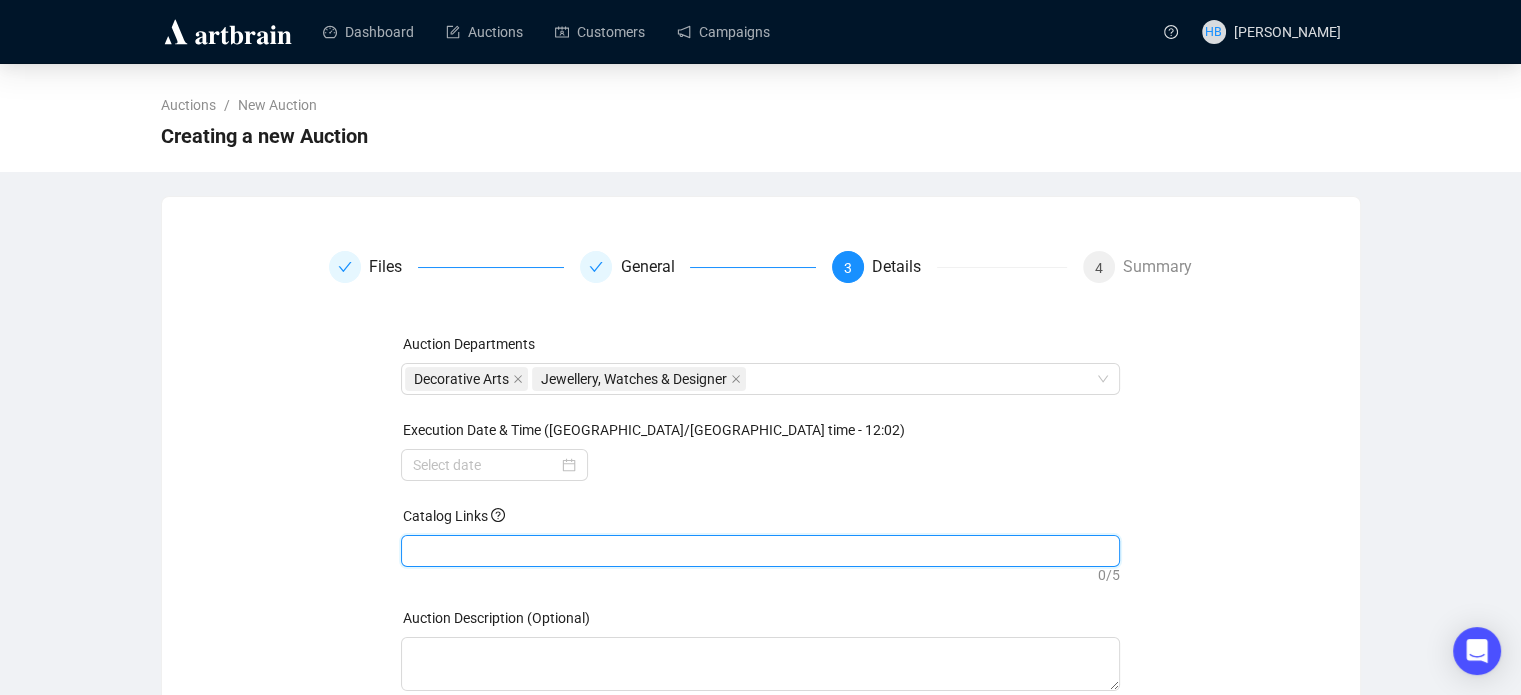 paste on "[URL][DOMAIN_NAME]" 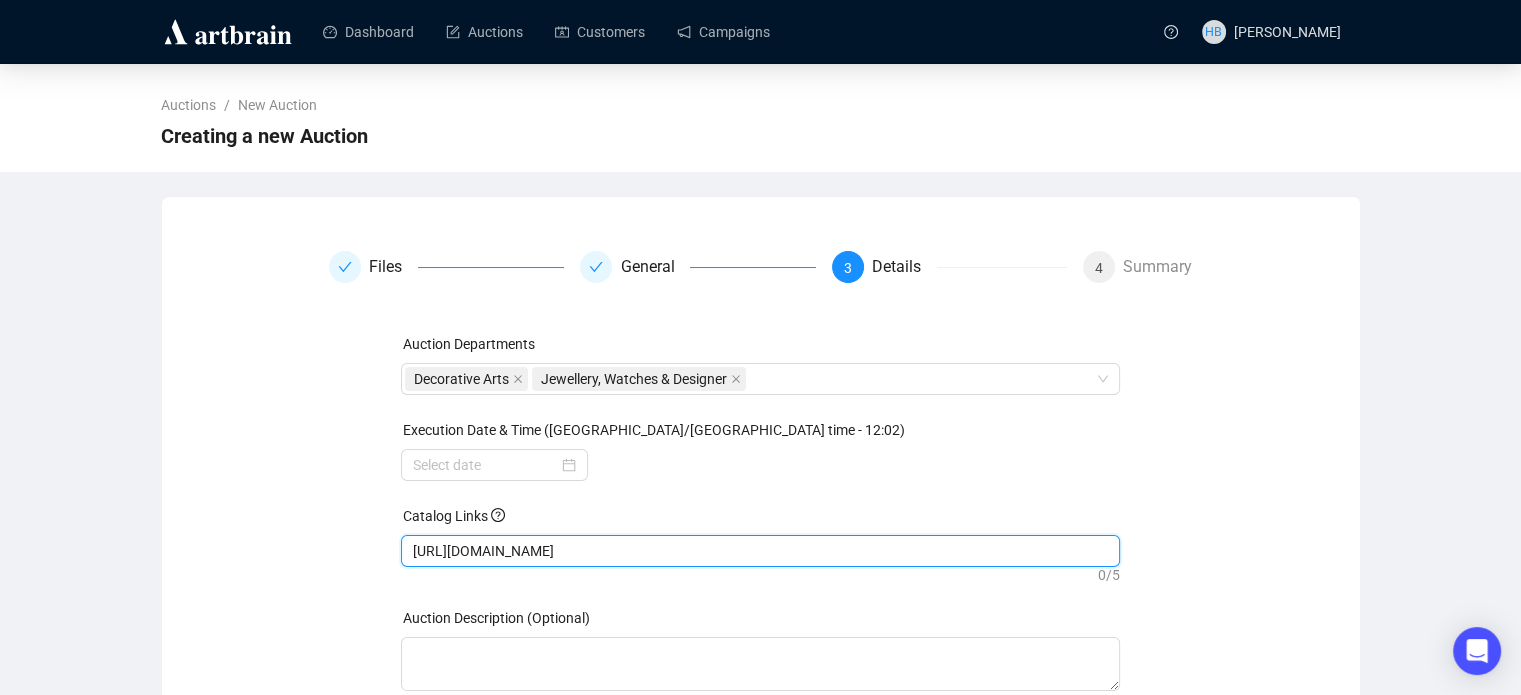 type on "[URL][DOMAIN_NAME]" 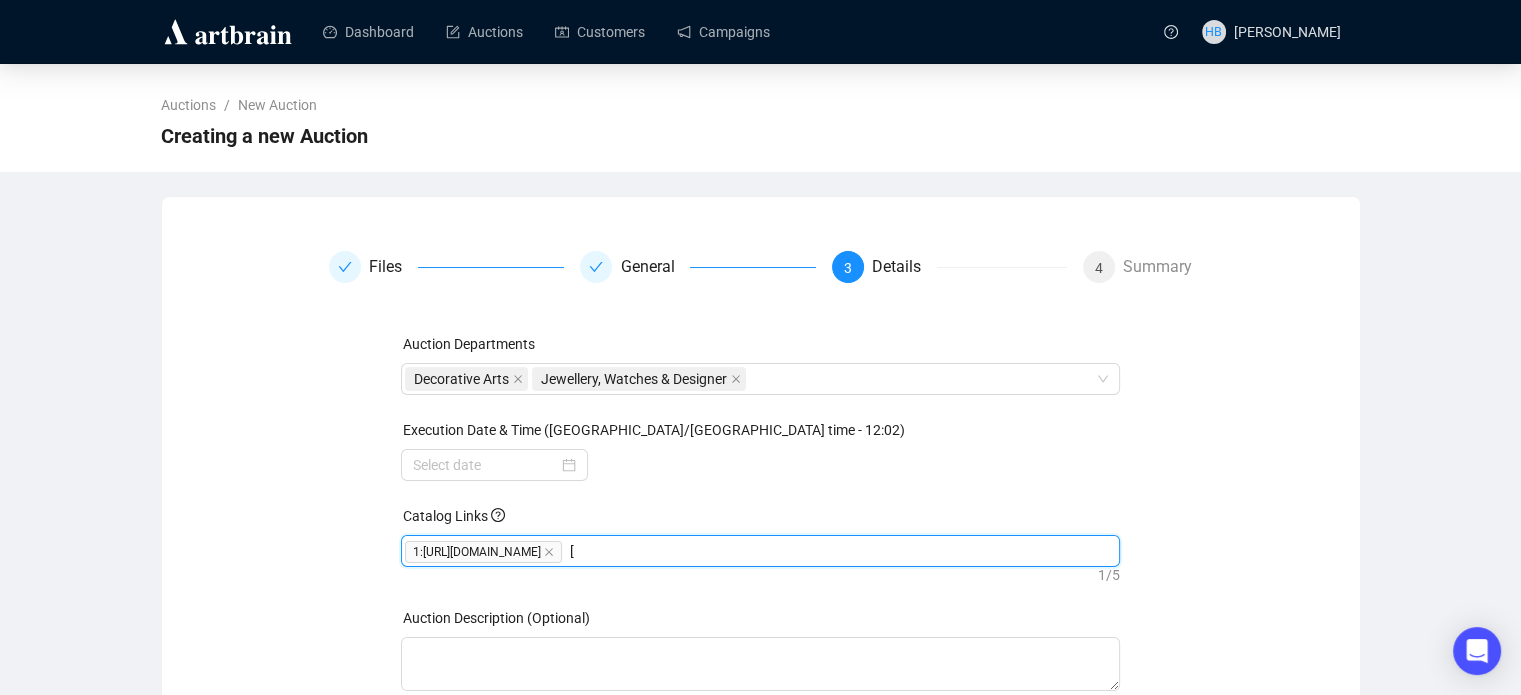 type 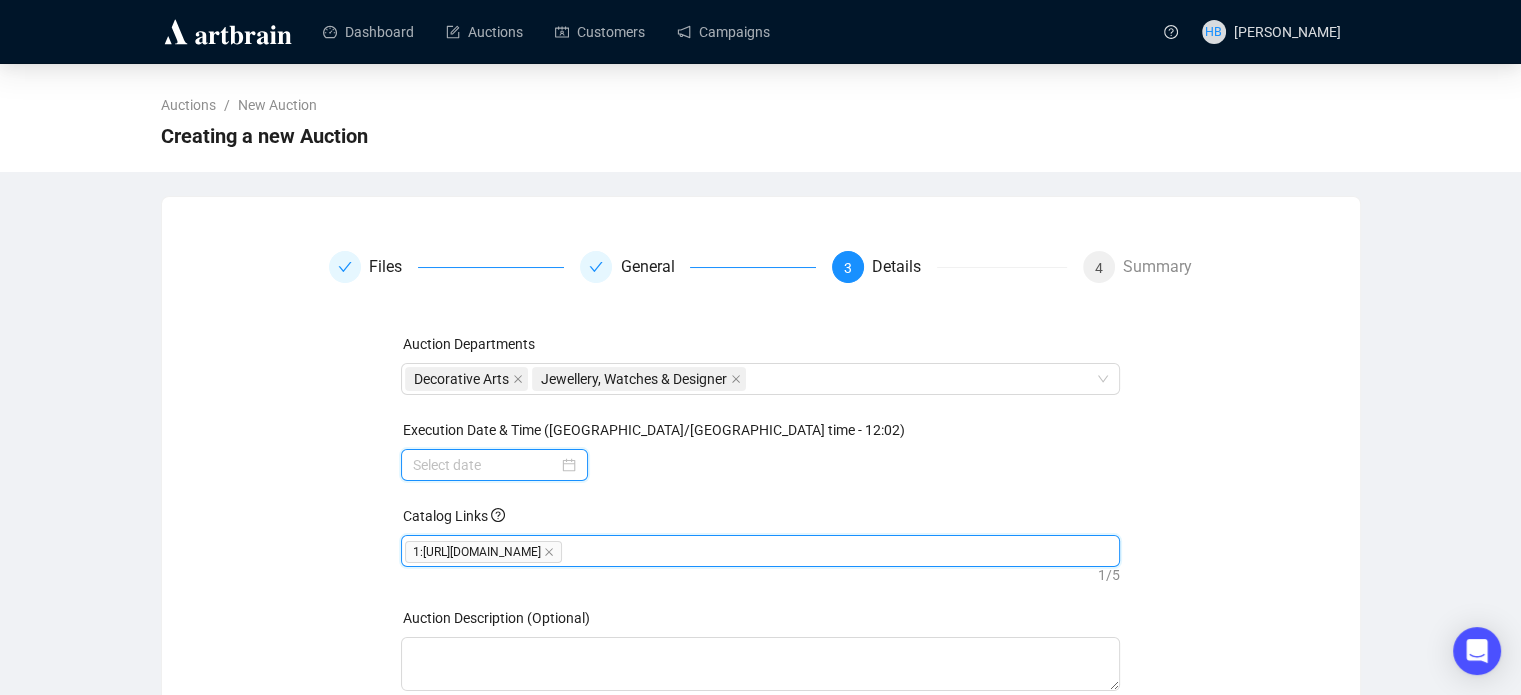 click at bounding box center [485, 465] 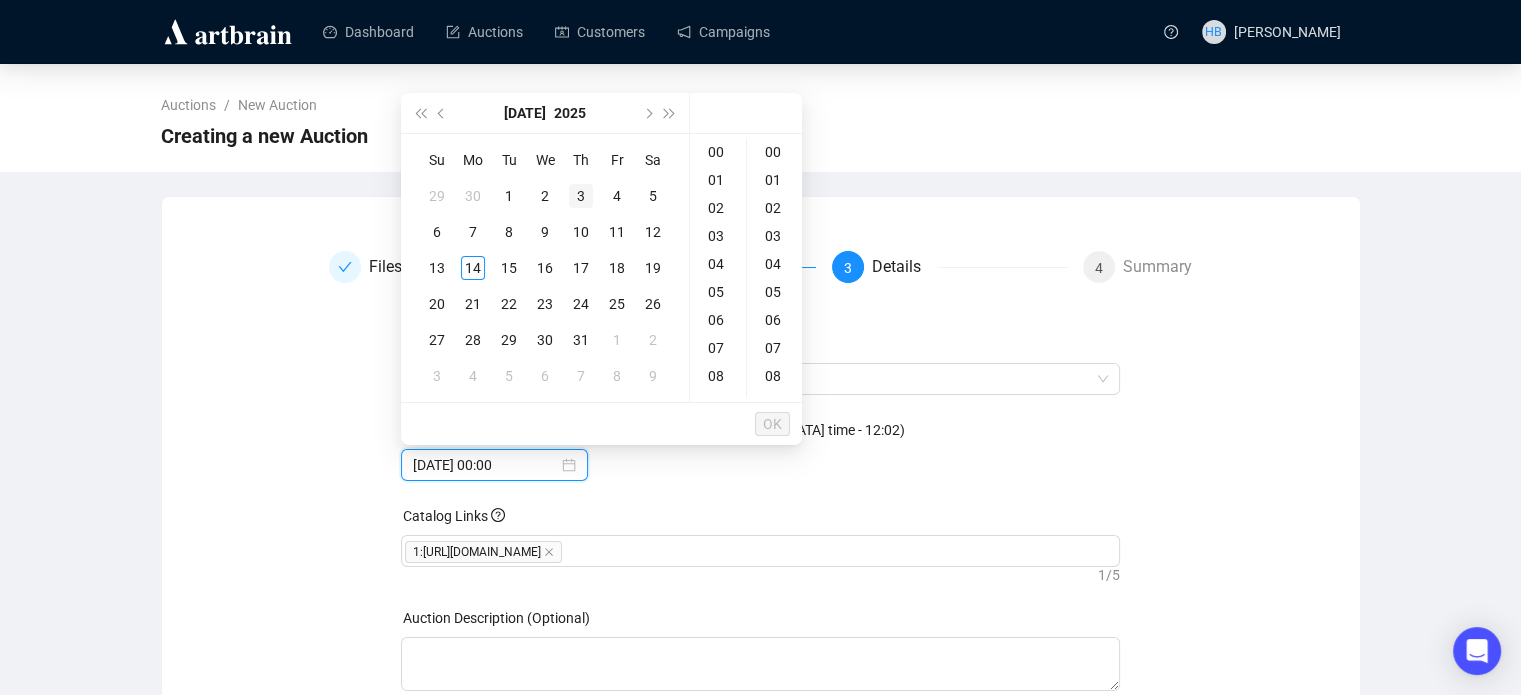 type on "[DATE] 00:00" 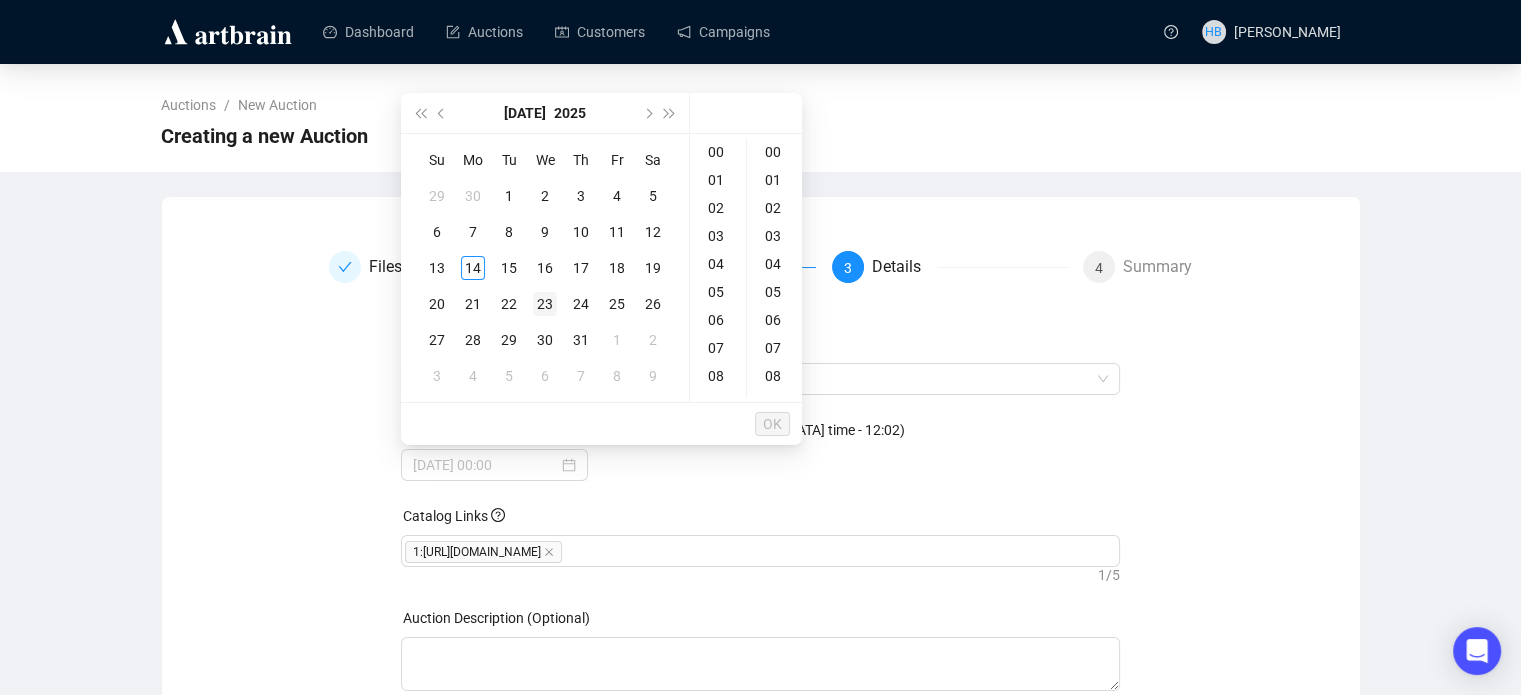 click on "23" at bounding box center (545, 304) 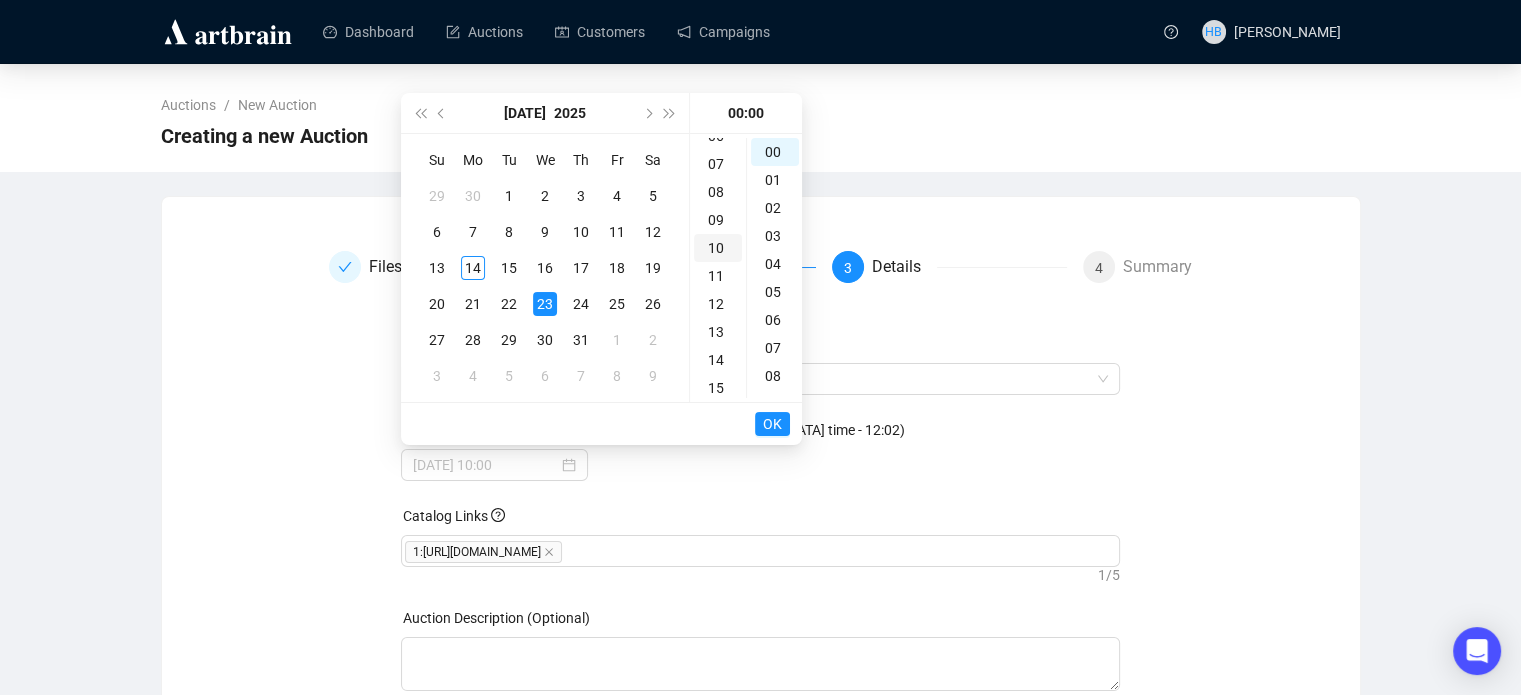 click on "10" at bounding box center (718, 248) 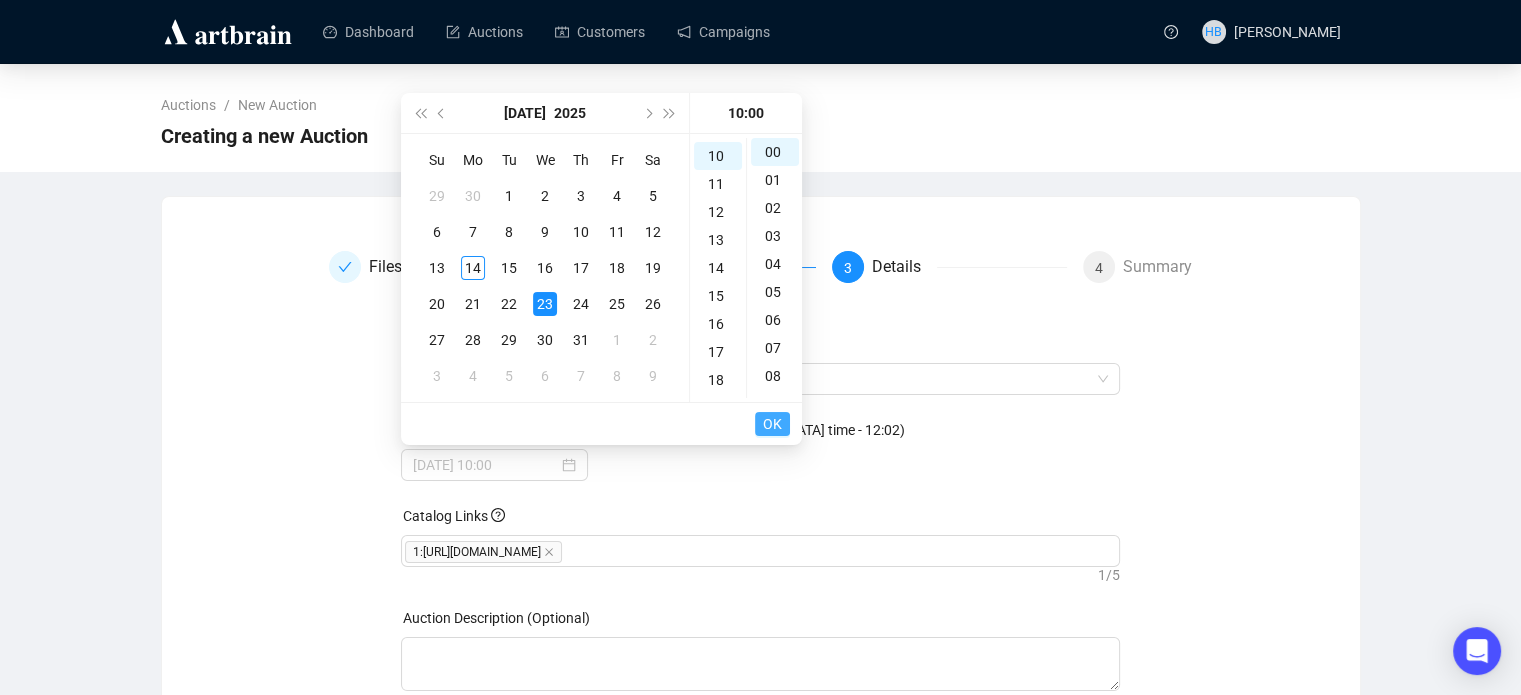 scroll, scrollTop: 280, scrollLeft: 0, axis: vertical 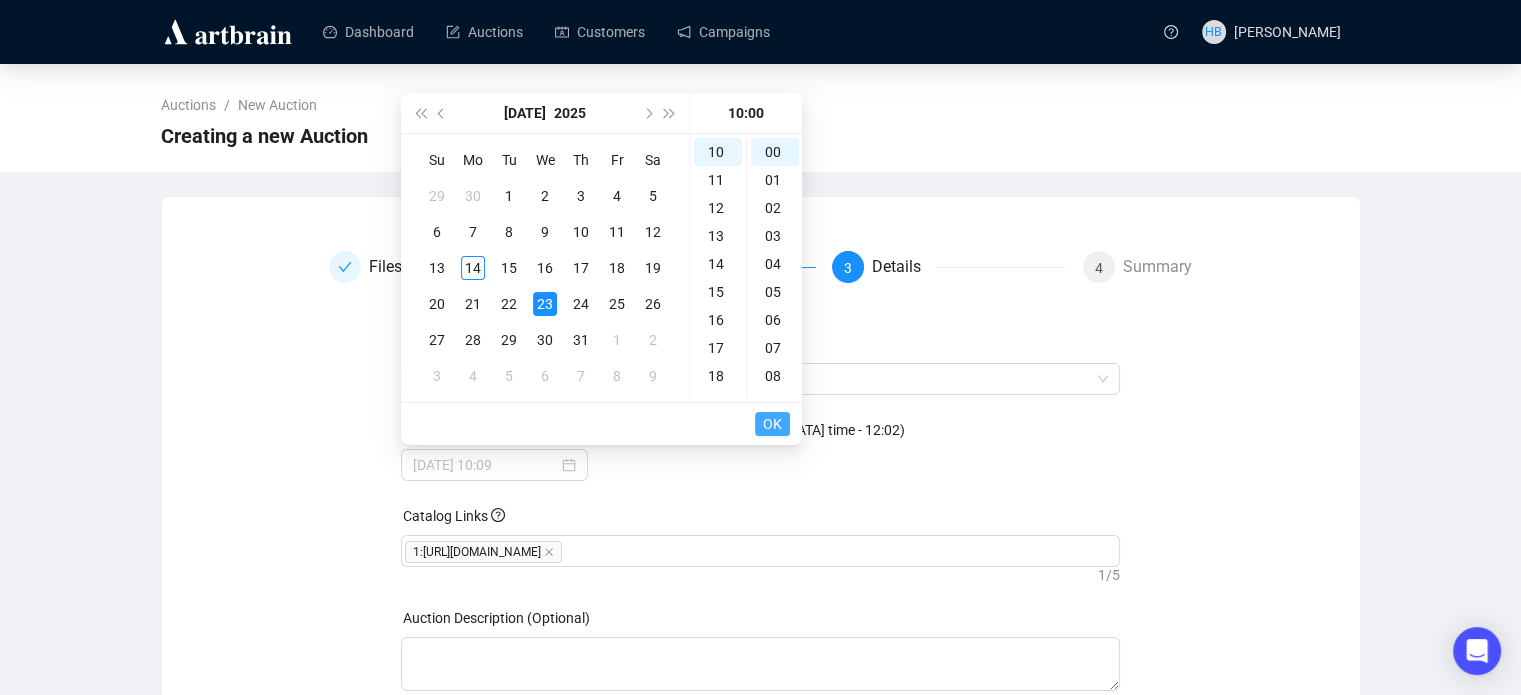 type on "[DATE] 10:00" 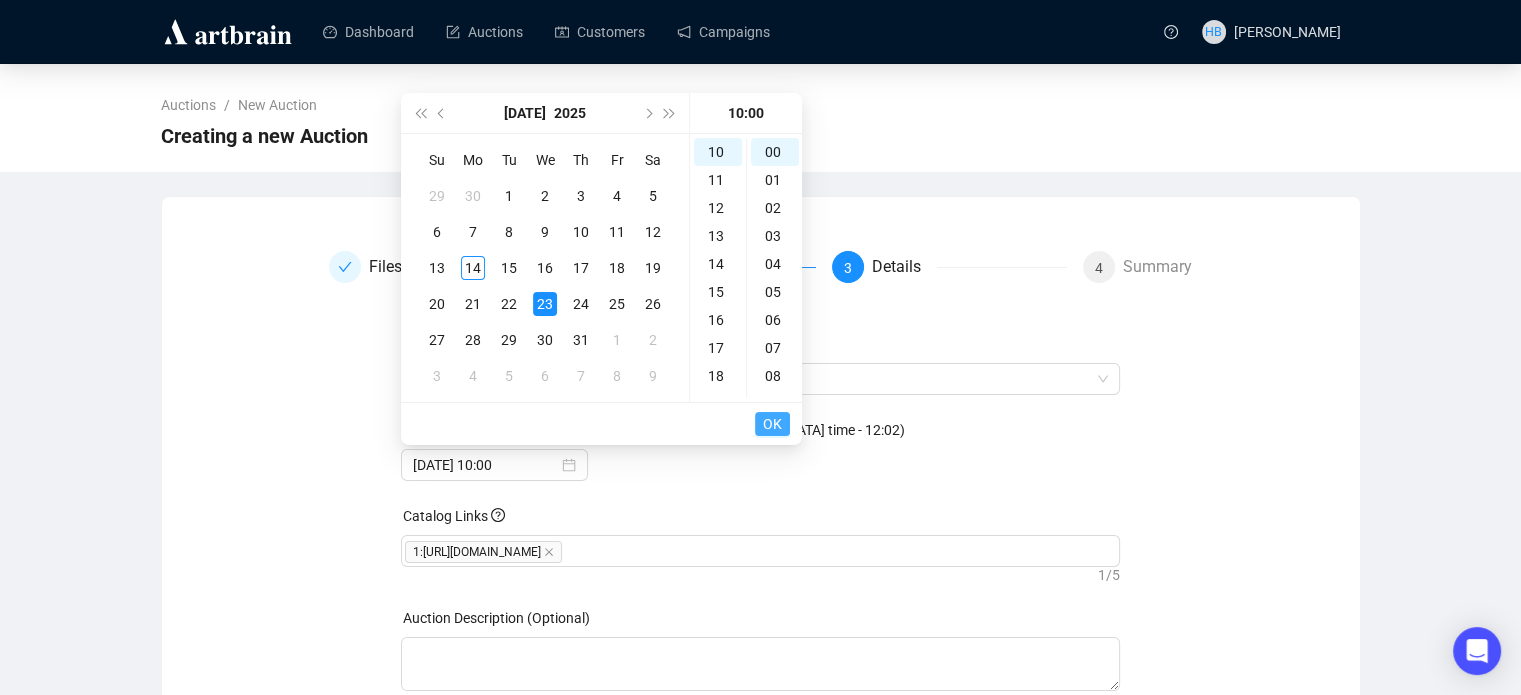 click on "OK" at bounding box center [772, 424] 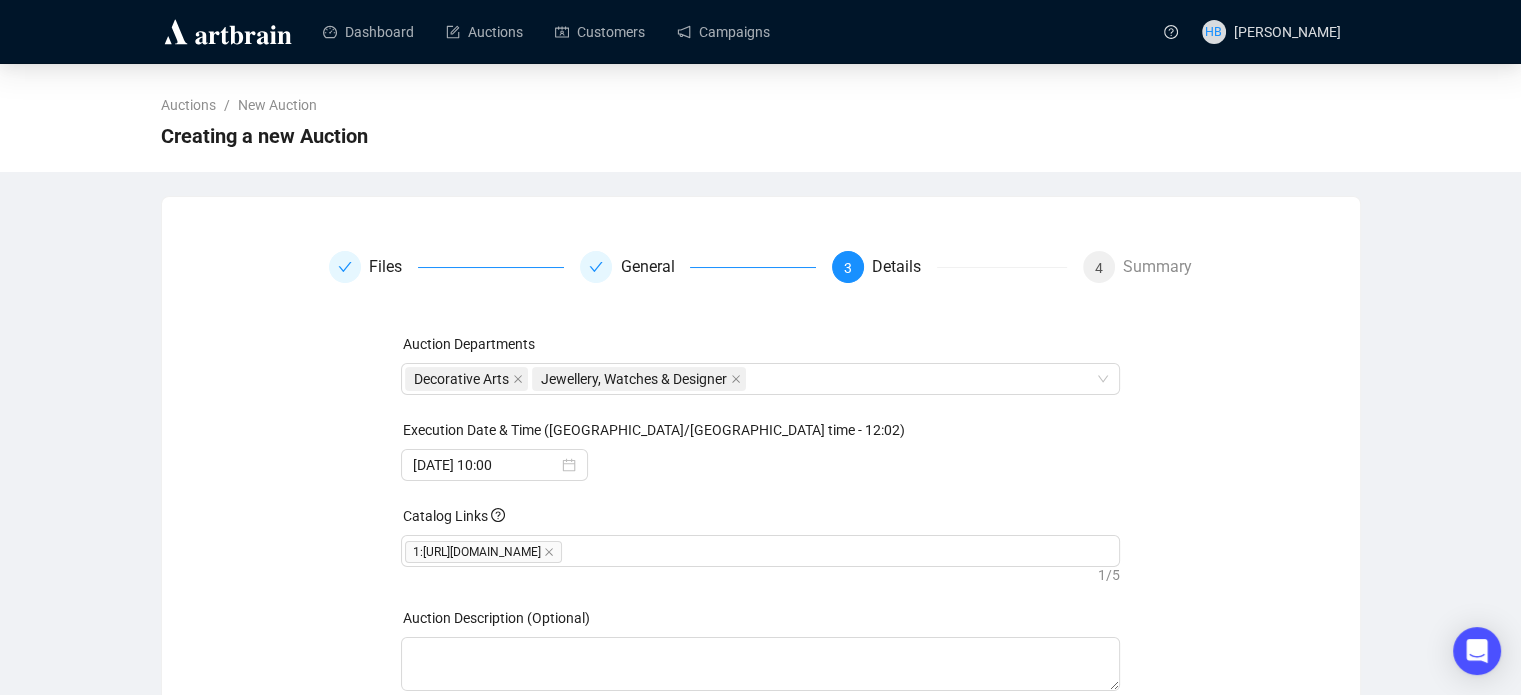 scroll, scrollTop: 132, scrollLeft: 0, axis: vertical 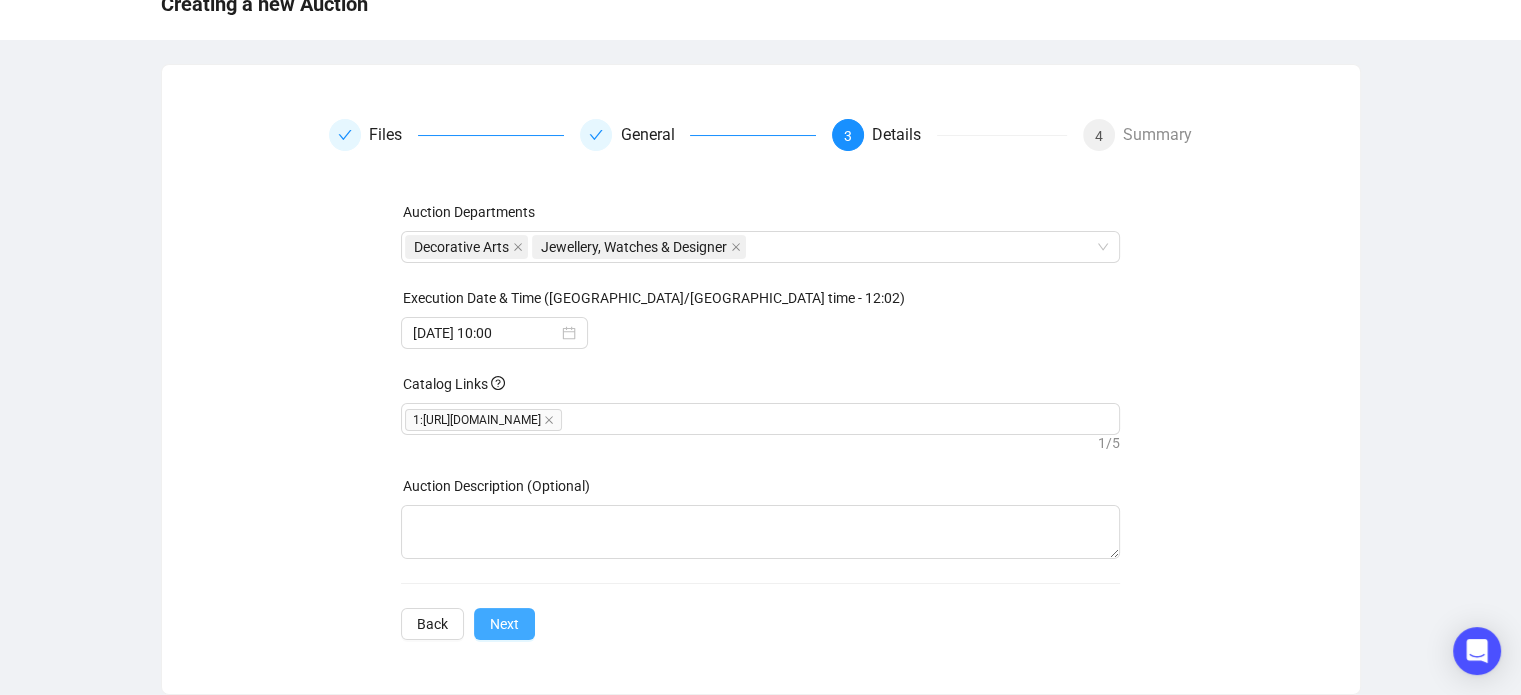 click on "Next" at bounding box center [504, 624] 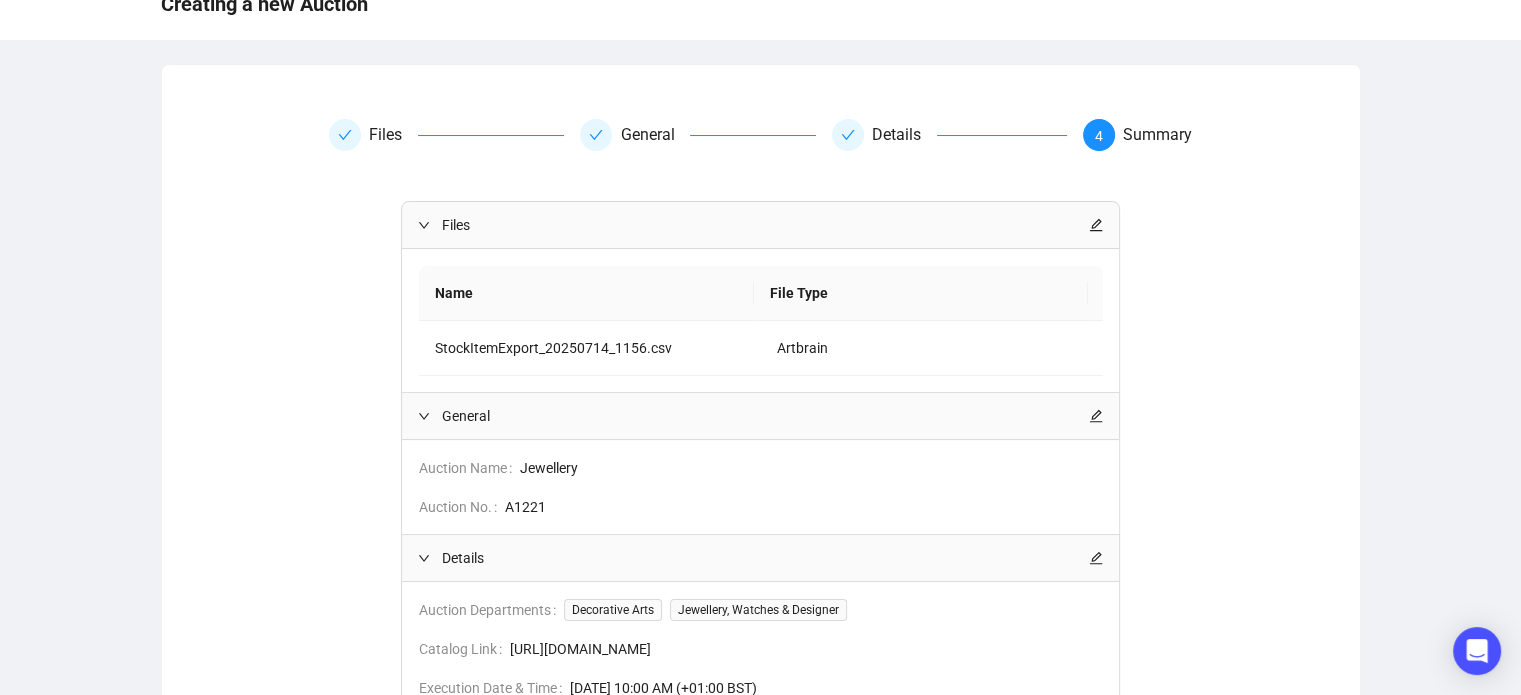 scroll, scrollTop: 312, scrollLeft: 0, axis: vertical 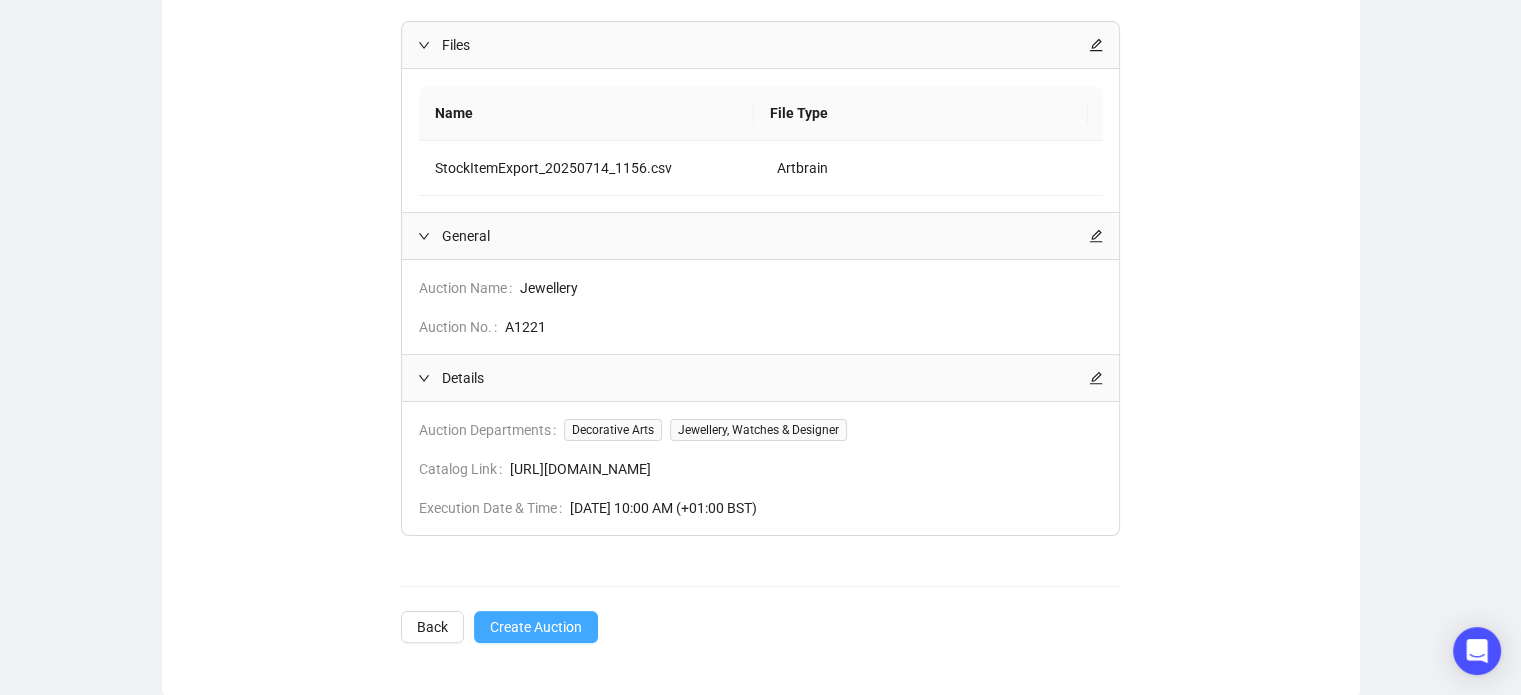 click on "Create Auction" at bounding box center (536, 627) 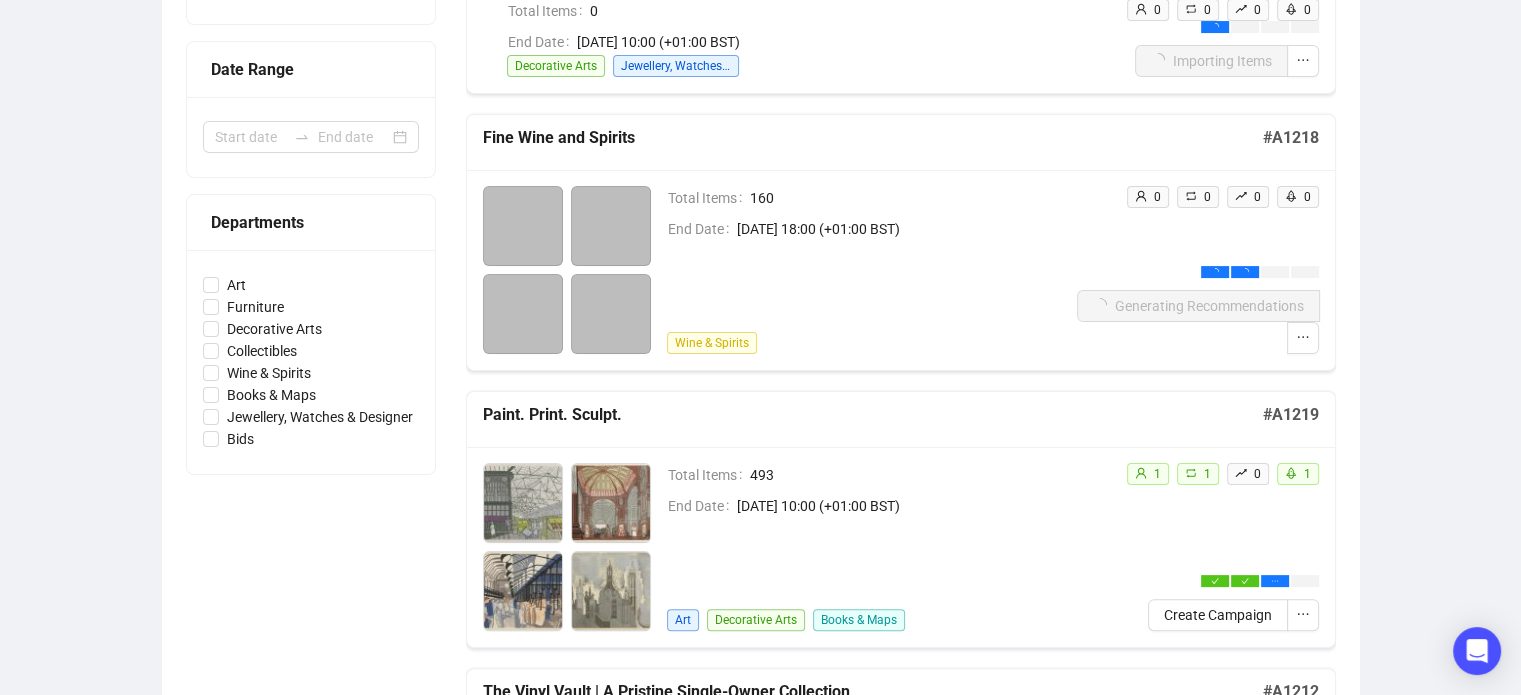 scroll, scrollTop: 395, scrollLeft: 0, axis: vertical 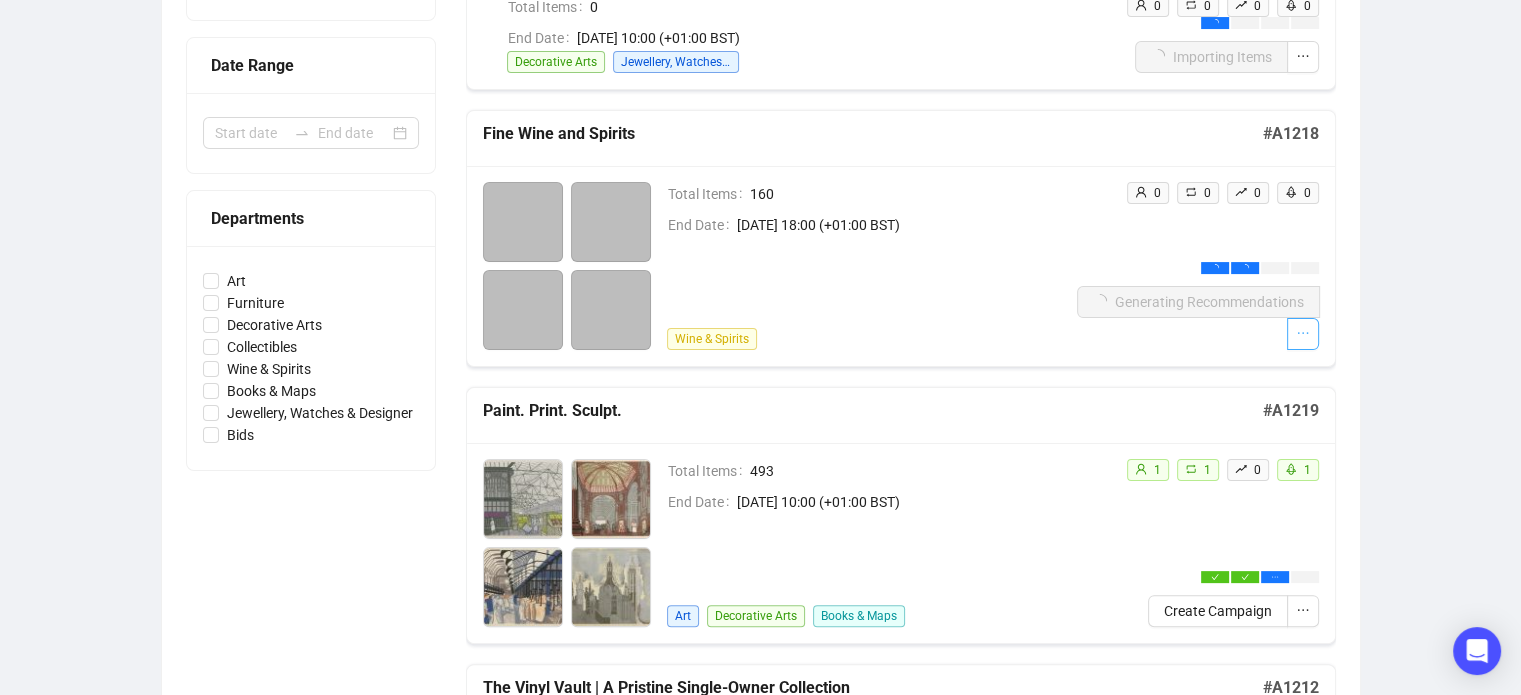 click 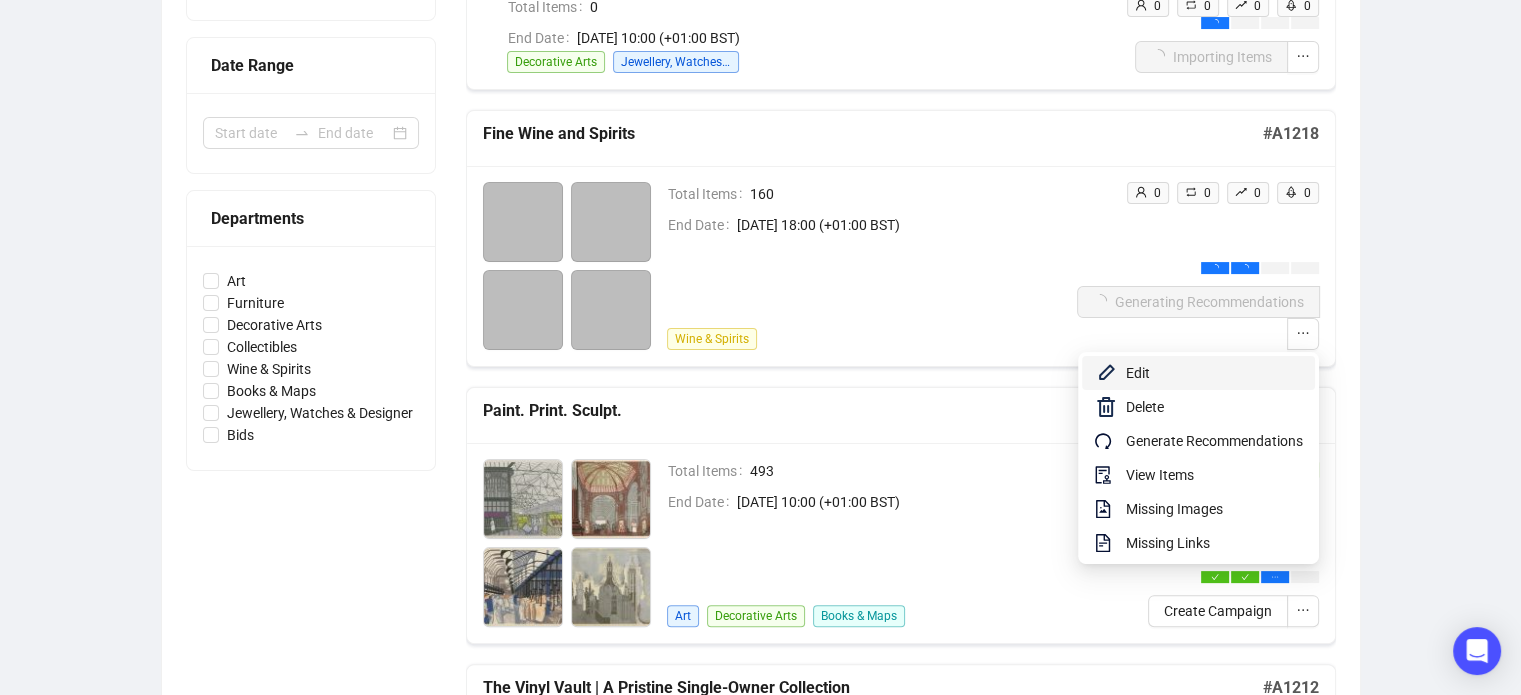 click on "Edit" at bounding box center [1214, 373] 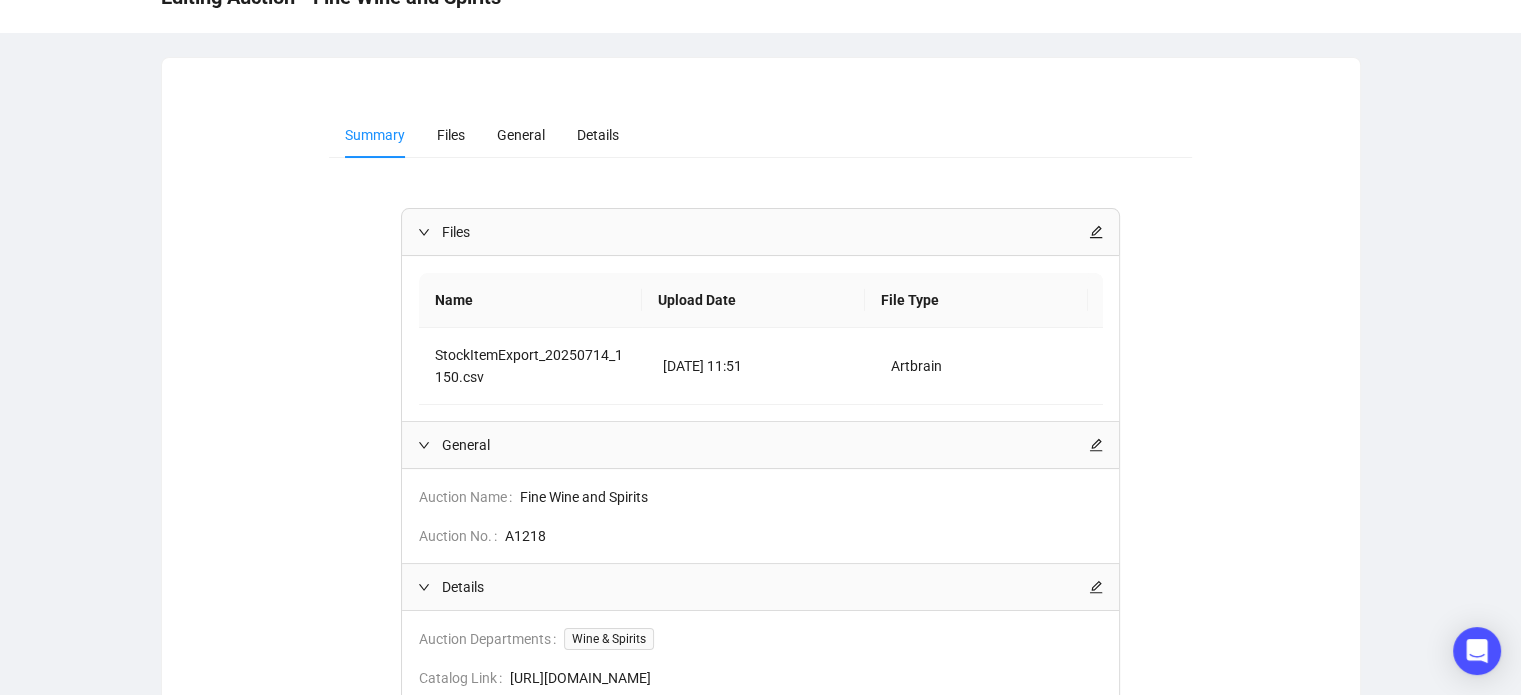 scroll, scrollTop: 140, scrollLeft: 0, axis: vertical 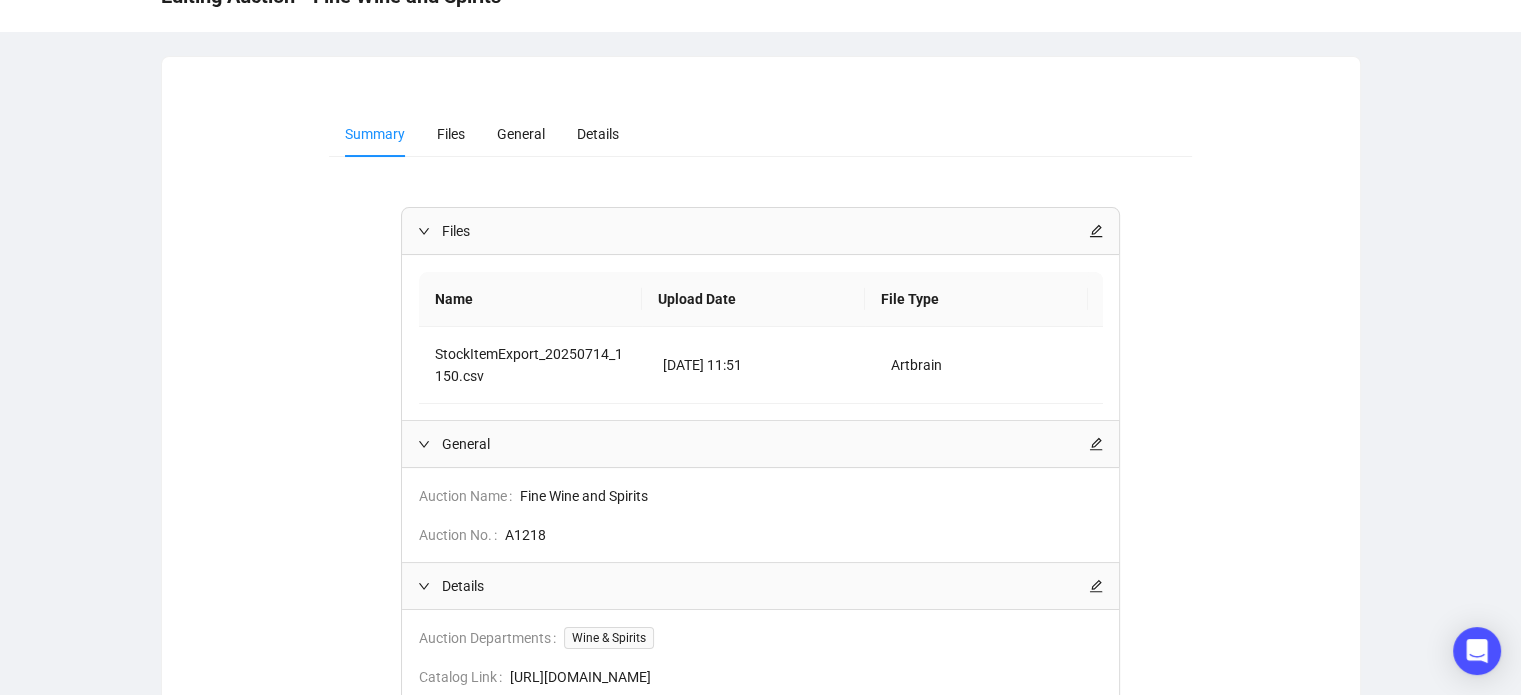 click on "Files Name Upload Date File Type       StockItemExport_20250714_1150.csv [DATE] 11:51 Artbrain General Auction Name Fine Wine and Spirits Auction No. A1218 Details Auction Departments Wine & Spirits Catalog Link [URL][DOMAIN_NAME] Execution Date & Time [DATE] 6:00 PM (+01:00 BST) Save & Exit" at bounding box center [760, 529] 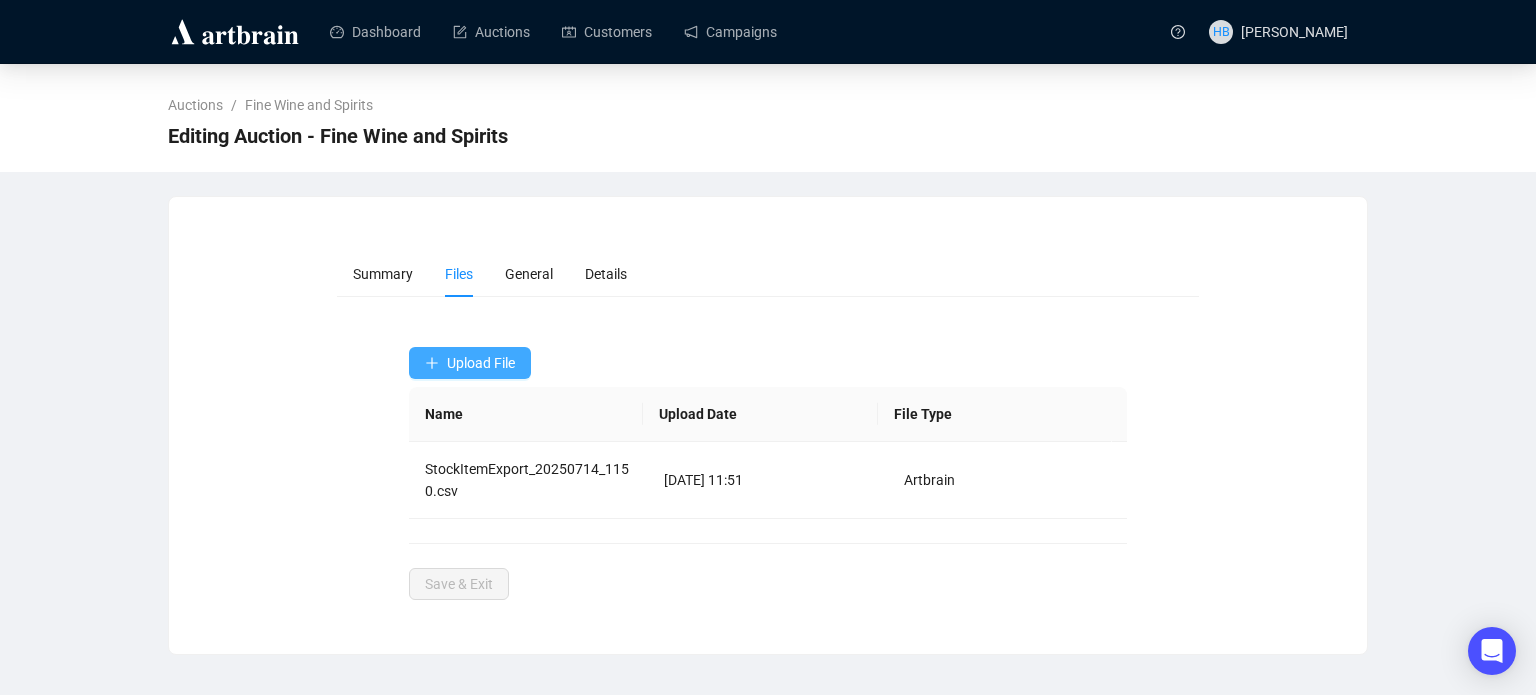 click on "Upload File" at bounding box center (481, 363) 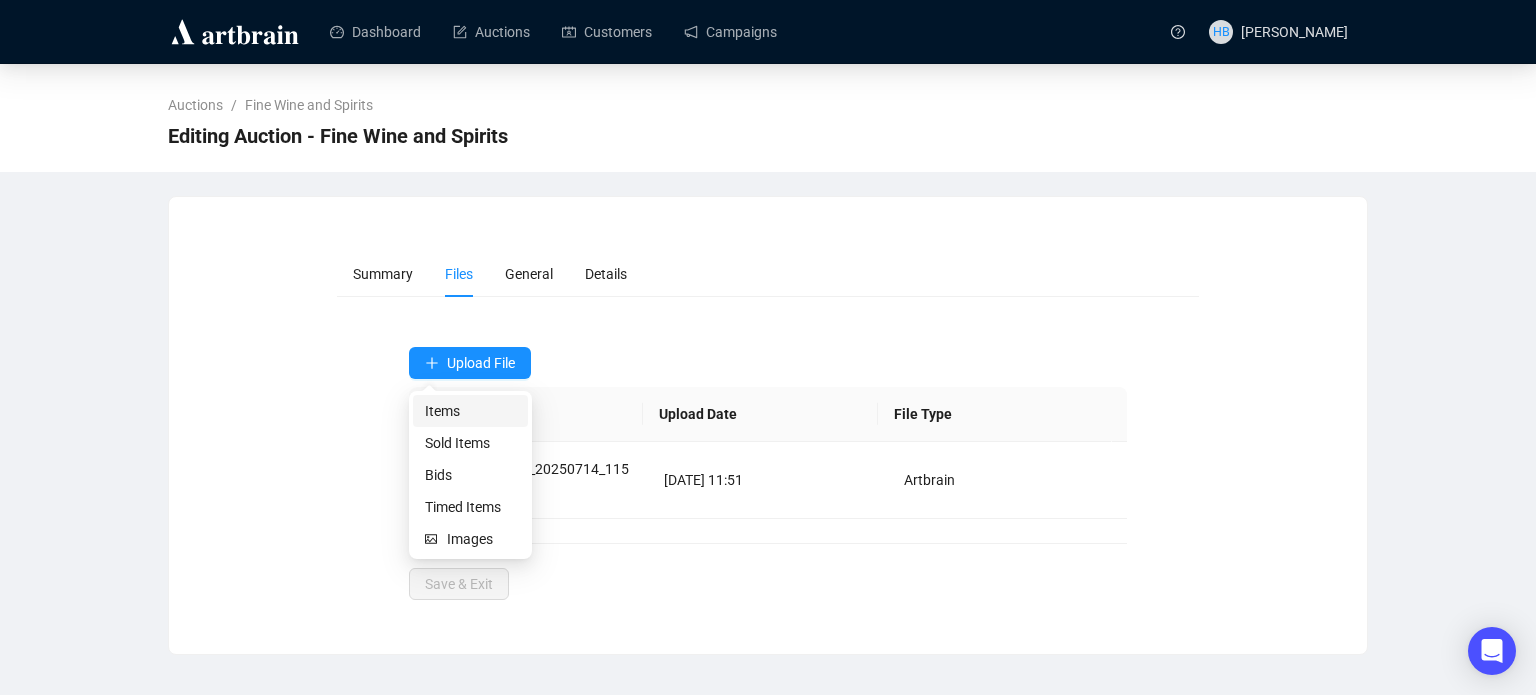click on "Items" at bounding box center [470, 411] 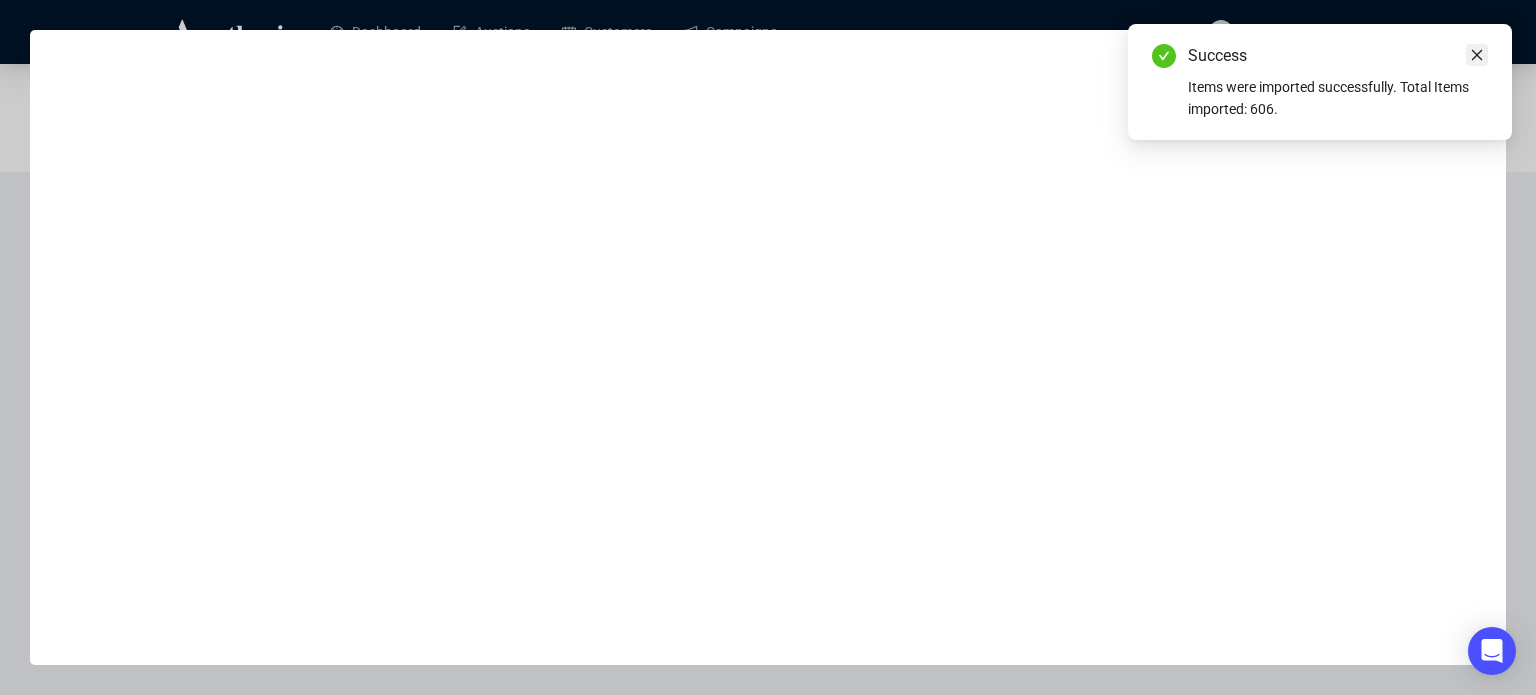 click 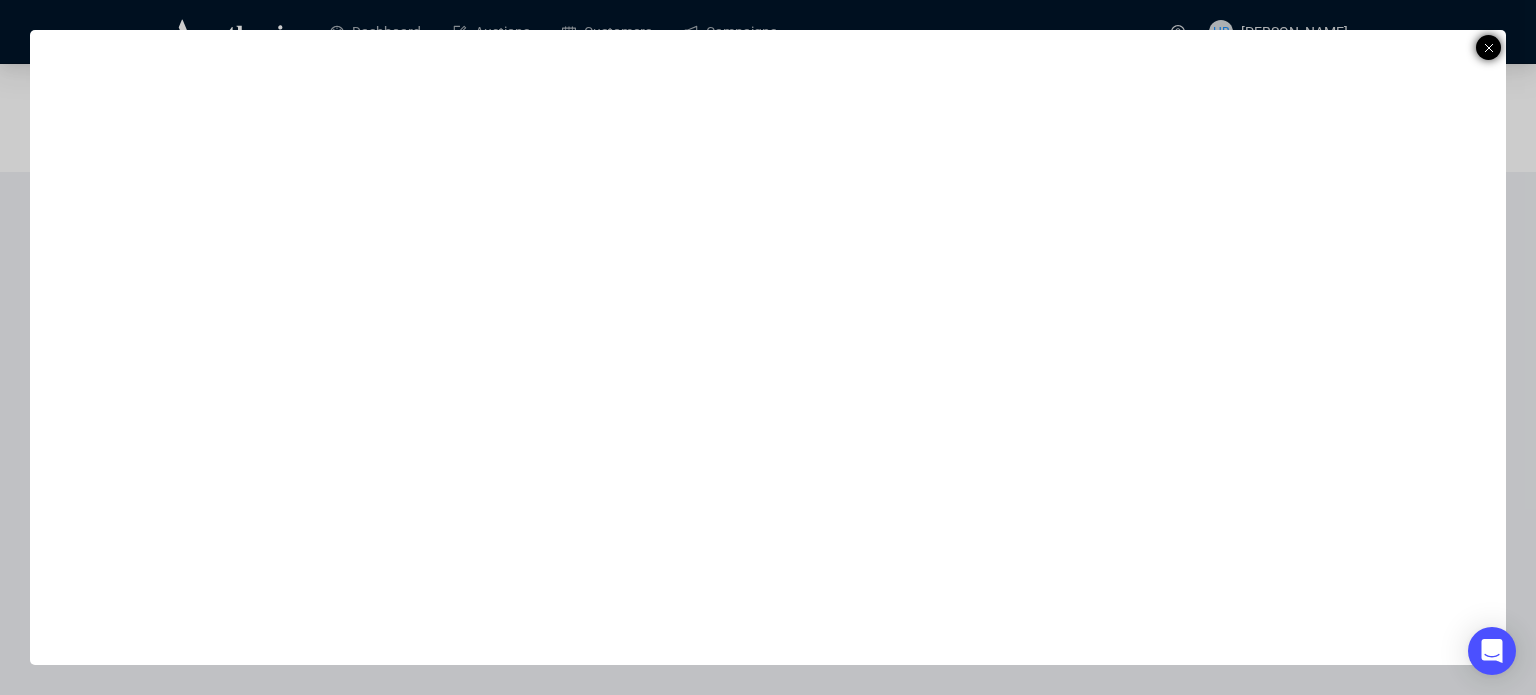 click 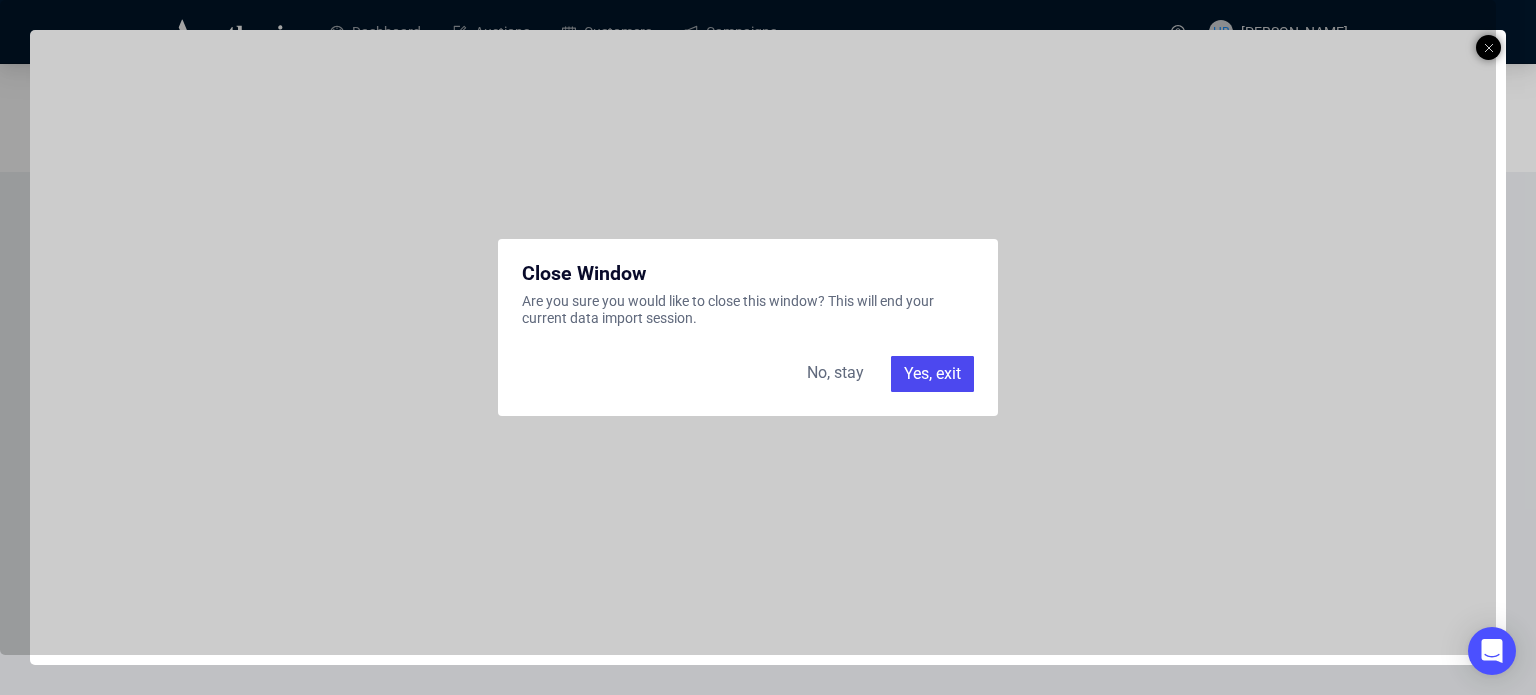 click on "Yes, exit" at bounding box center (932, 374) 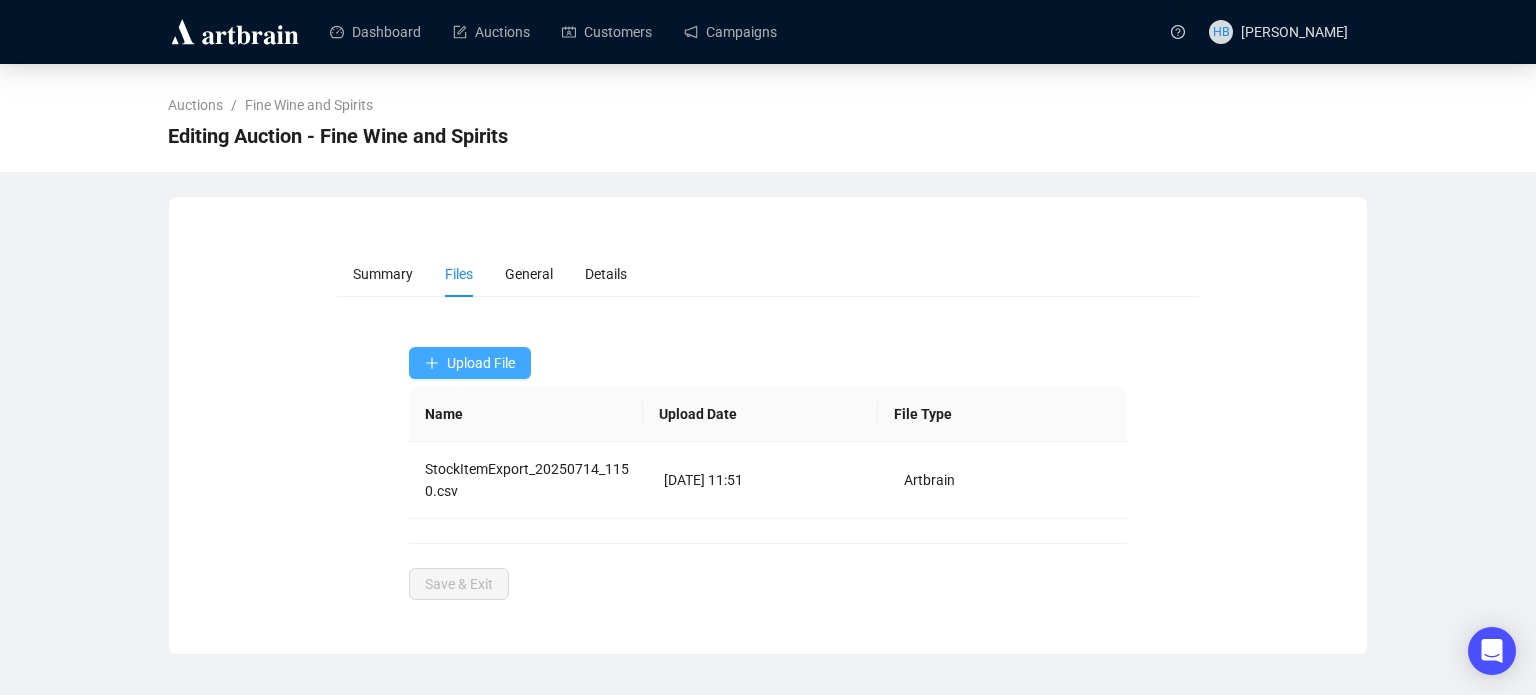 click on "Upload File" at bounding box center (481, 363) 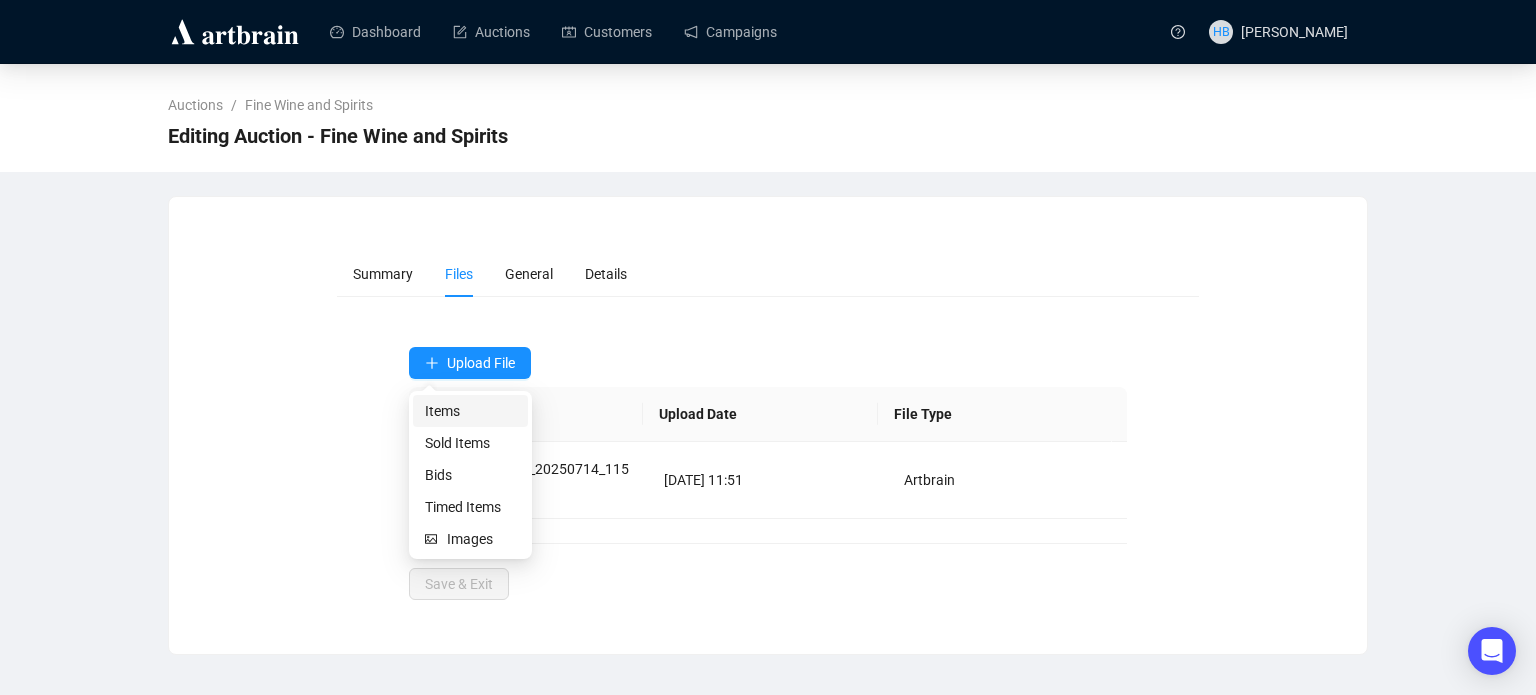 click on "Items" at bounding box center [470, 411] 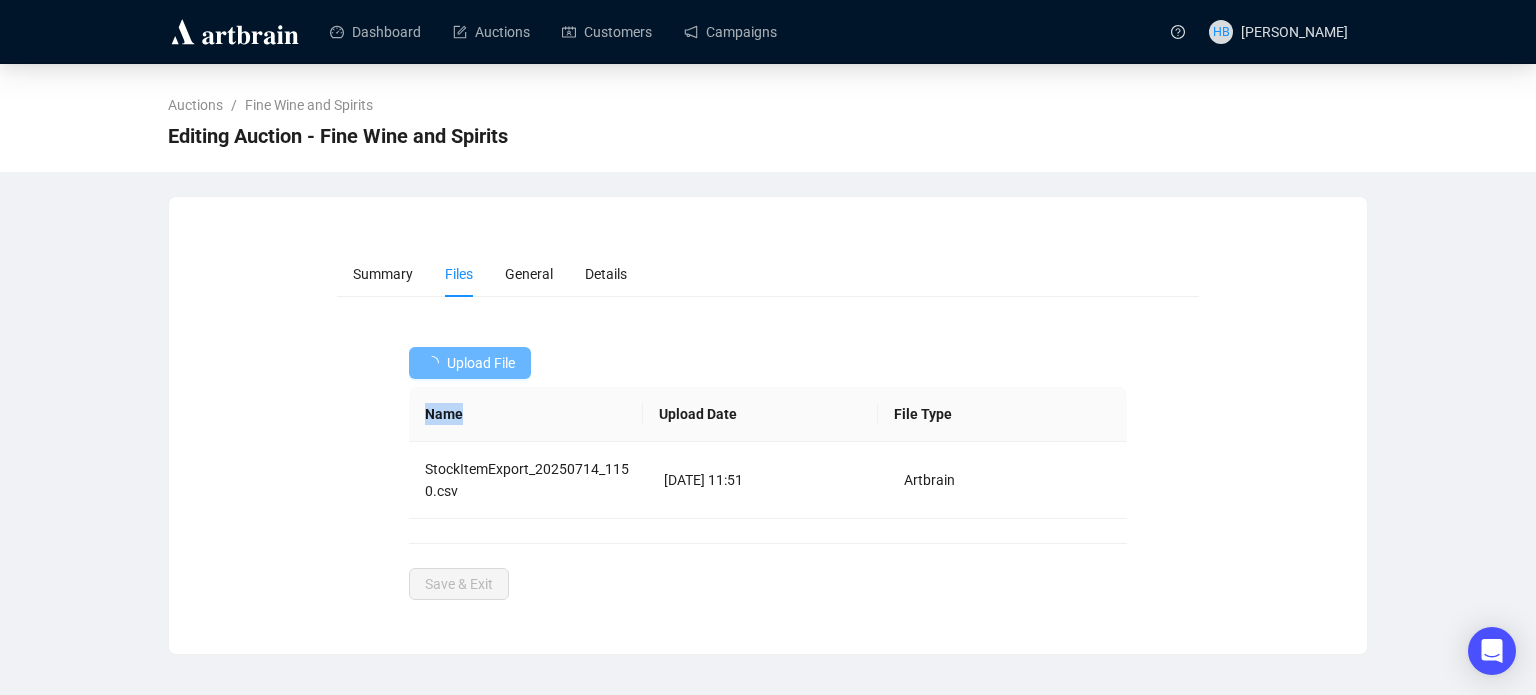 click on "Name" at bounding box center [526, 414] 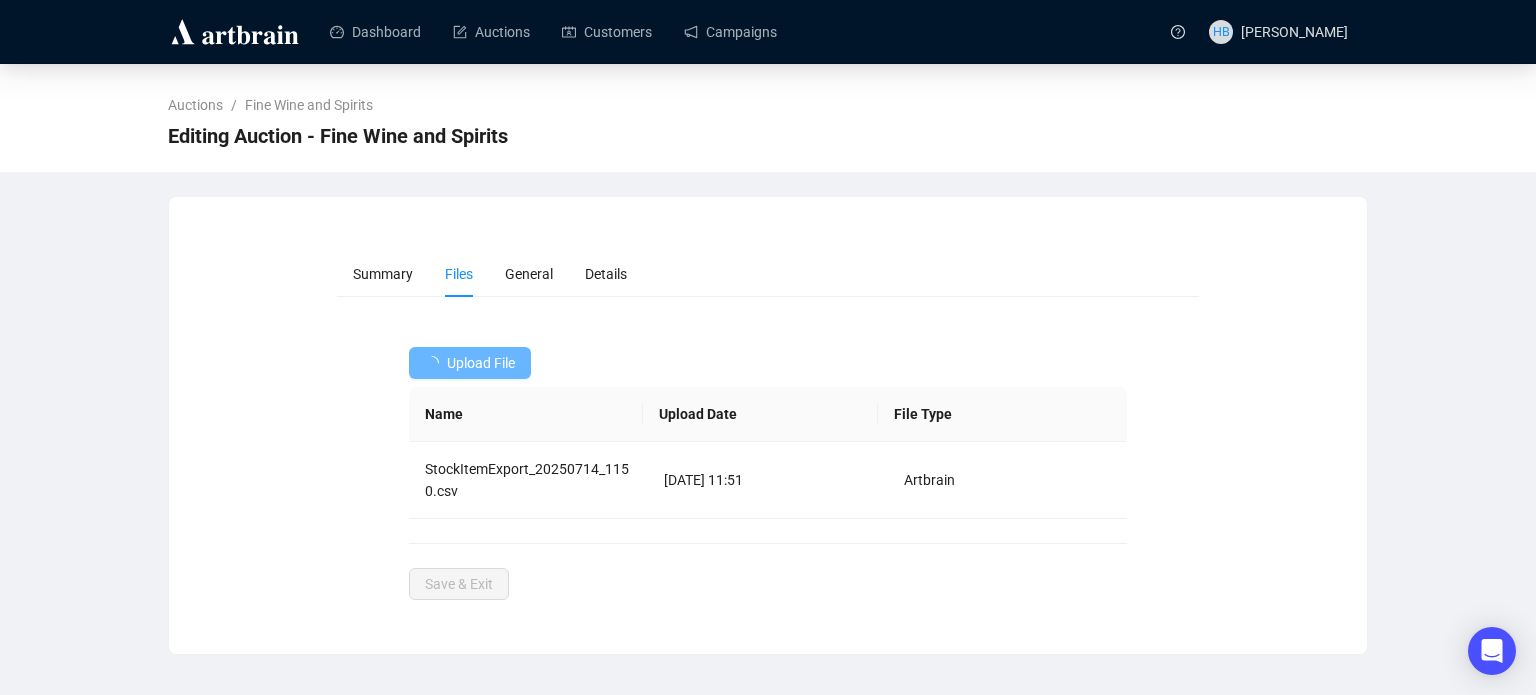click on "Summary Files General Details Upload File Name Upload Date File Type       StockItemExport_20250714_1150.csv [DATE] 11:51 Artbrain Save & Exit" at bounding box center [768, 425] 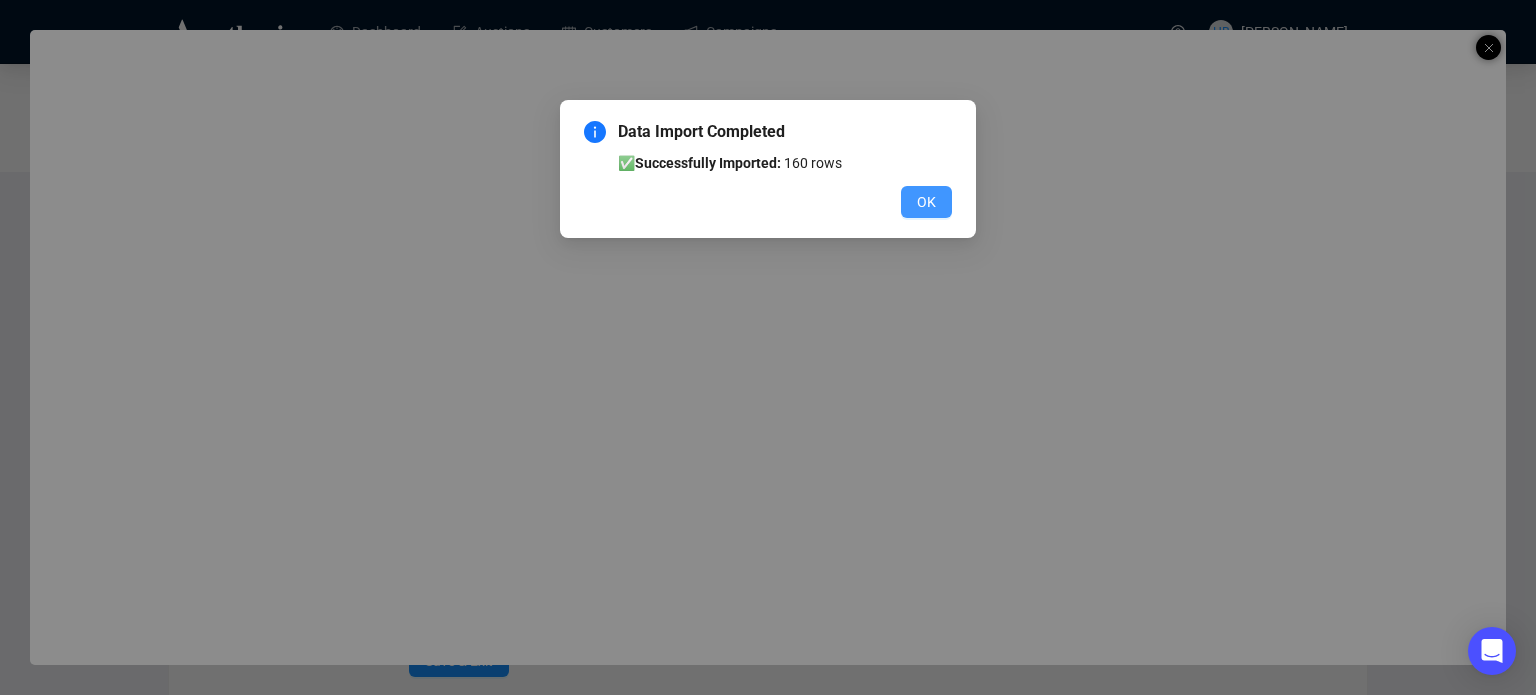 click on "OK" at bounding box center (926, 202) 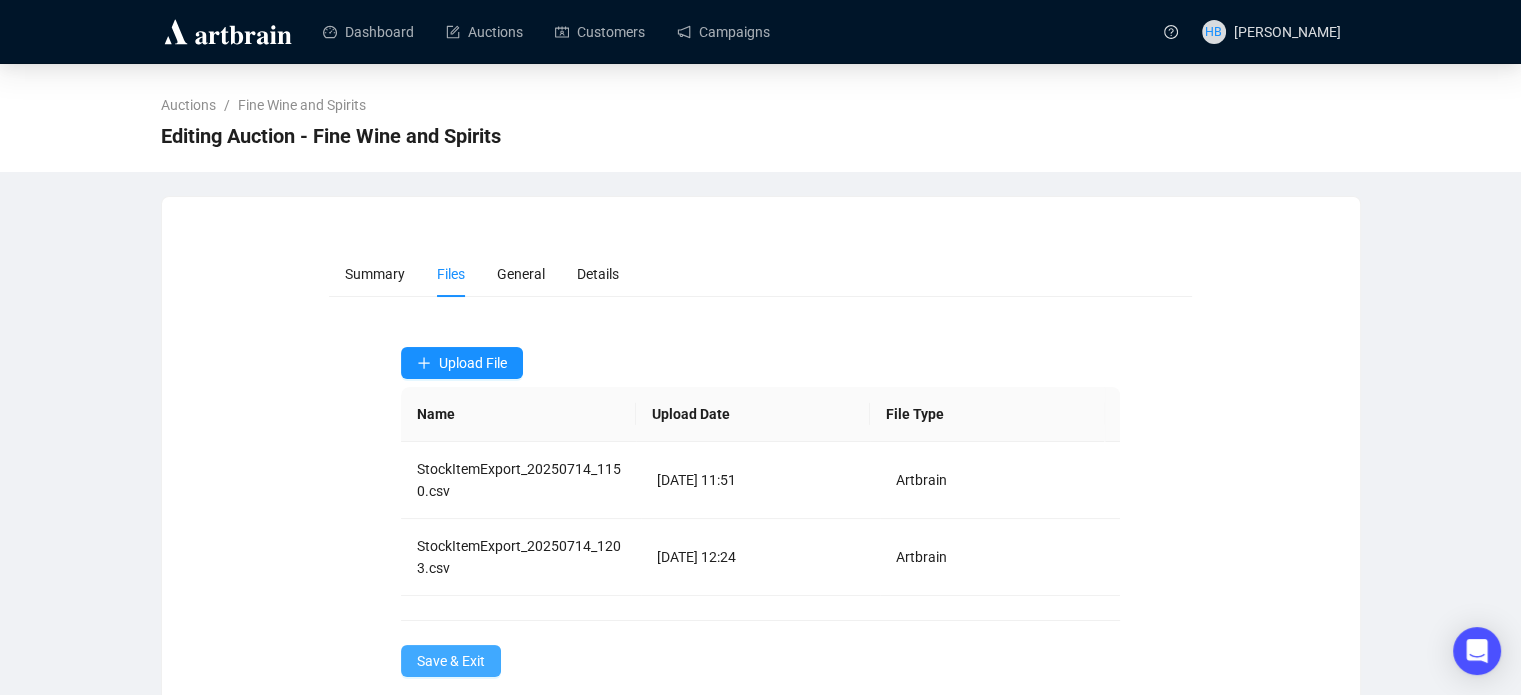 click on "Save & Exit" at bounding box center [451, 661] 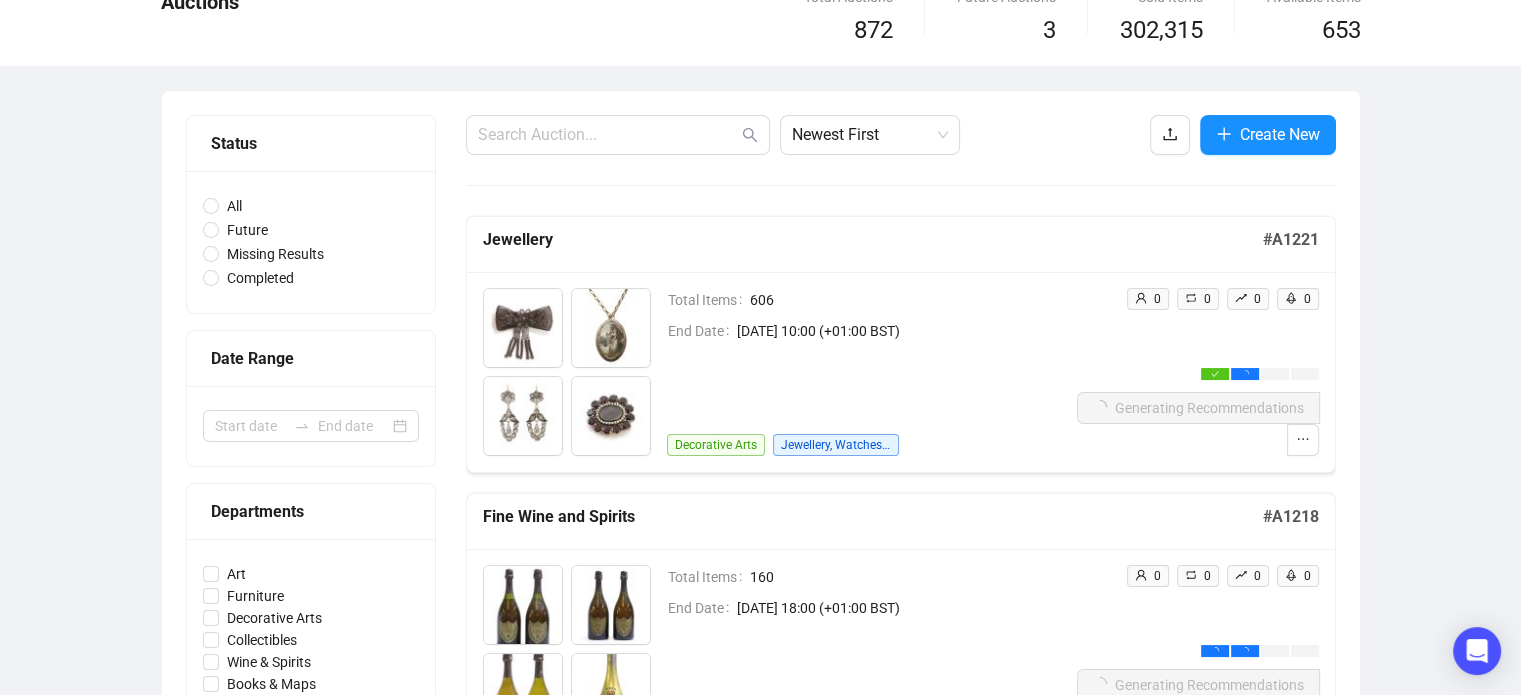 scroll, scrollTop: 100, scrollLeft: 0, axis: vertical 